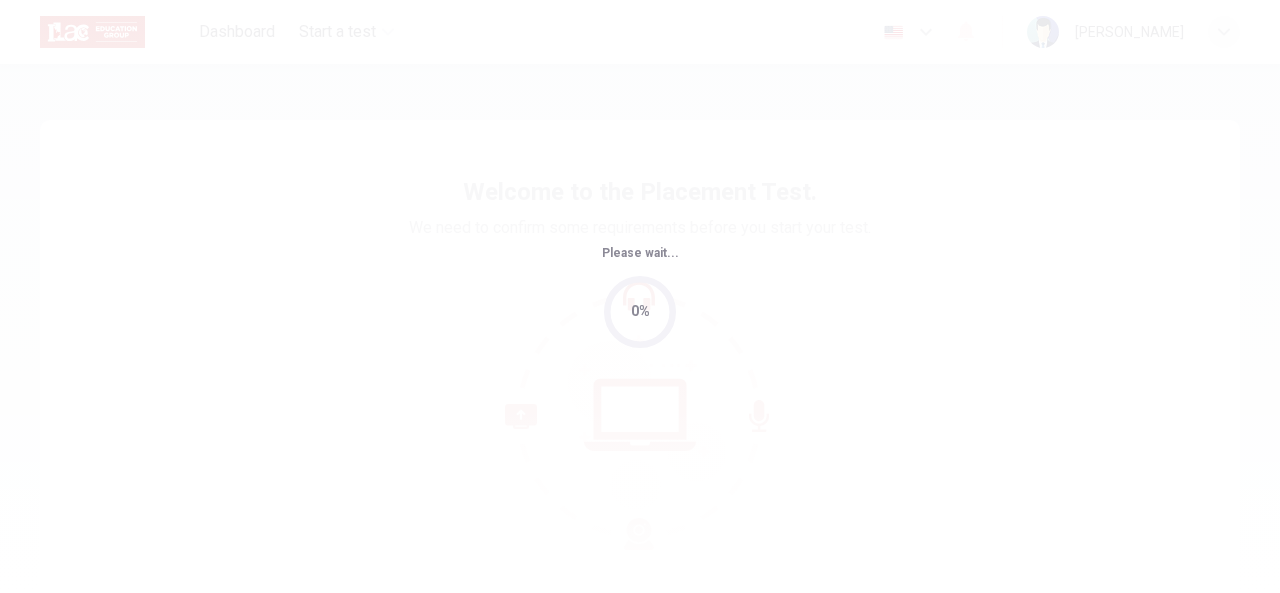 scroll, scrollTop: 0, scrollLeft: 0, axis: both 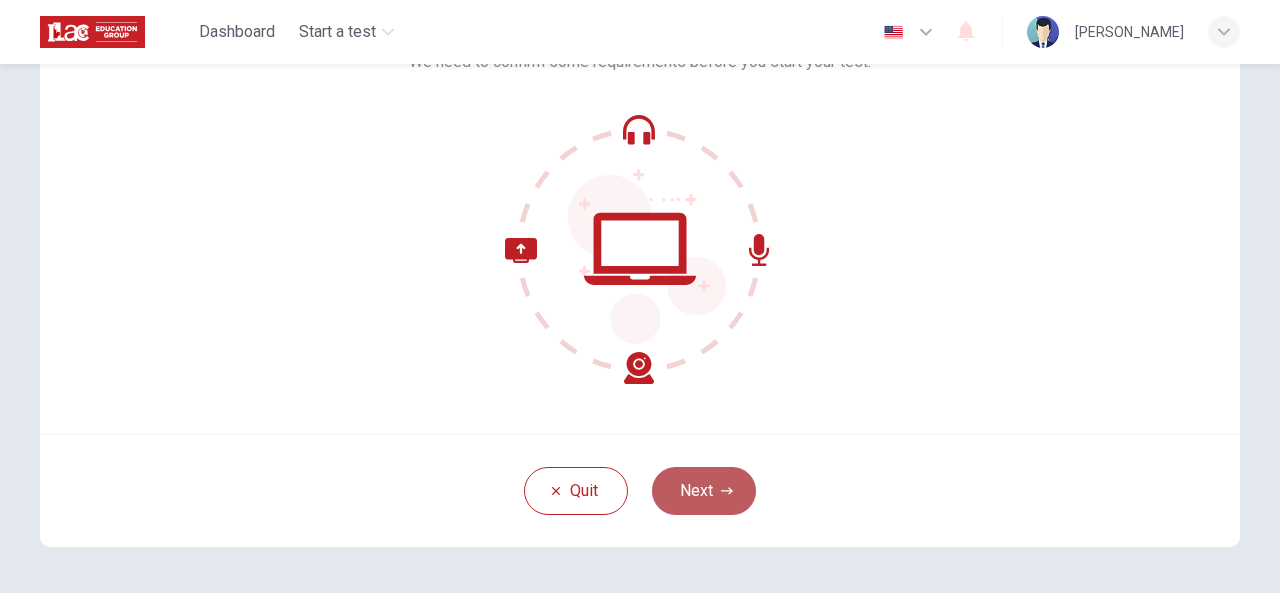 click 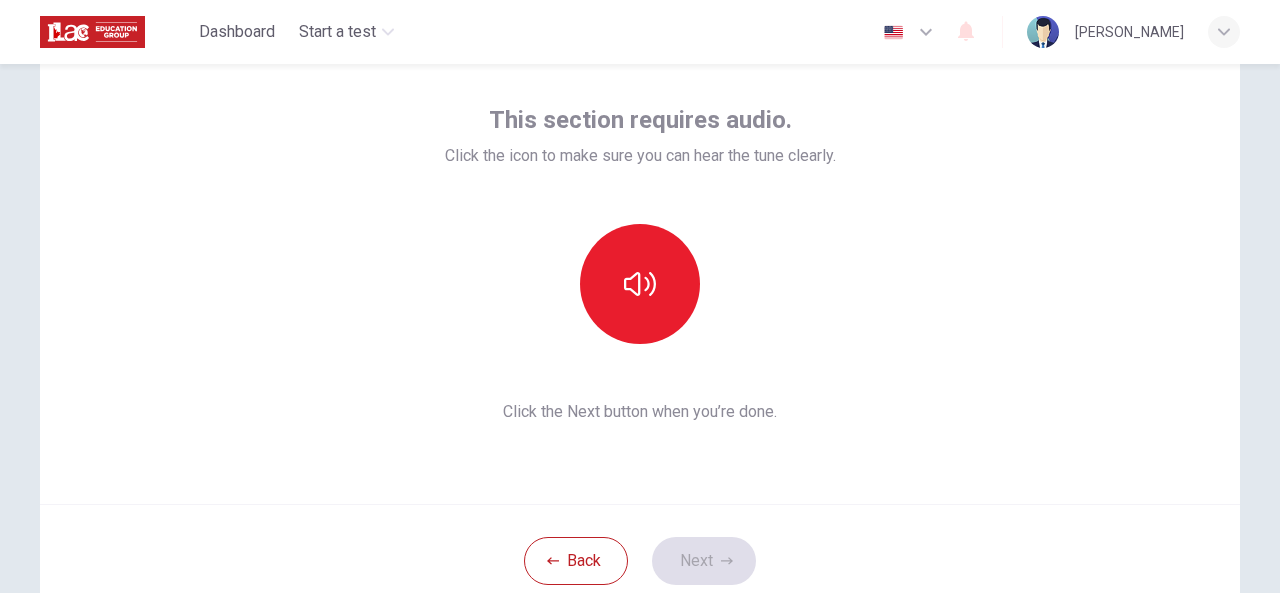 scroll, scrollTop: 92, scrollLeft: 0, axis: vertical 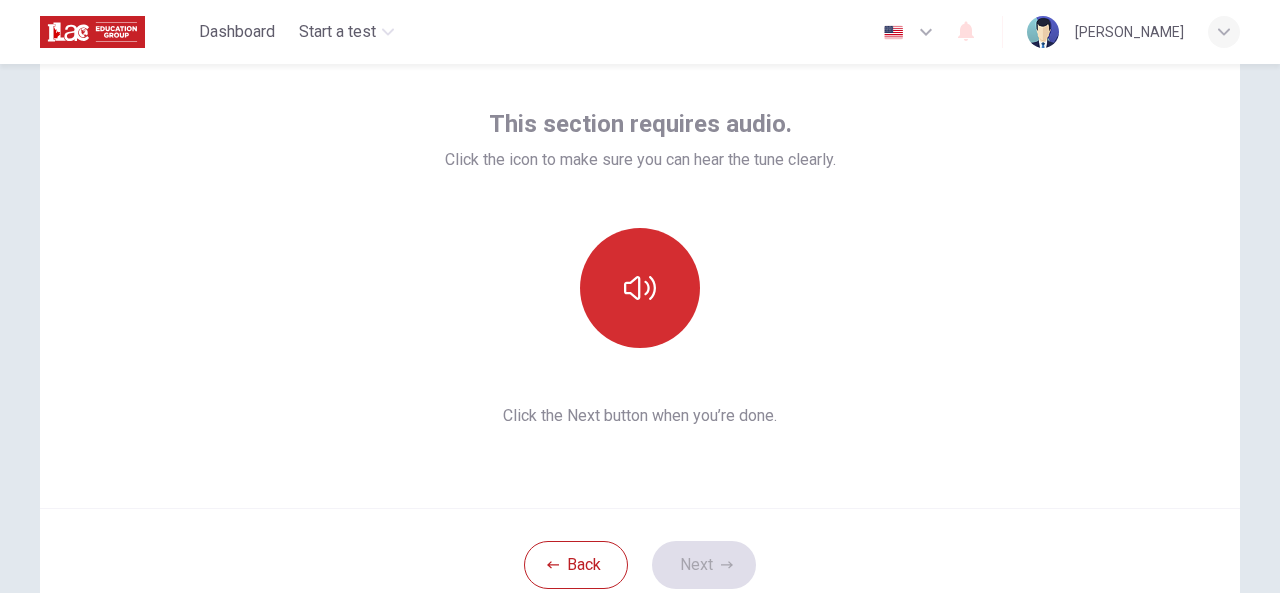 click at bounding box center [640, 288] 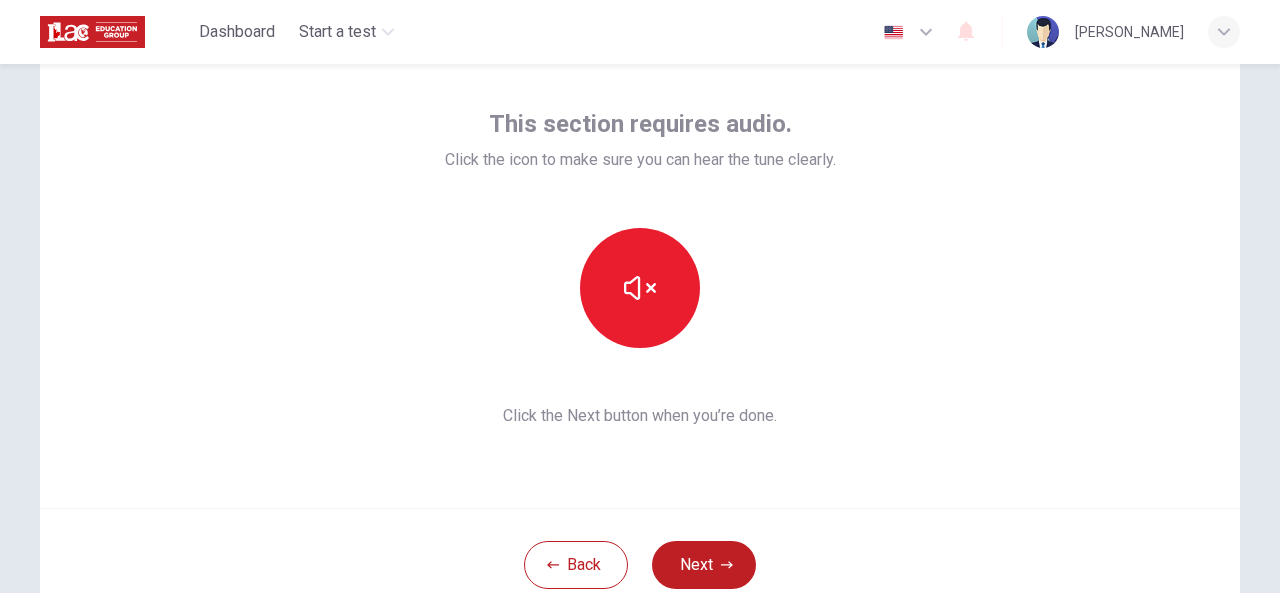 scroll, scrollTop: 178, scrollLeft: 0, axis: vertical 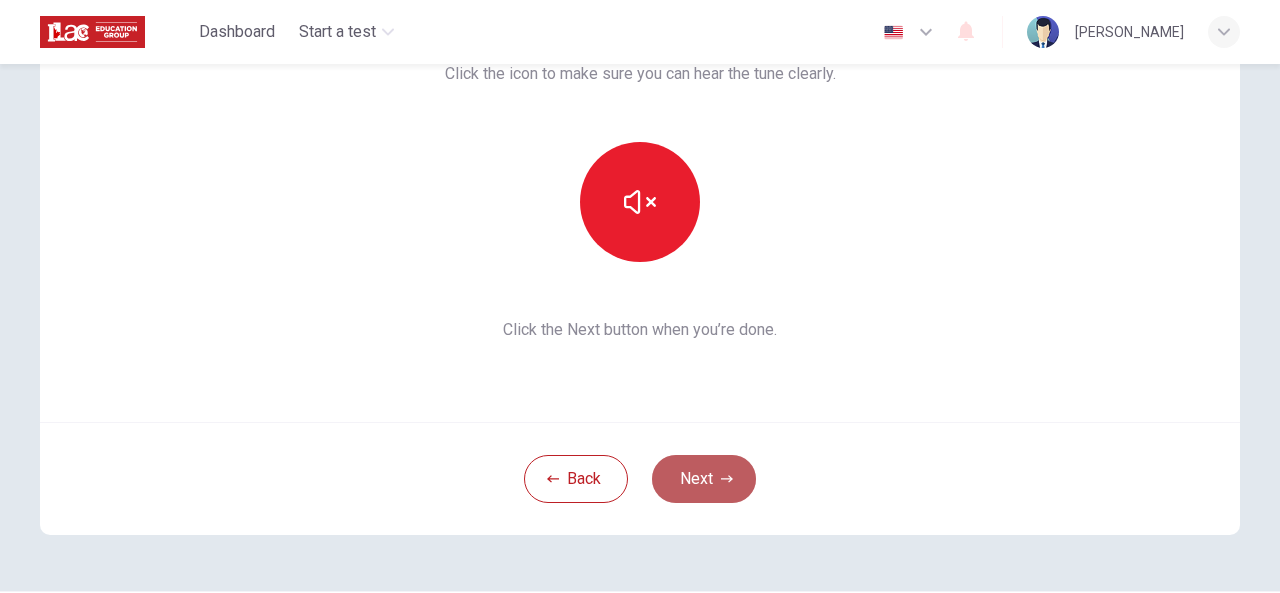 click on "Next" at bounding box center [704, 479] 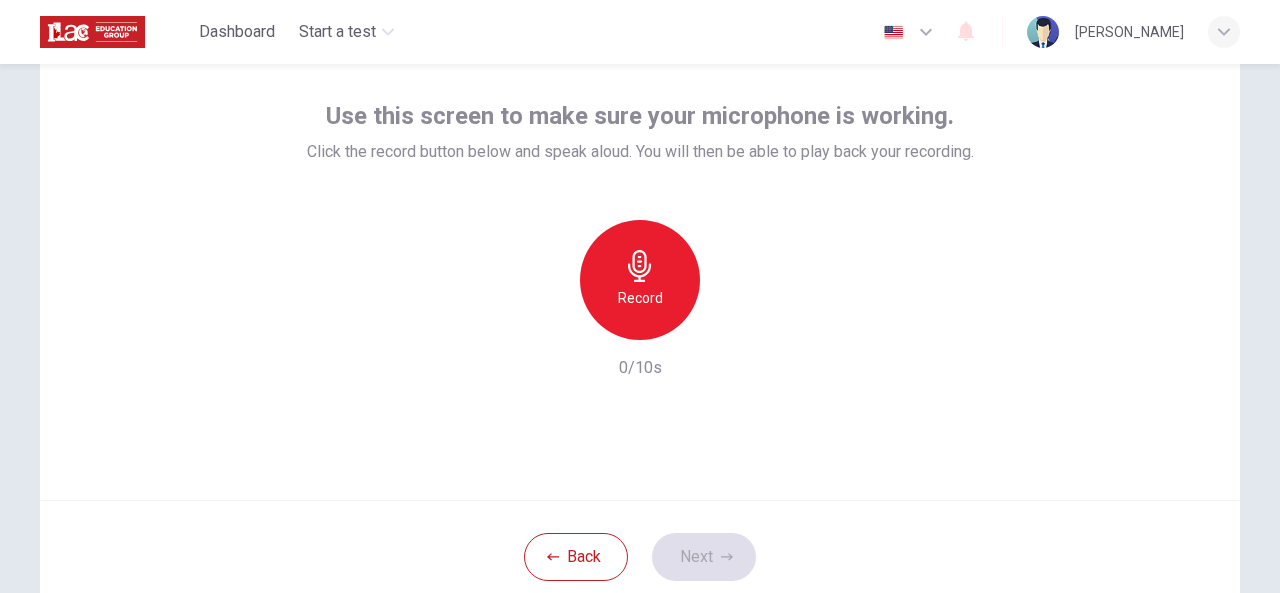 scroll, scrollTop: 87, scrollLeft: 0, axis: vertical 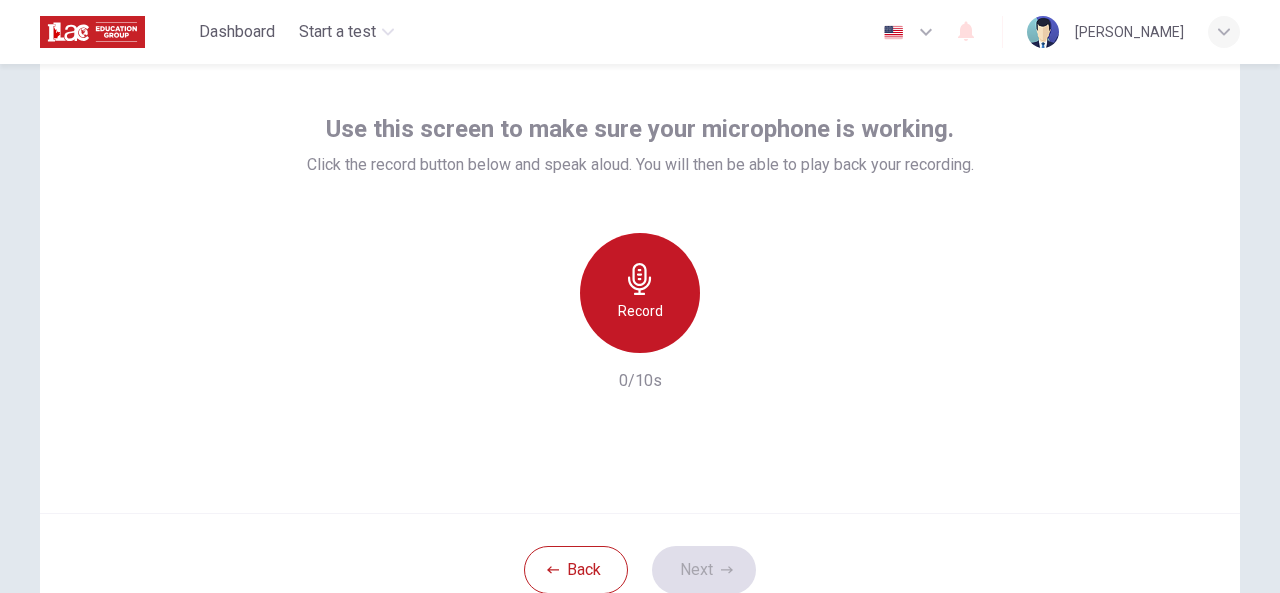 click on "Record" at bounding box center (640, 293) 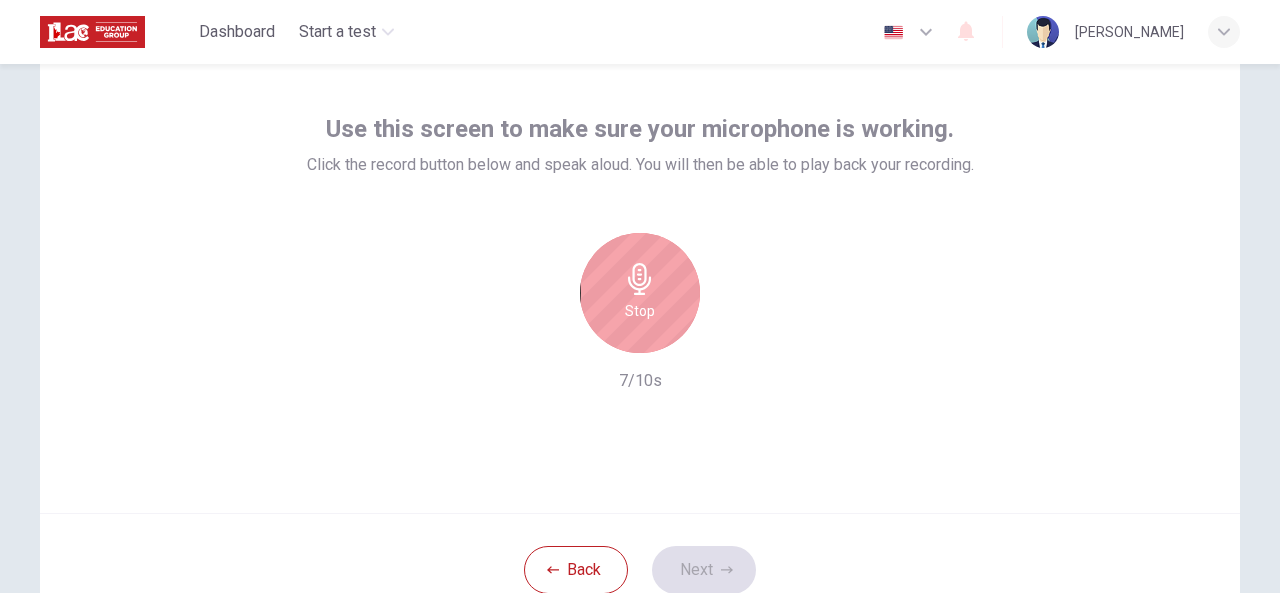 click on "Stop" at bounding box center [640, 293] 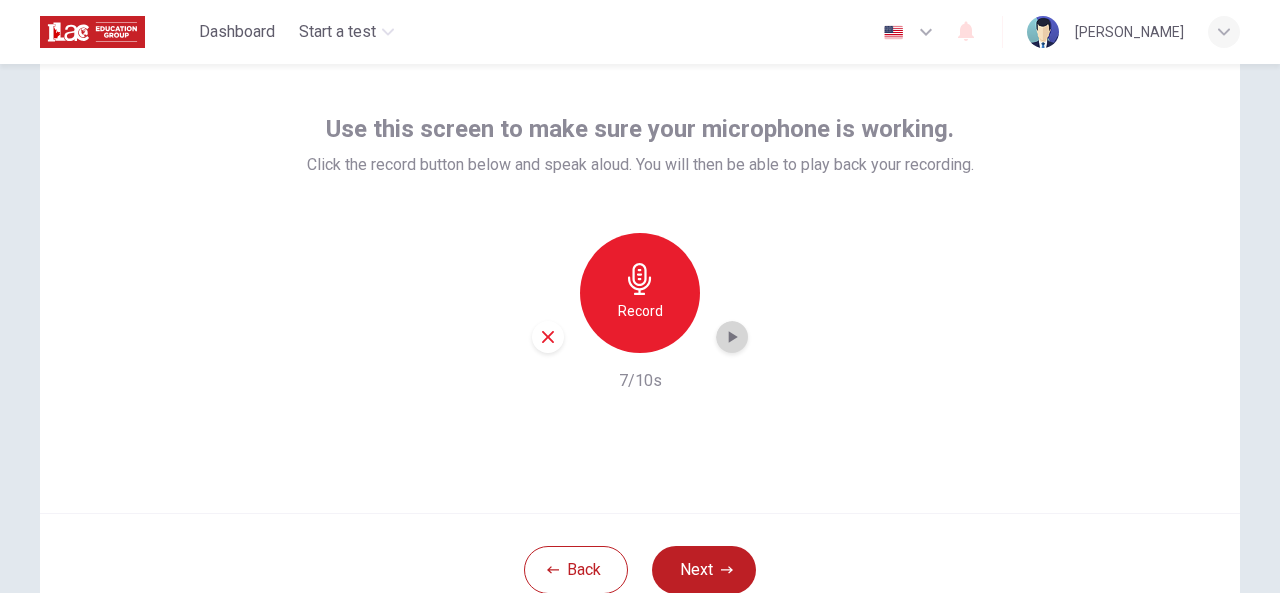 click at bounding box center (732, 337) 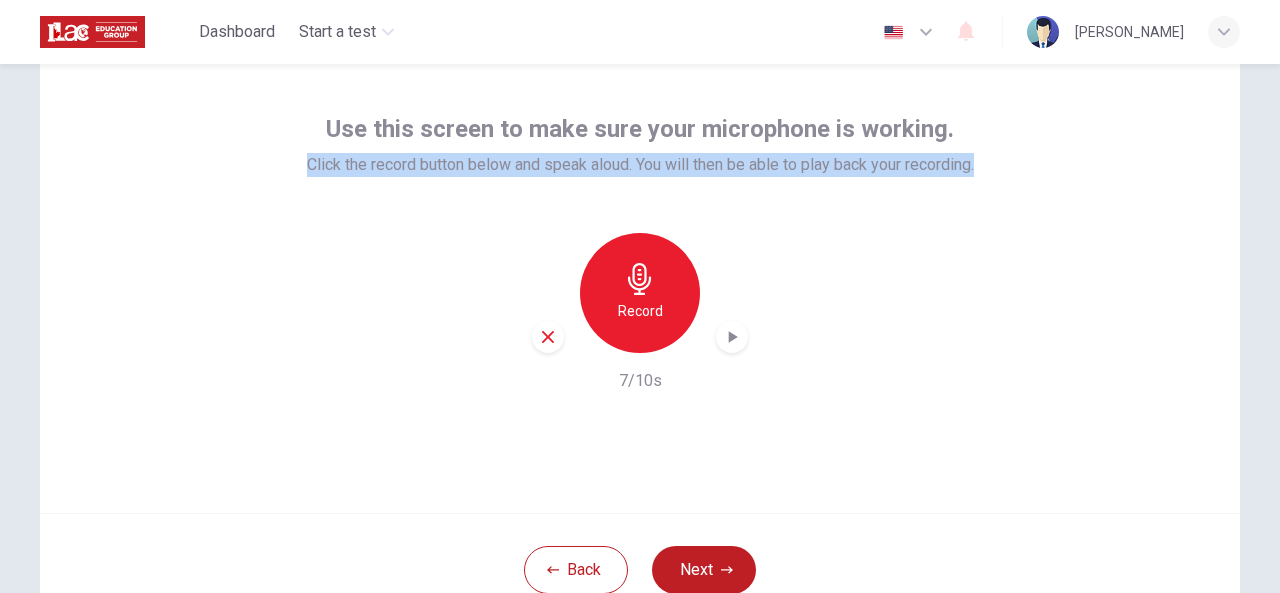 drag, startPoint x: 296, startPoint y: 161, endPoint x: 1000, endPoint y: 162, distance: 704.00073 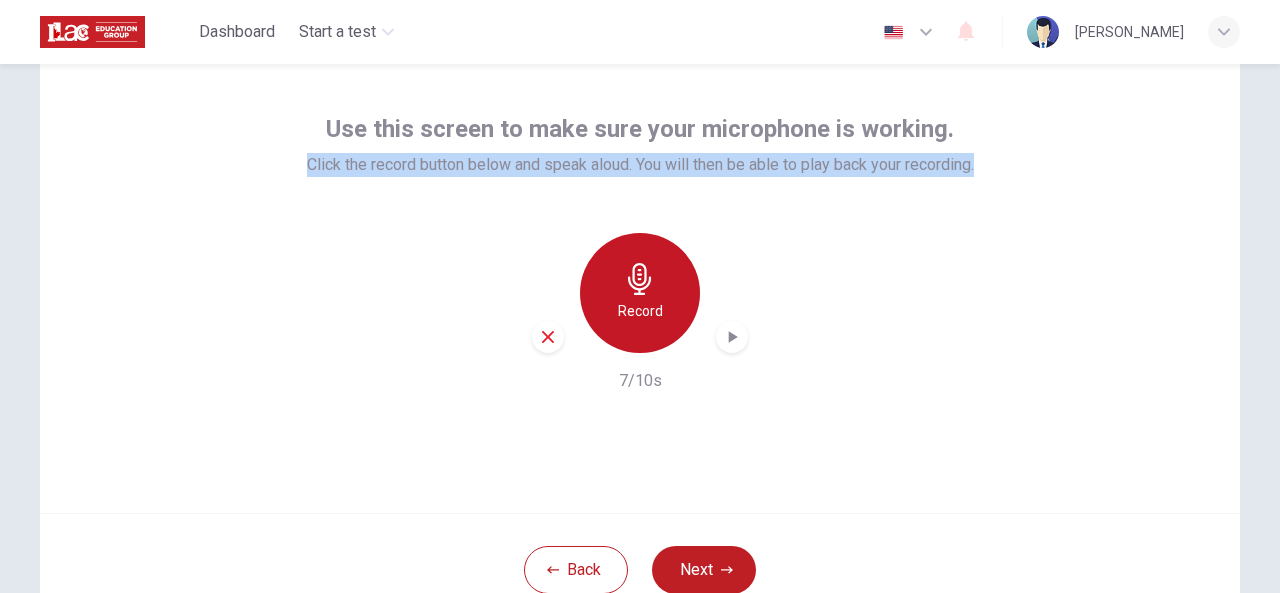 click 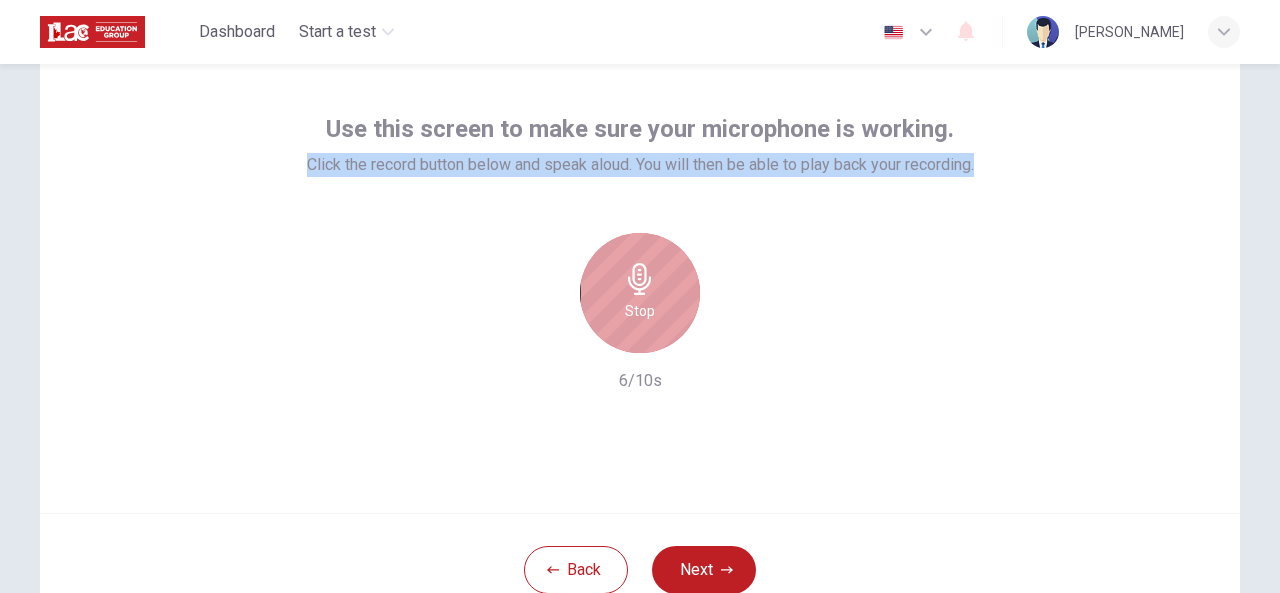 click 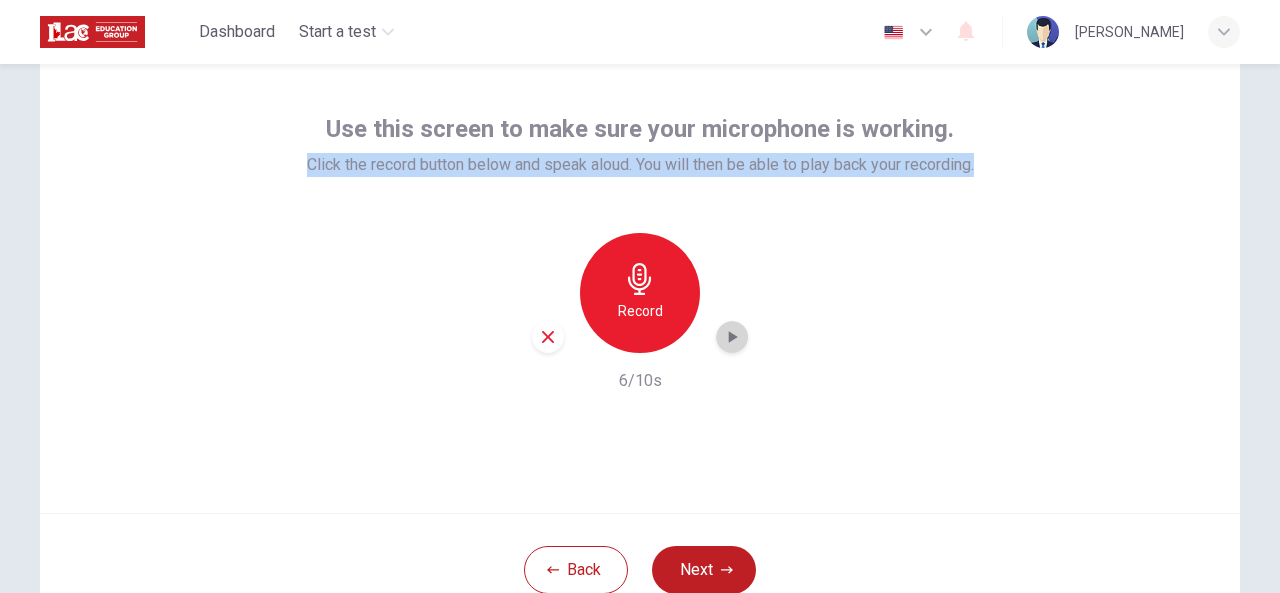click 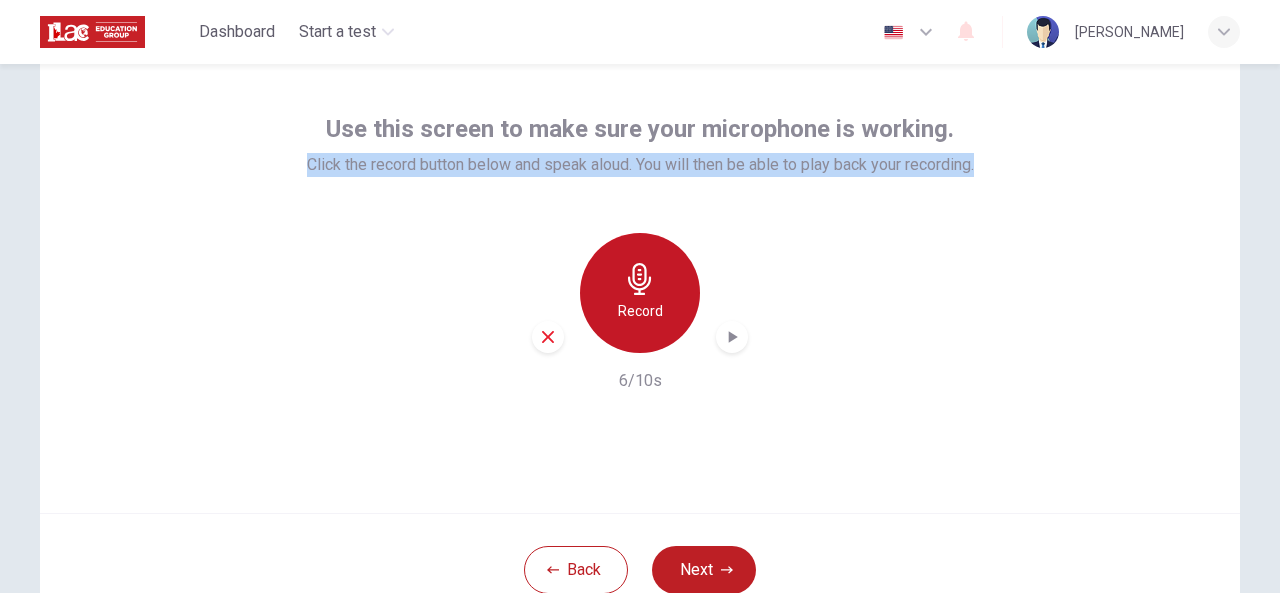 click on "Record" at bounding box center (640, 311) 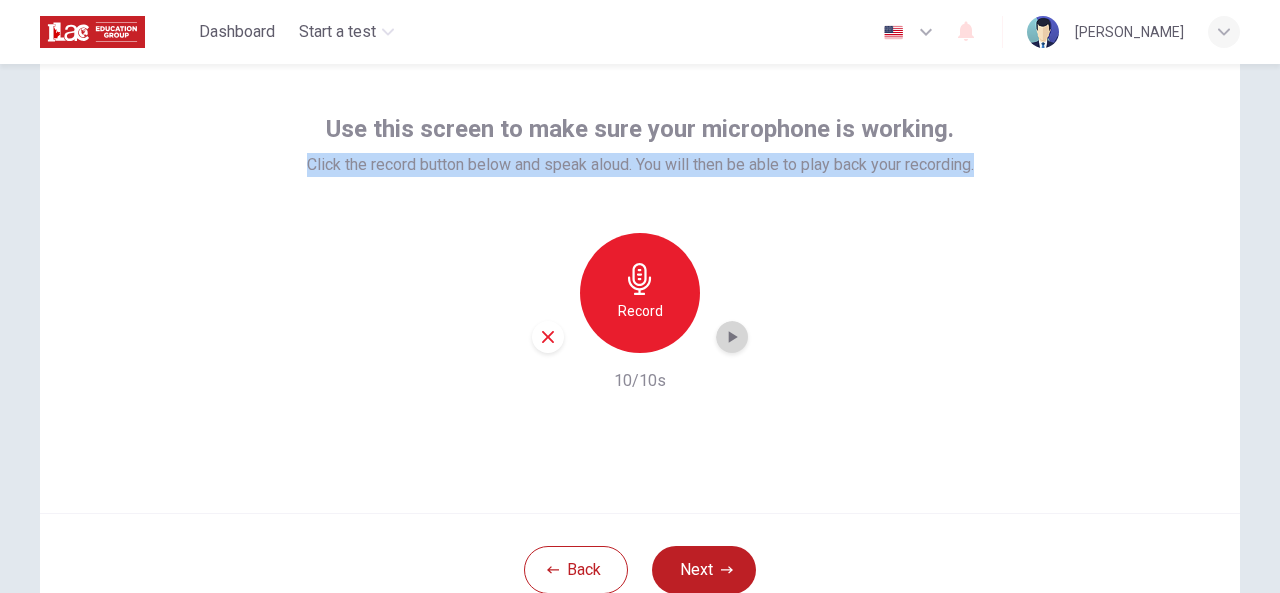click 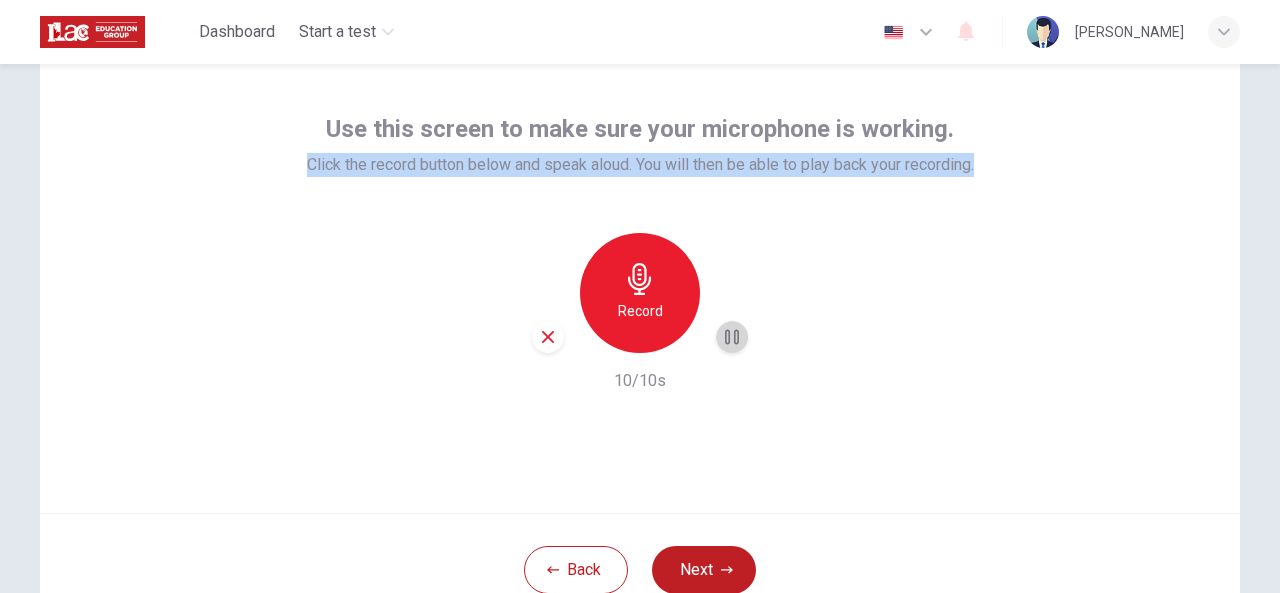 click 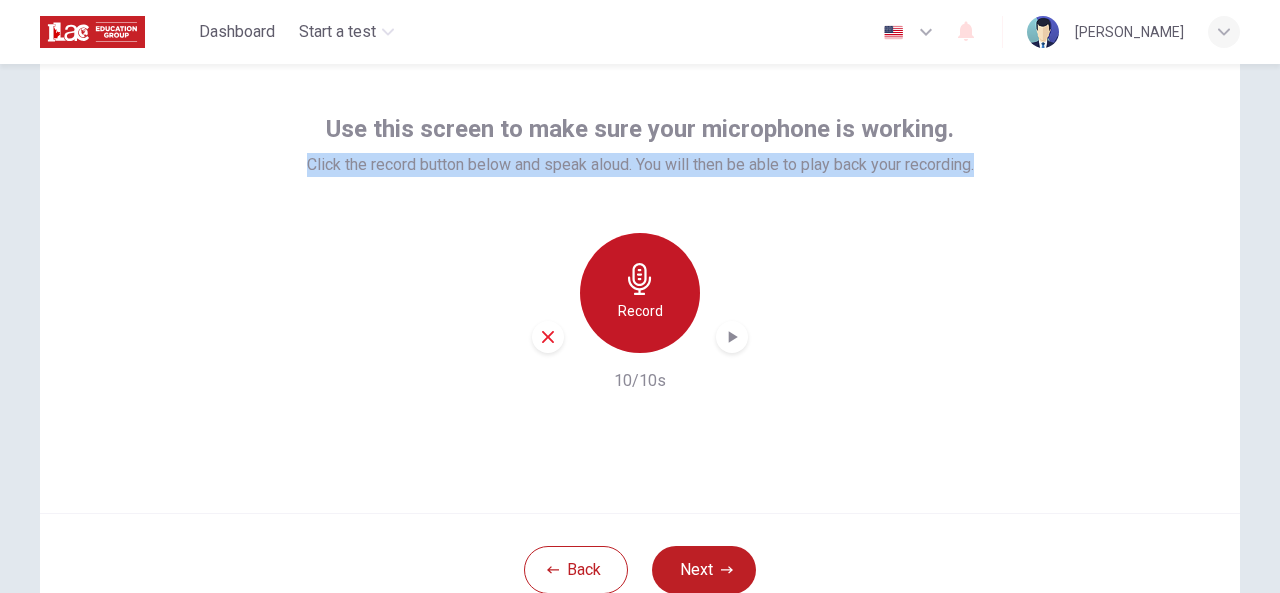click 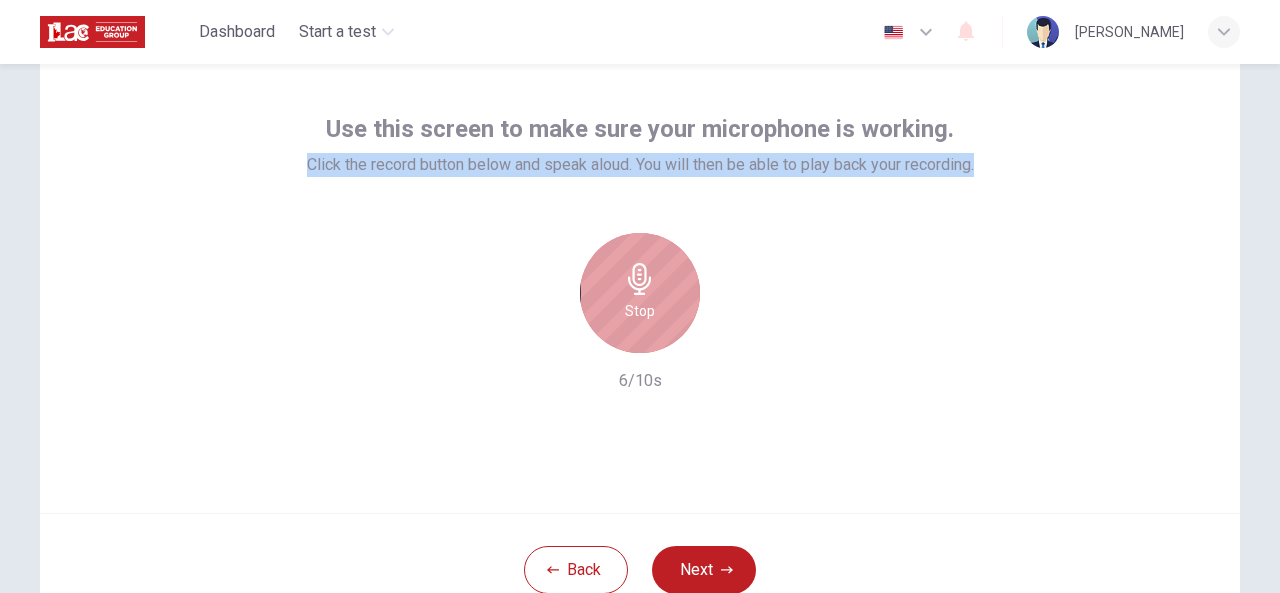click 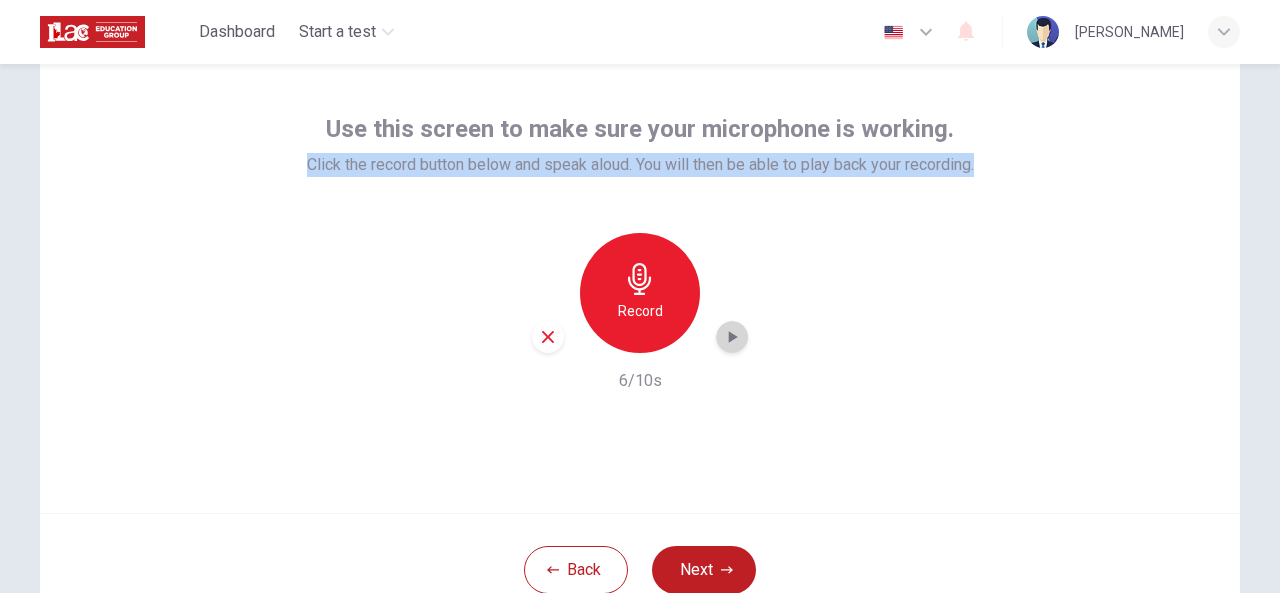 click 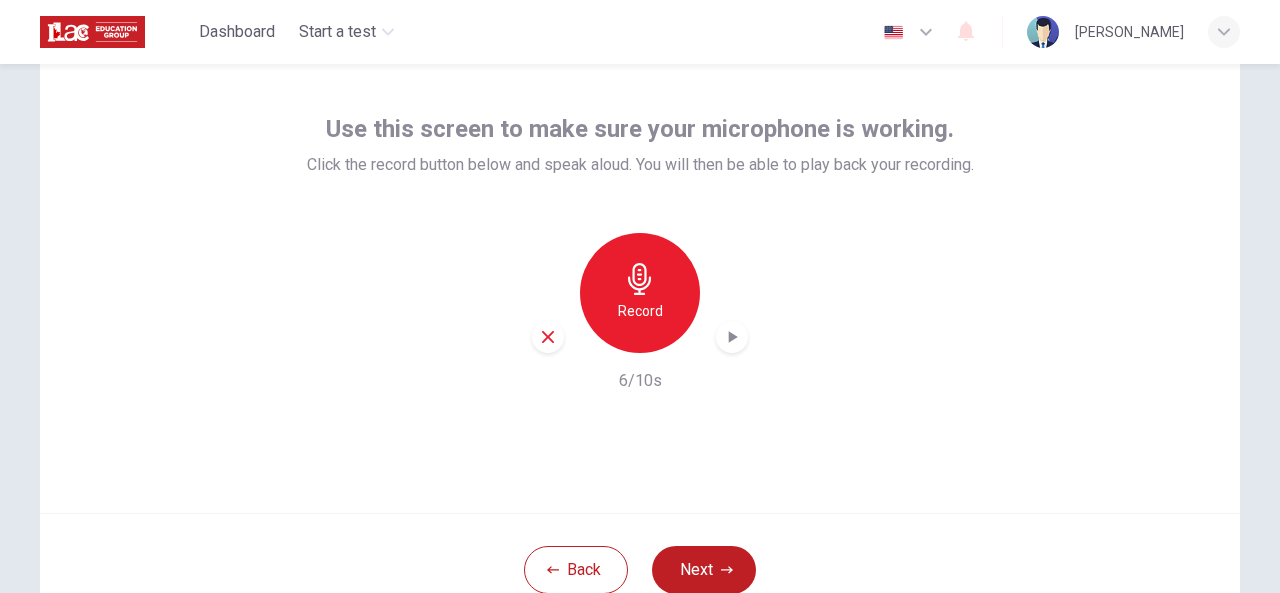 click on "Use this screen to make sure your microphone is working. Click the record button below and speak aloud. You will then be able to play back your recording. Record 6/10s" at bounding box center (640, 273) 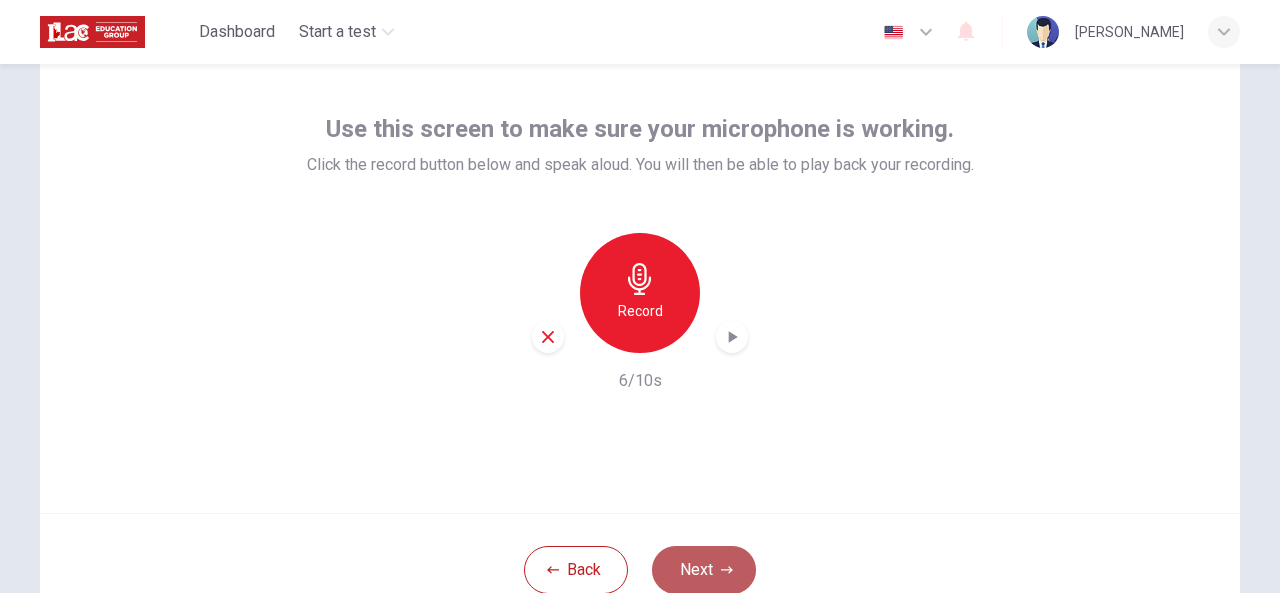 click 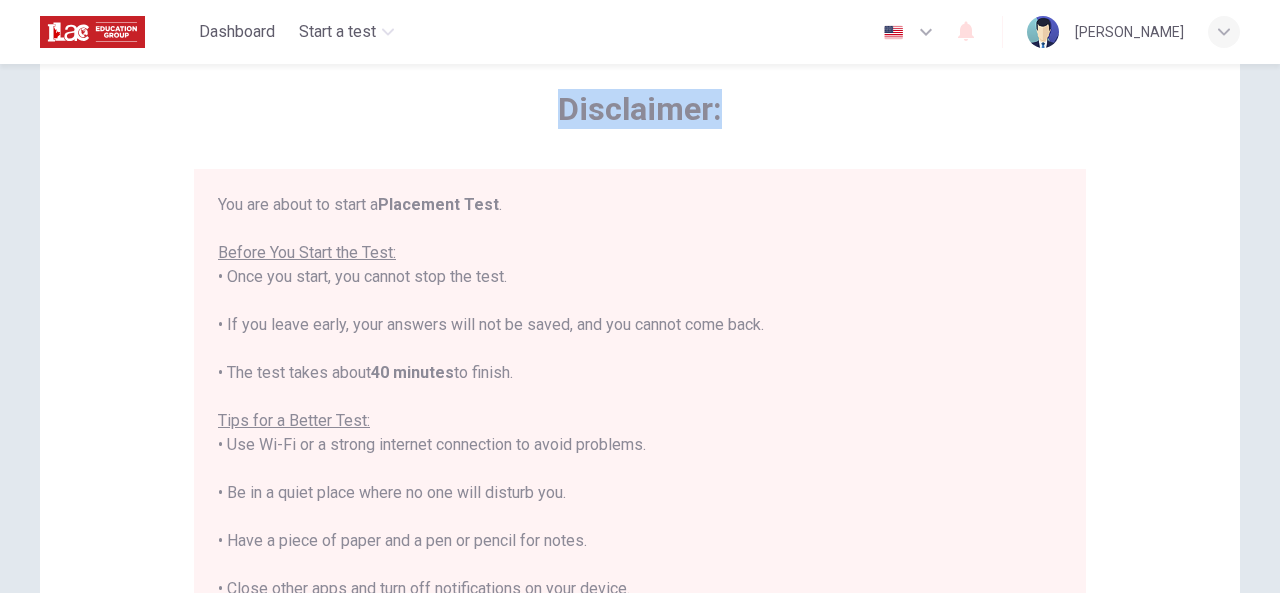 drag, startPoint x: 557, startPoint y: 105, endPoint x: 731, endPoint y: 112, distance: 174.14075 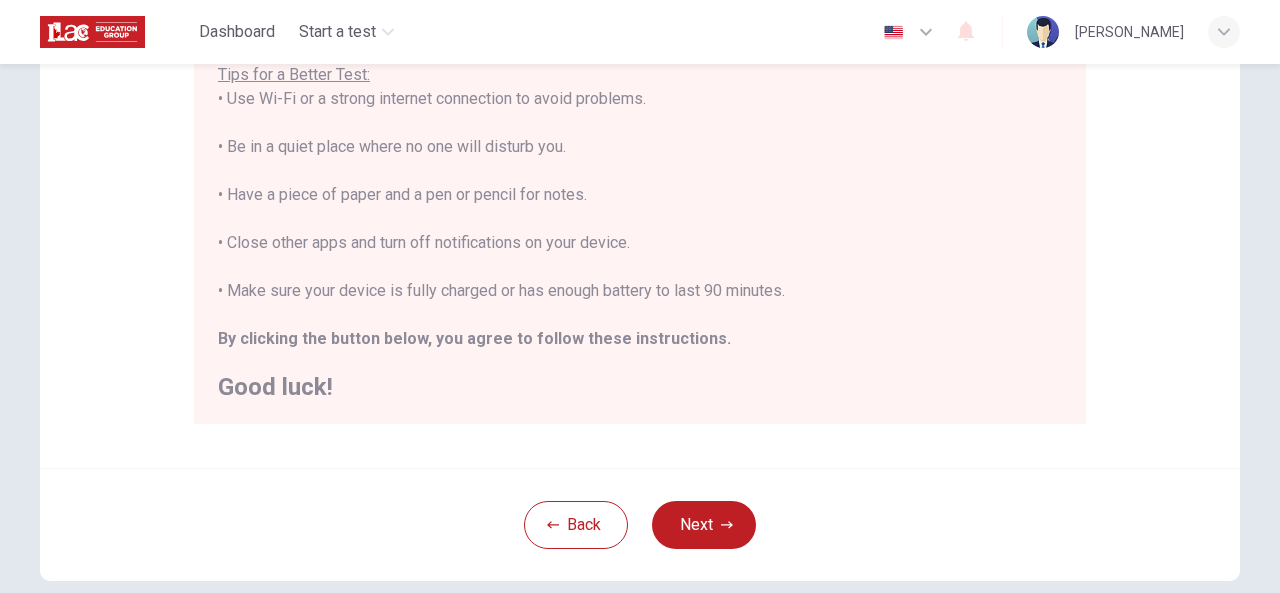 scroll, scrollTop: 518, scrollLeft: 0, axis: vertical 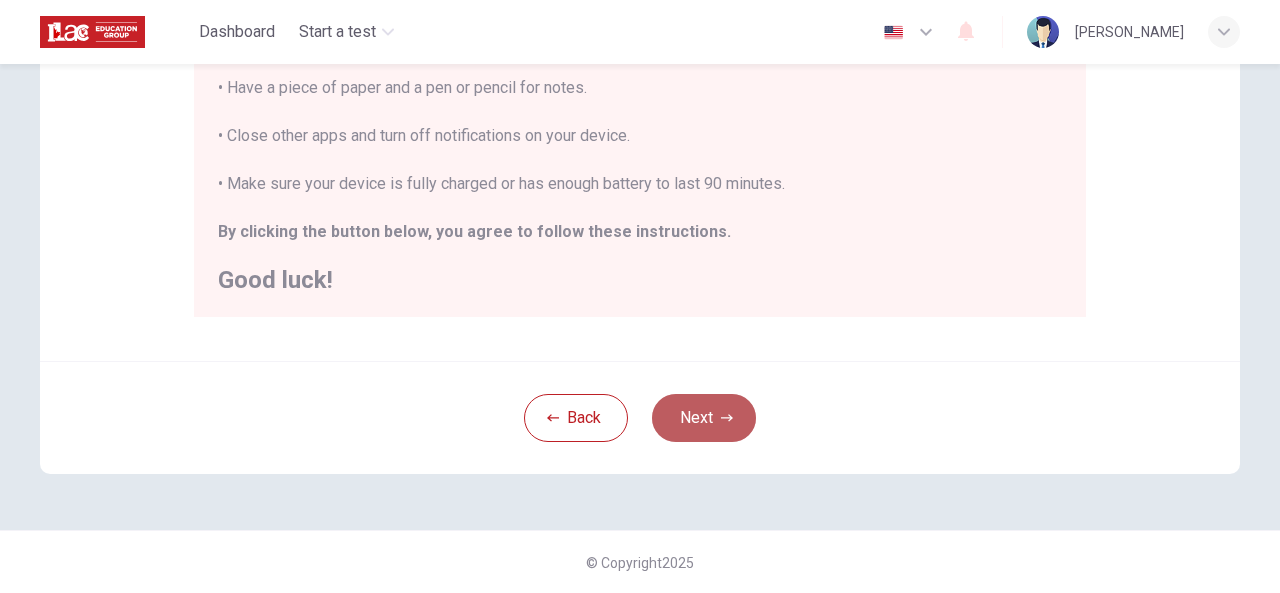 click on "Next" at bounding box center [704, 418] 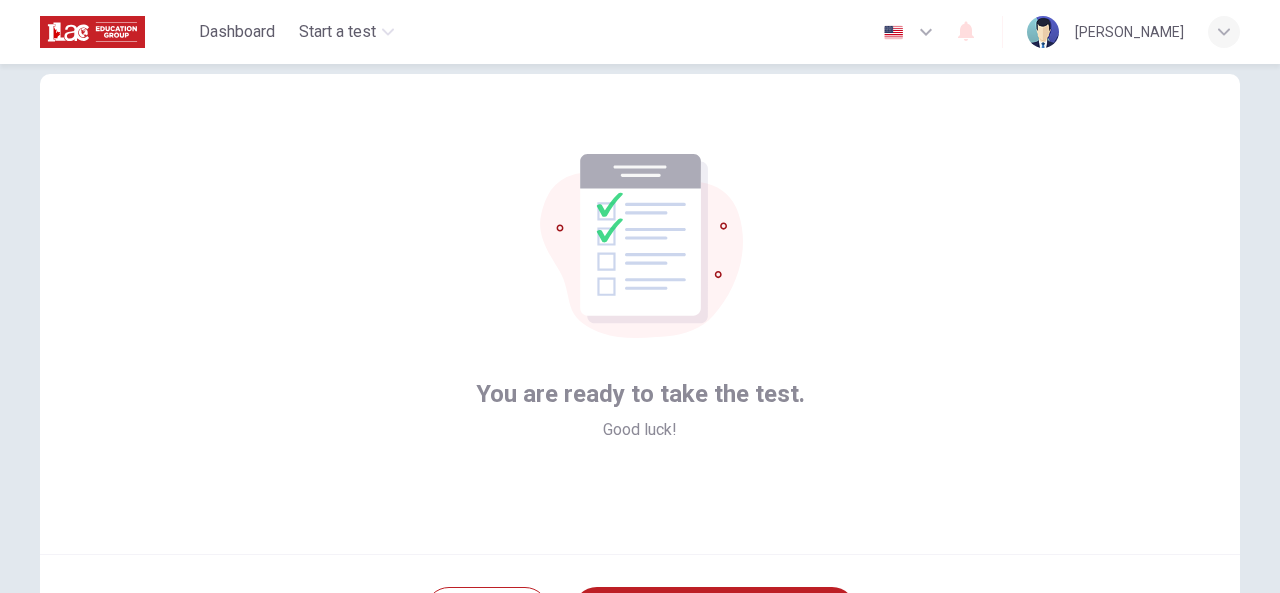 scroll, scrollTop: 39, scrollLeft: 0, axis: vertical 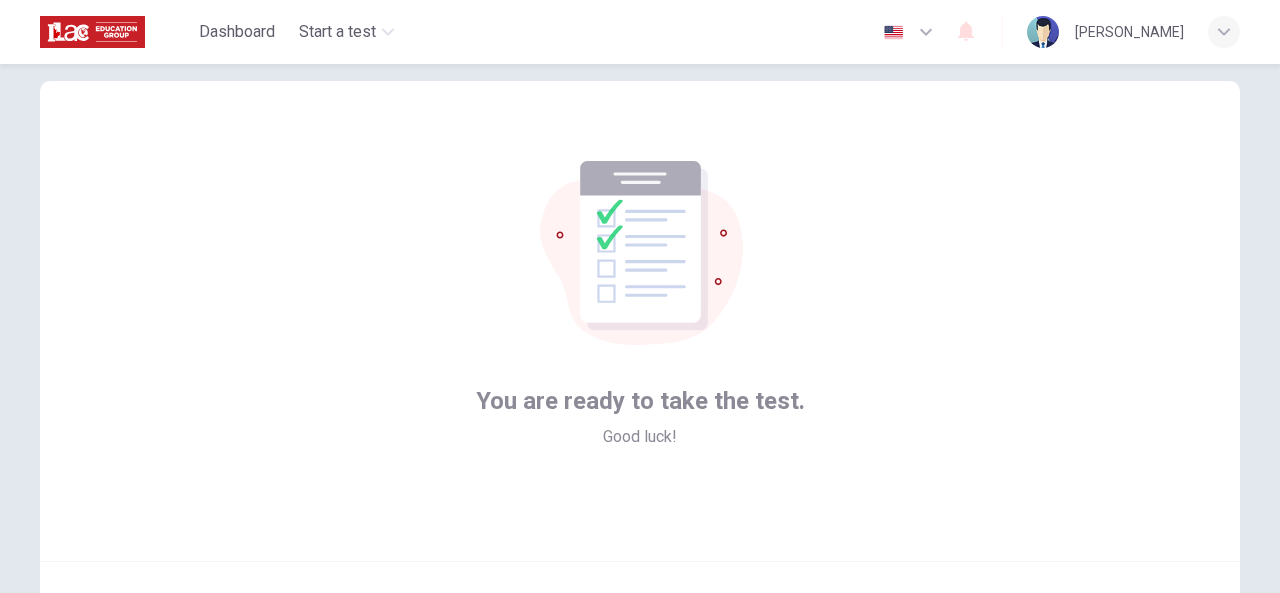 drag, startPoint x: 754, startPoint y: 271, endPoint x: 660, endPoint y: 253, distance: 95.707886 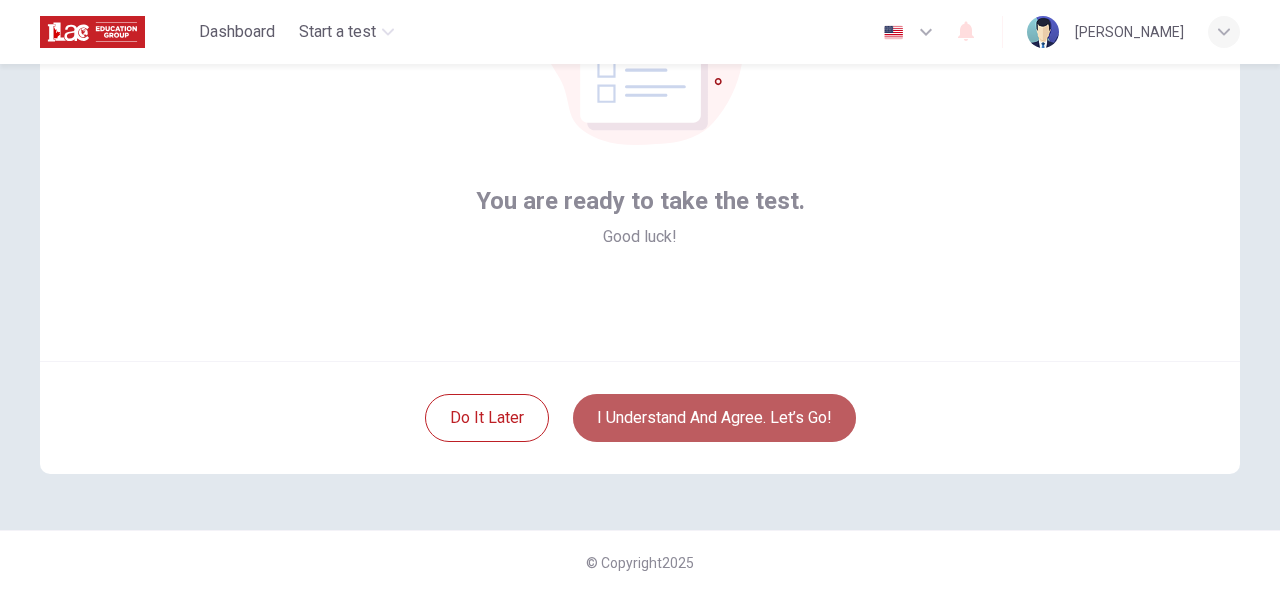 click on "I understand and agree. Let’s go!" at bounding box center (714, 418) 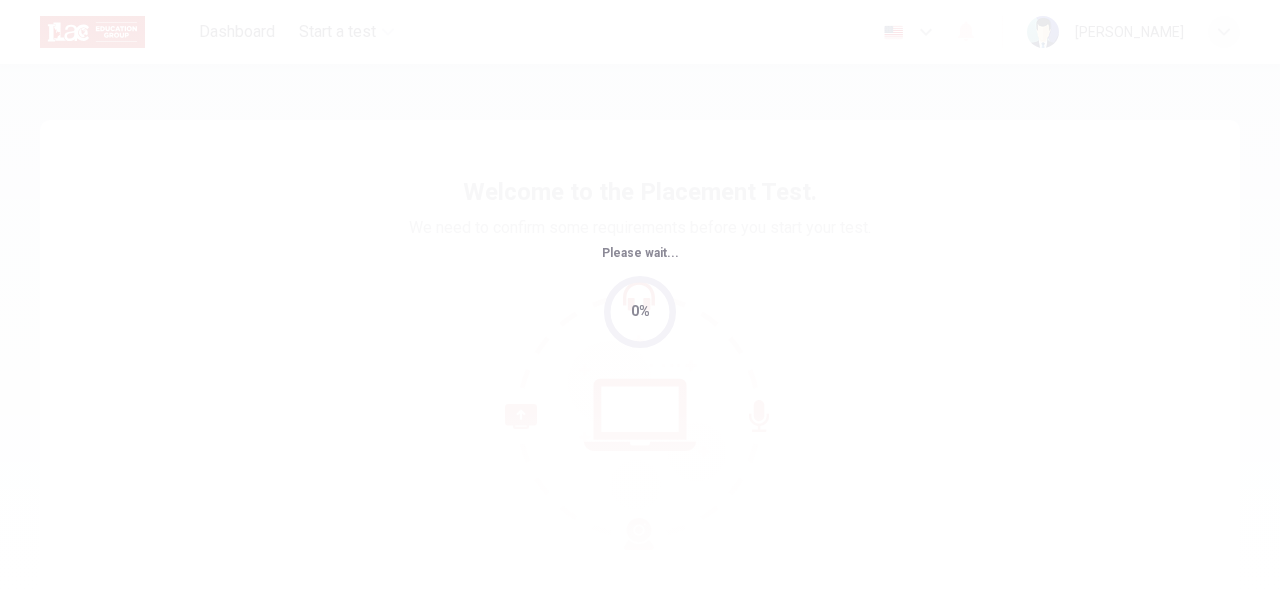 scroll, scrollTop: 0, scrollLeft: 0, axis: both 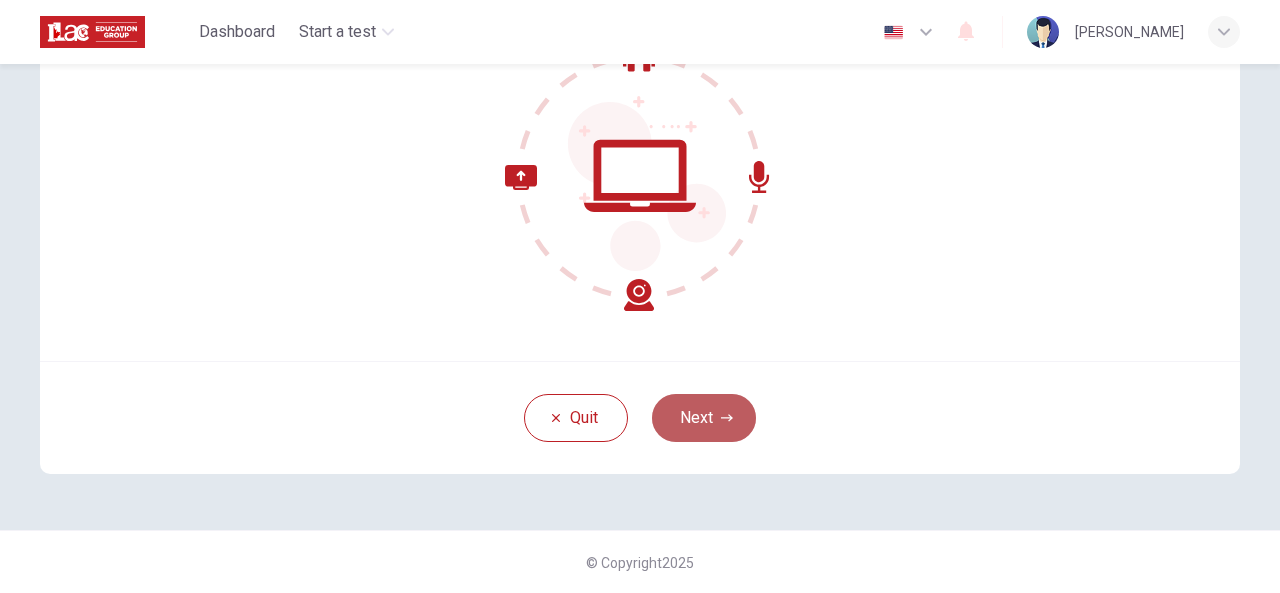 click on "Next" at bounding box center [704, 418] 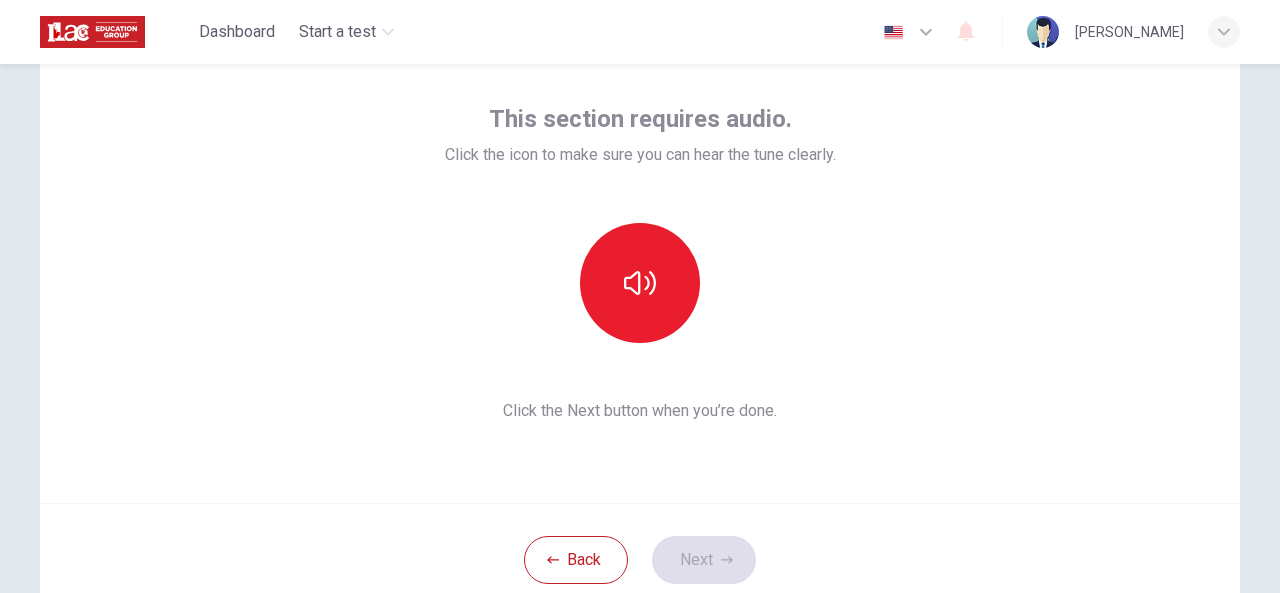scroll, scrollTop: 94, scrollLeft: 0, axis: vertical 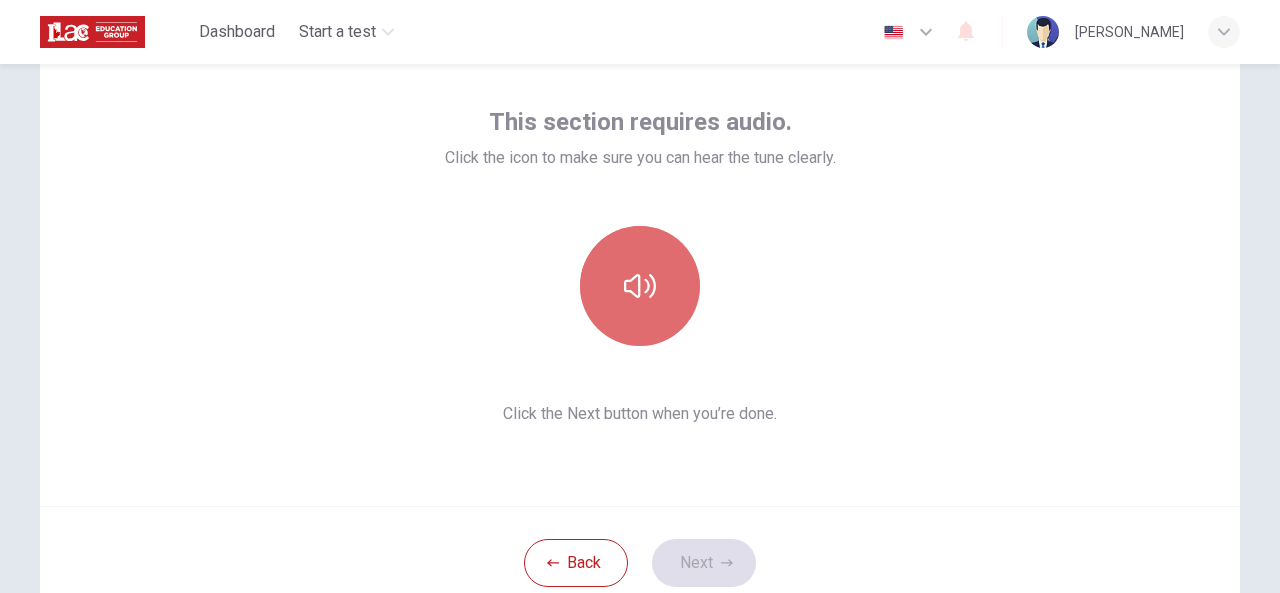 click at bounding box center (640, 286) 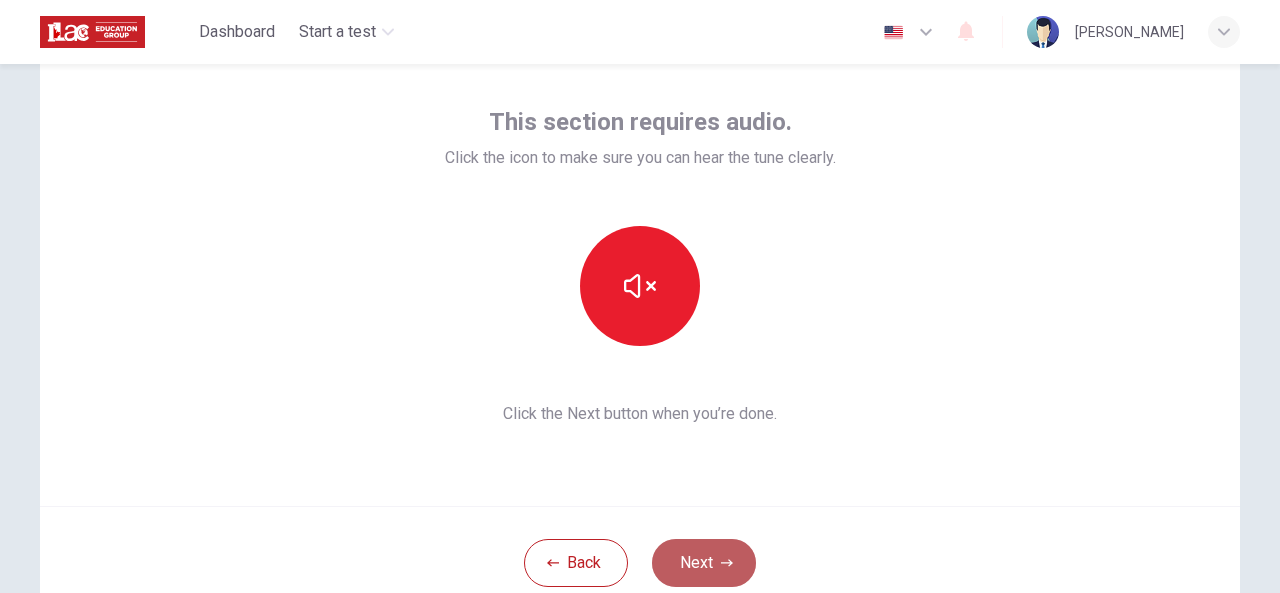 click on "Next" at bounding box center (704, 563) 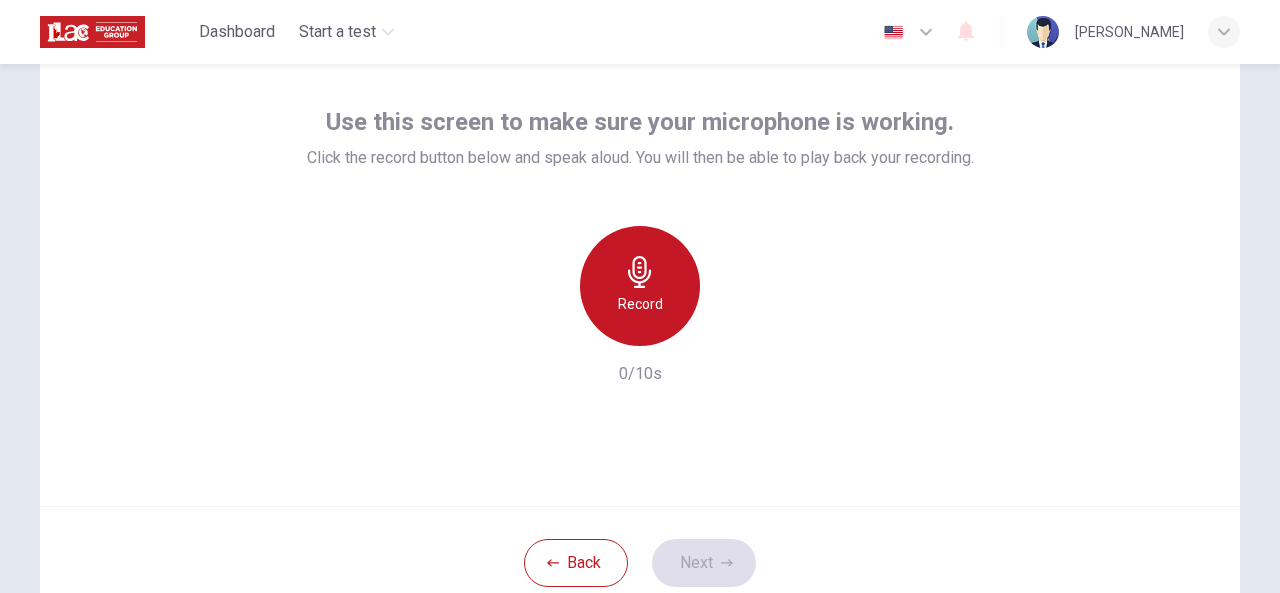 click on "Record" at bounding box center [640, 304] 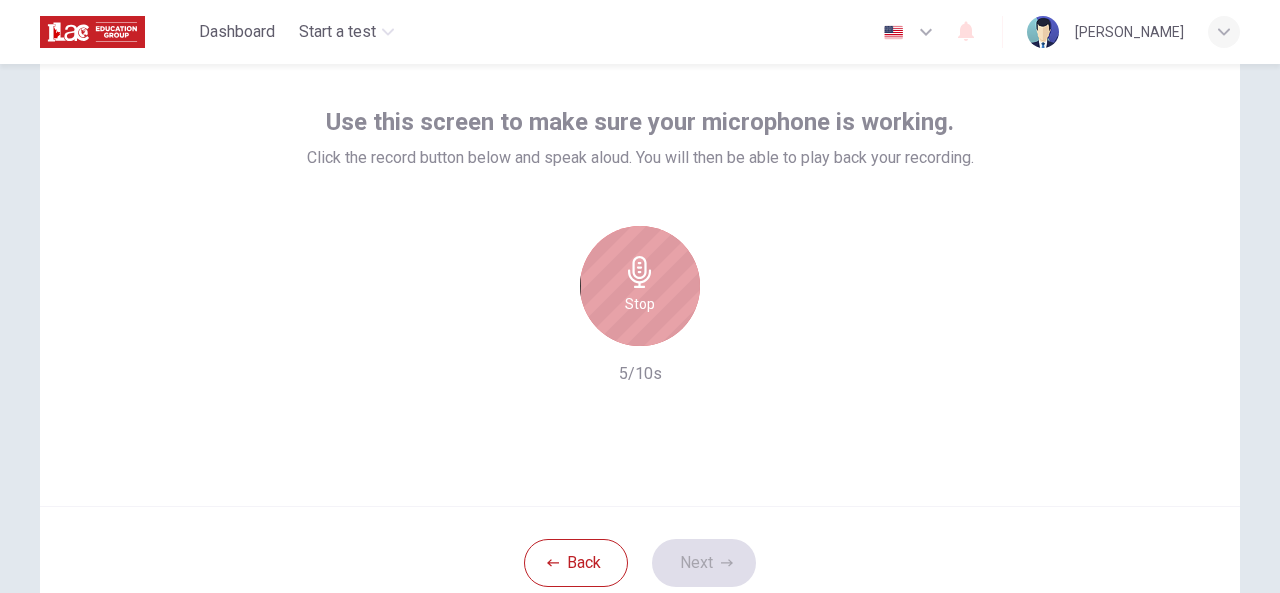click on "Stop" at bounding box center [640, 304] 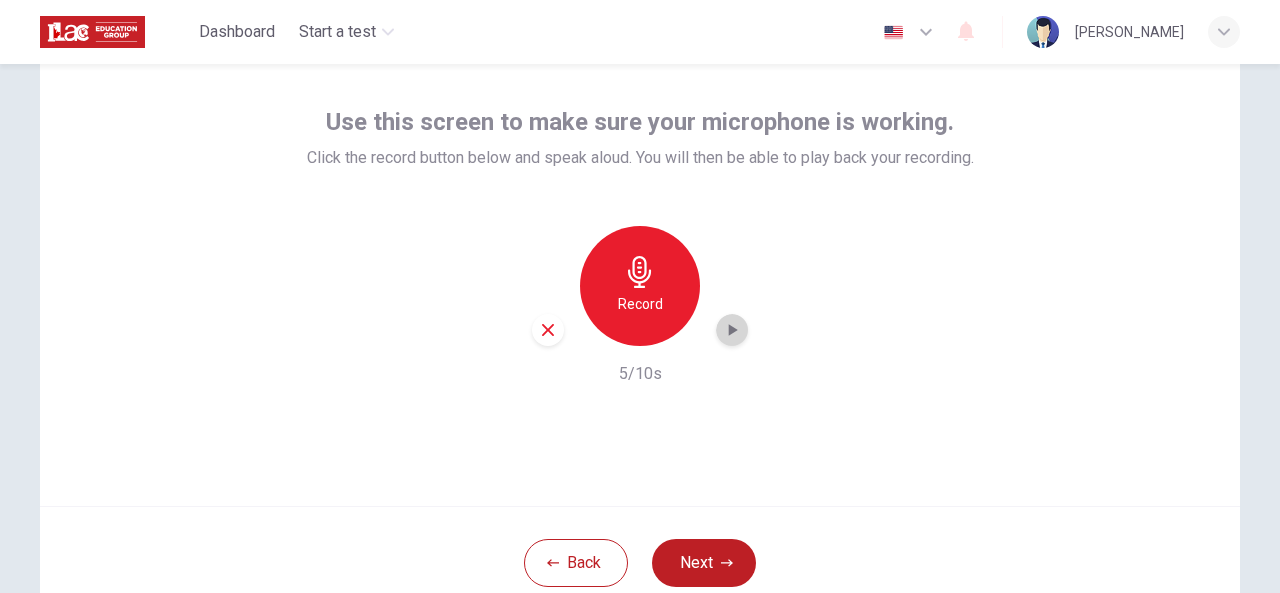 click 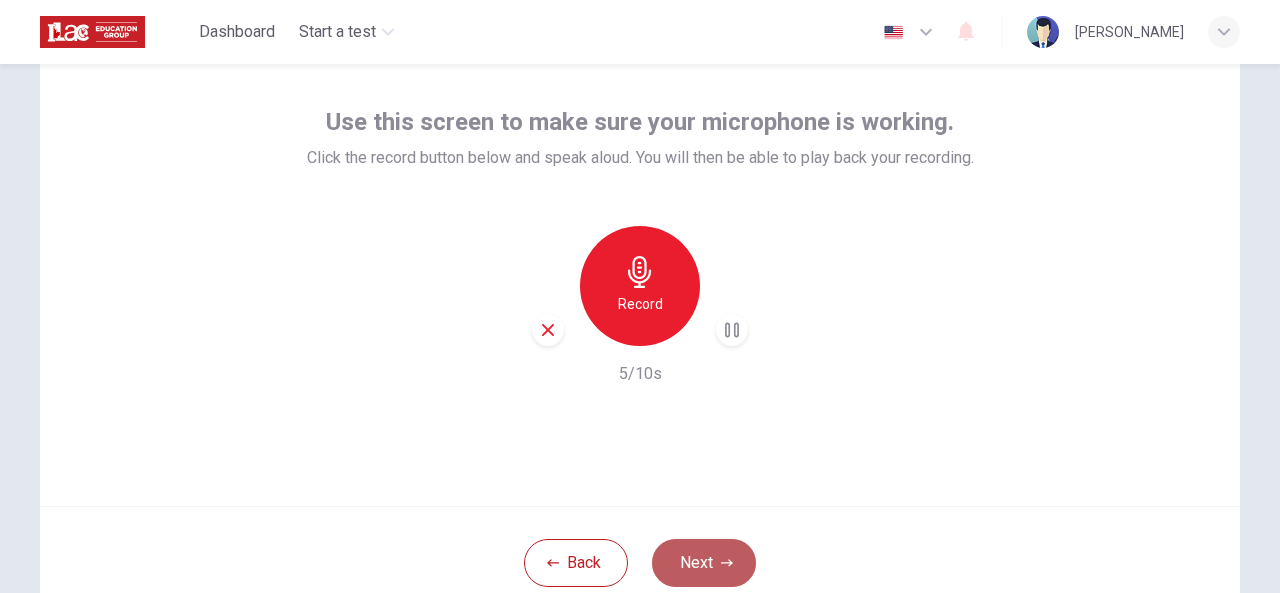 click on "Next" at bounding box center (704, 563) 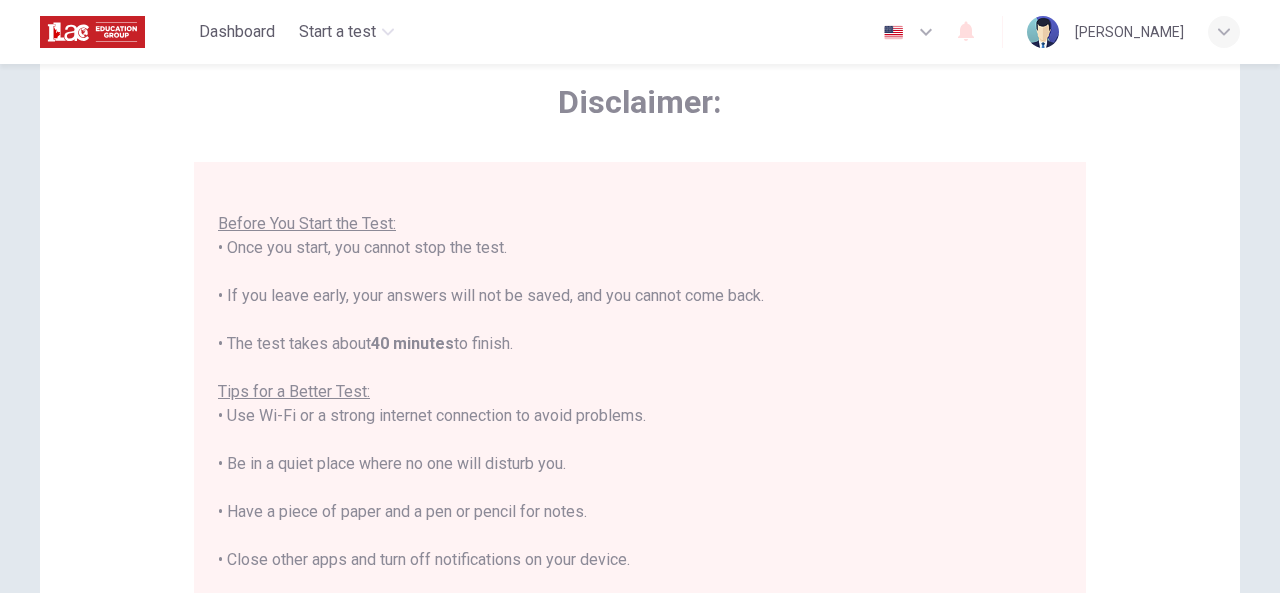 scroll, scrollTop: 22, scrollLeft: 0, axis: vertical 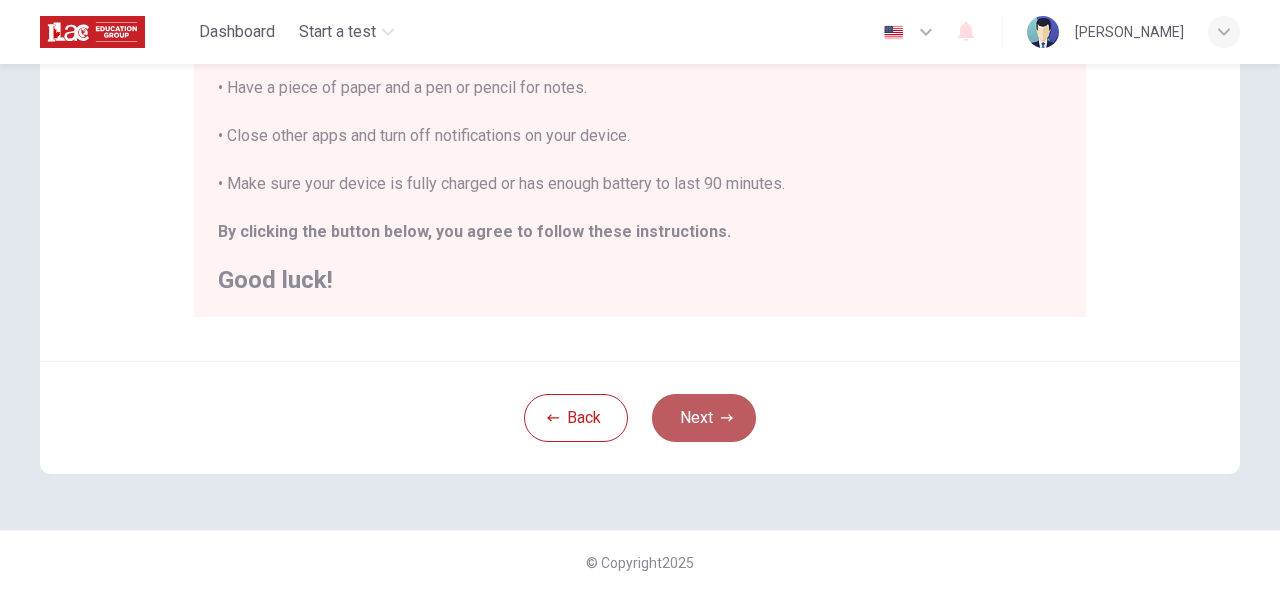 click 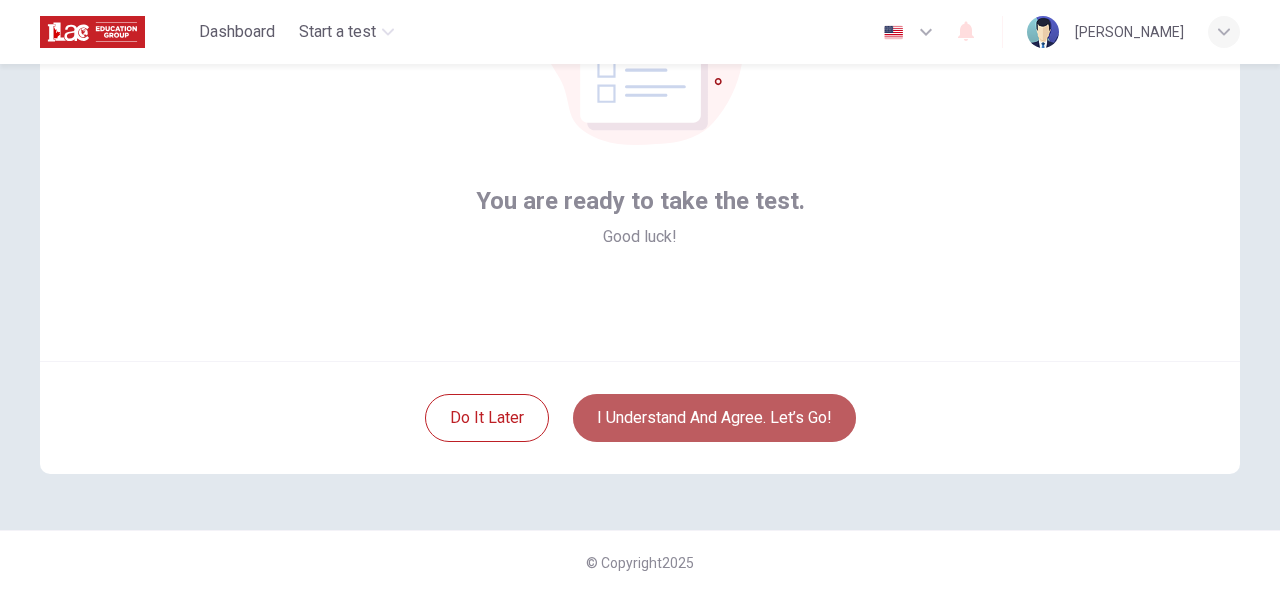 click on "I understand and agree. Let’s go!" at bounding box center (714, 418) 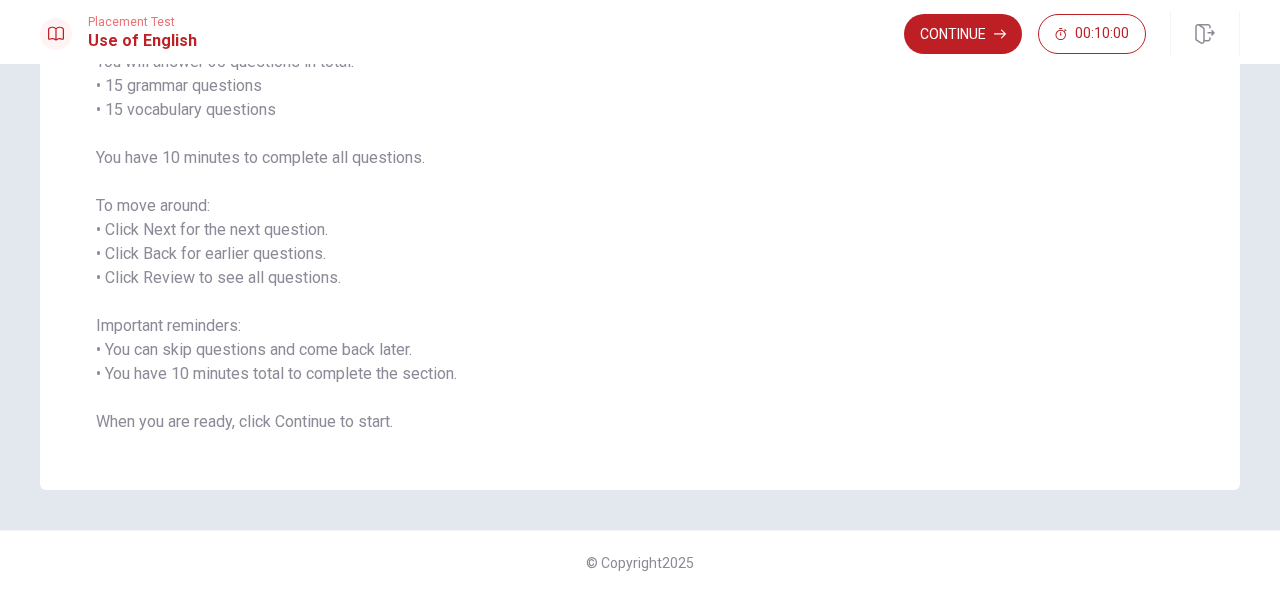 scroll, scrollTop: 0, scrollLeft: 0, axis: both 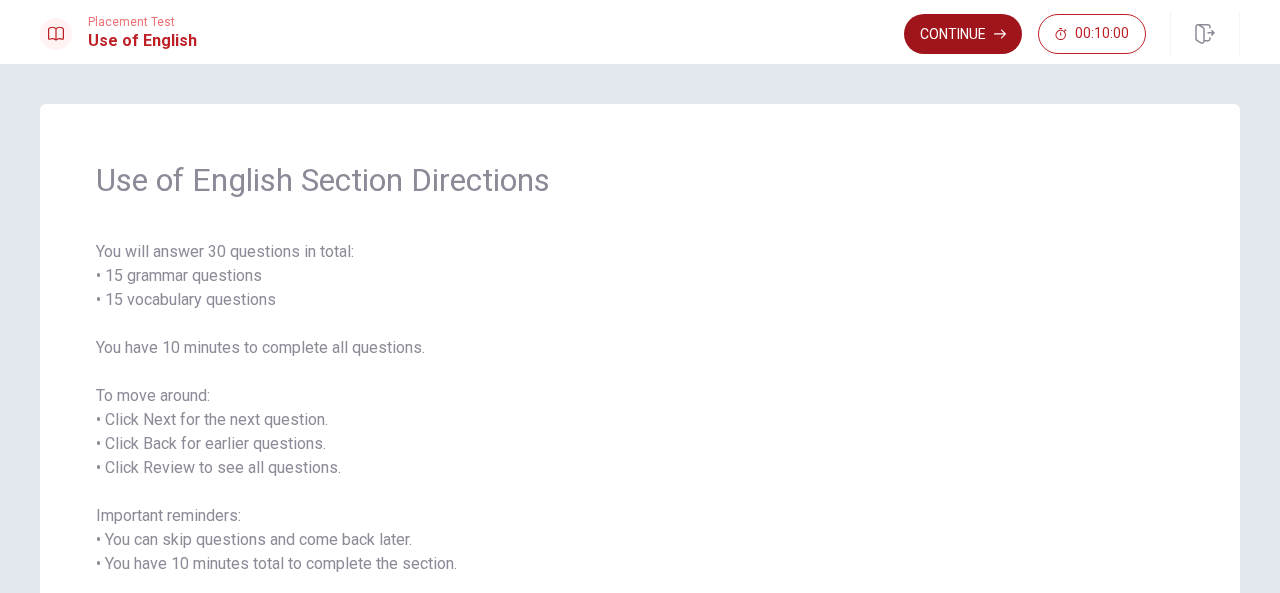 click on "Continue" at bounding box center [963, 34] 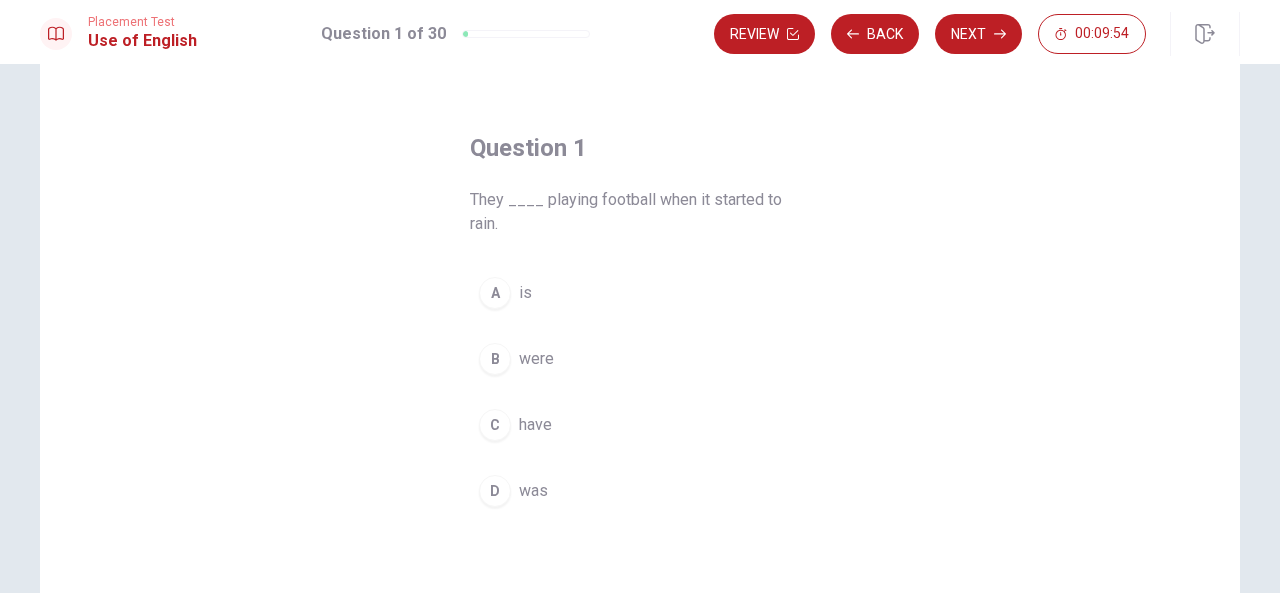 scroll, scrollTop: 56, scrollLeft: 0, axis: vertical 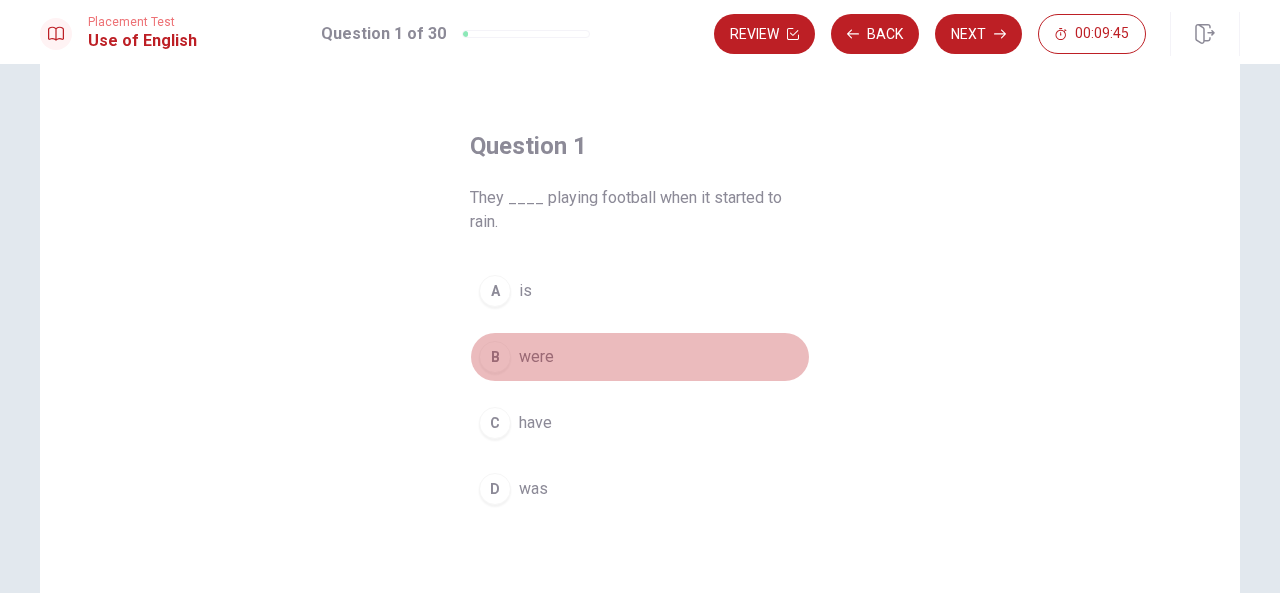 click on "B" at bounding box center (495, 357) 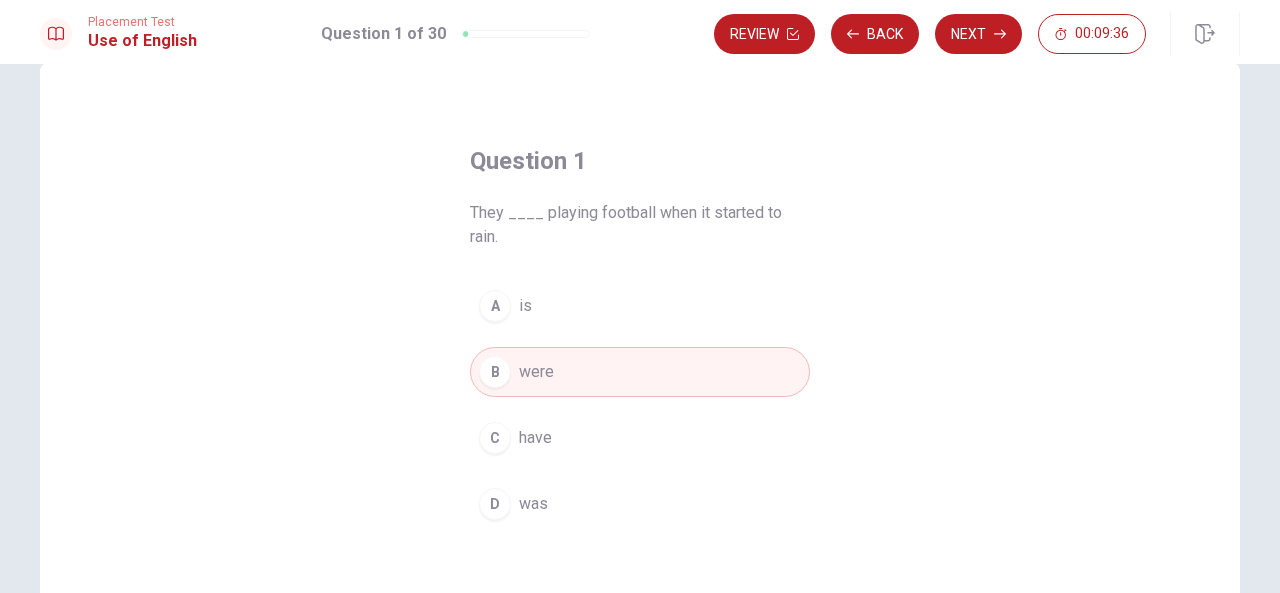 scroll, scrollTop: 40, scrollLeft: 0, axis: vertical 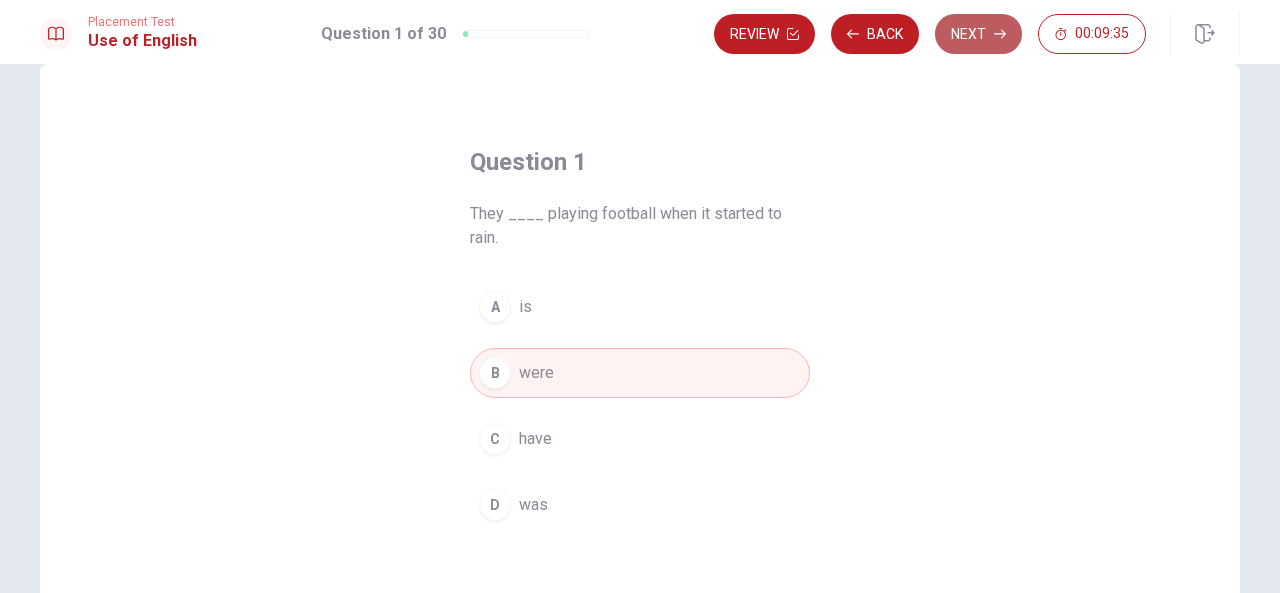 click on "Next" at bounding box center (978, 34) 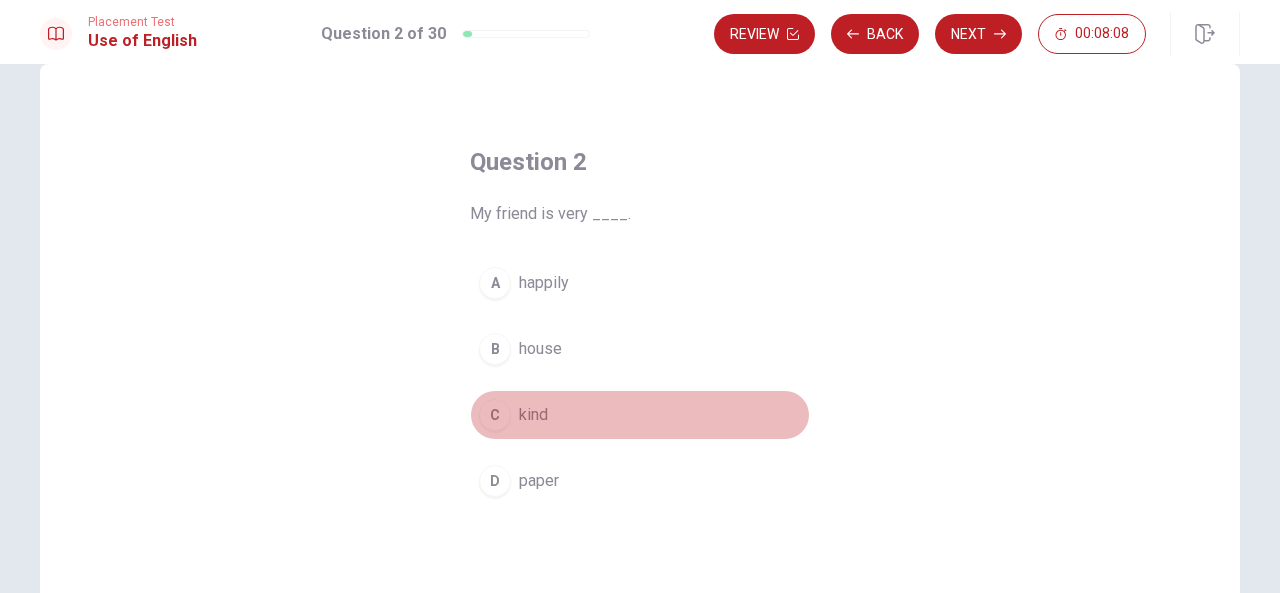 click on "C" at bounding box center (495, 415) 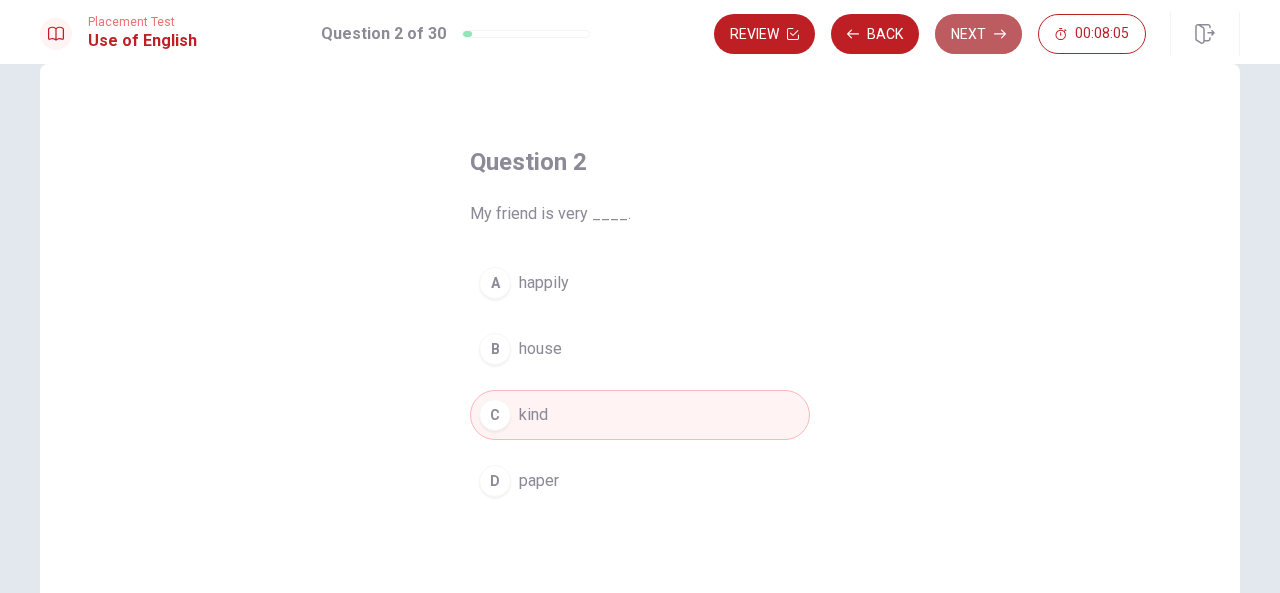 click on "Next" at bounding box center [978, 34] 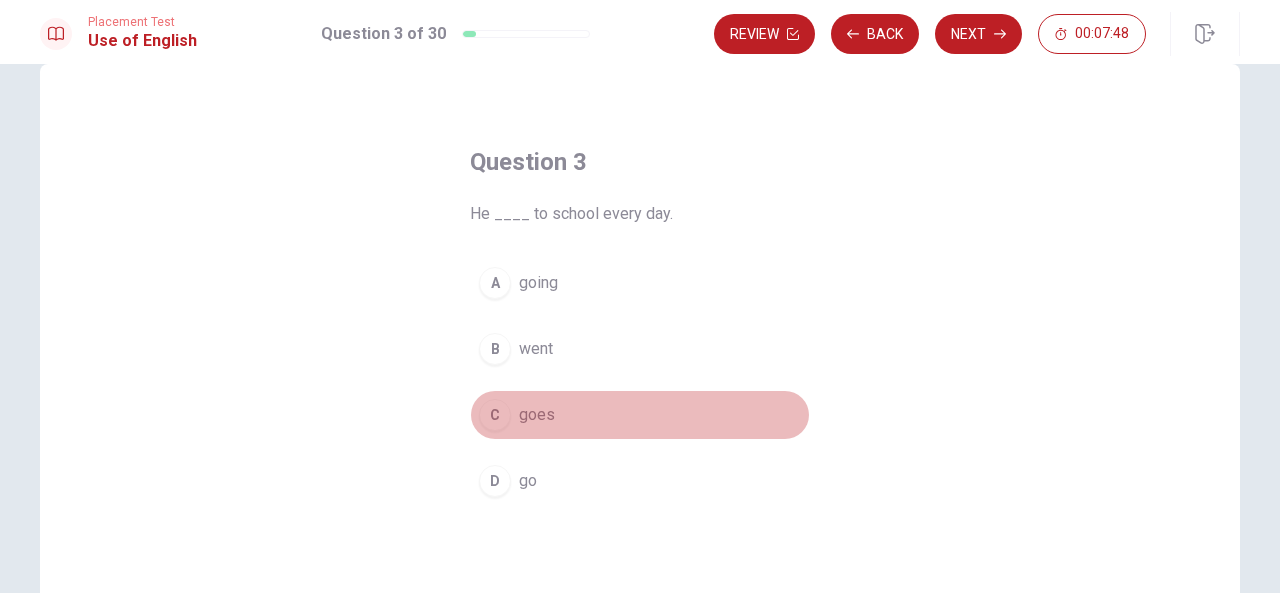 click on "C goes" at bounding box center (640, 415) 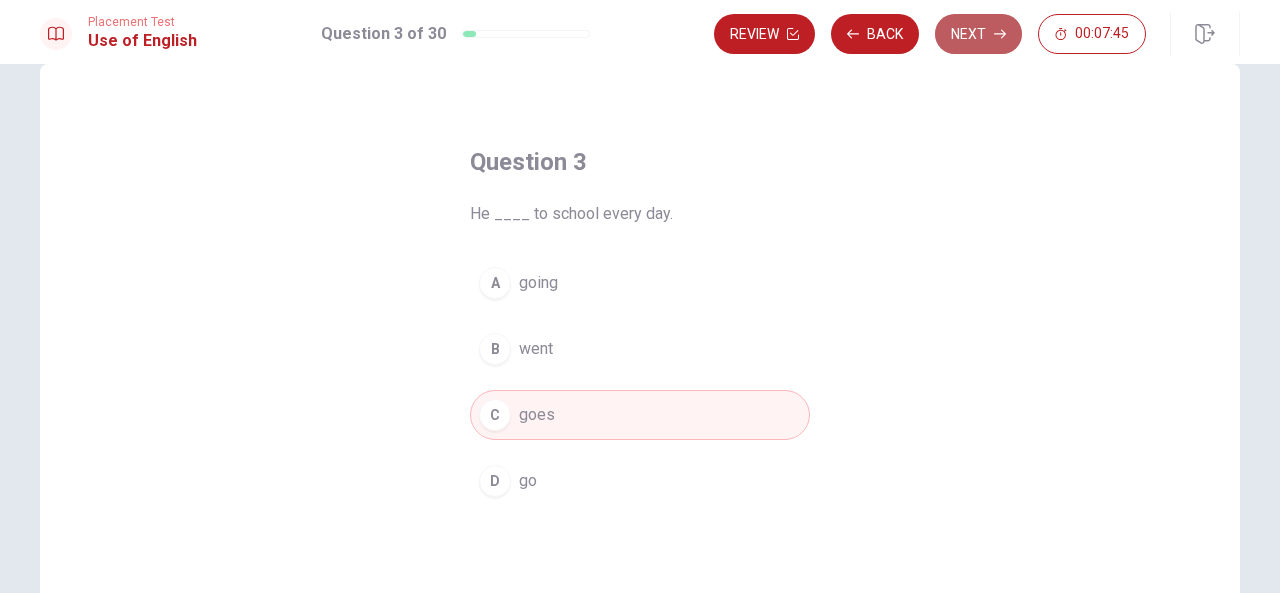 click on "Next" at bounding box center [978, 34] 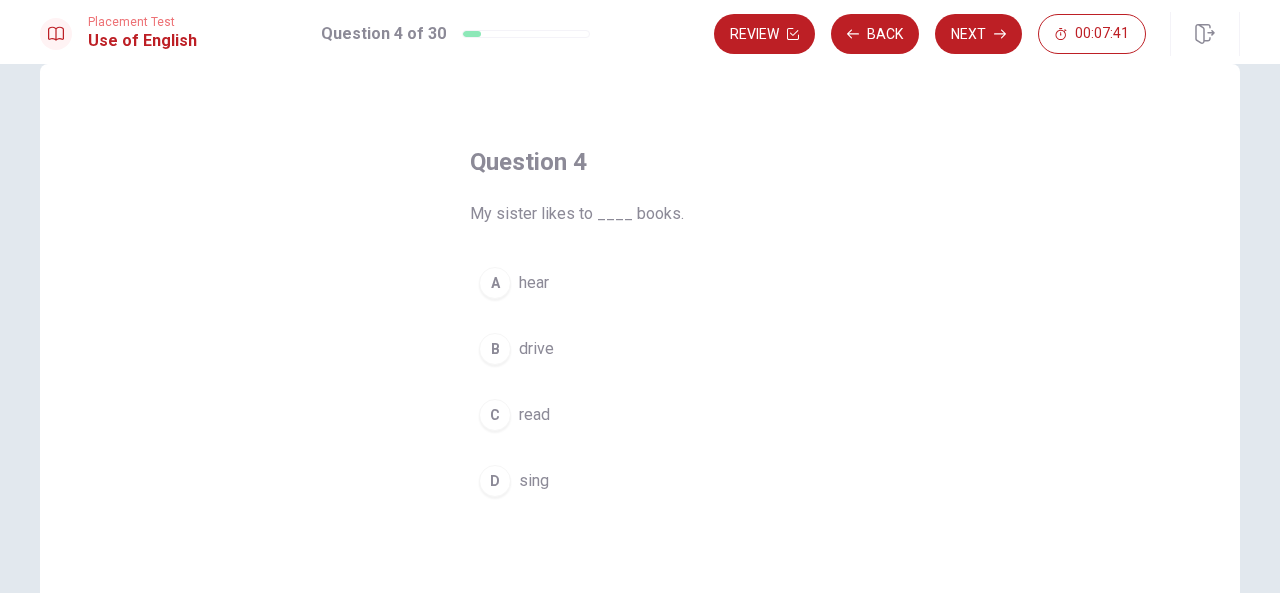 click on "C read" at bounding box center (640, 415) 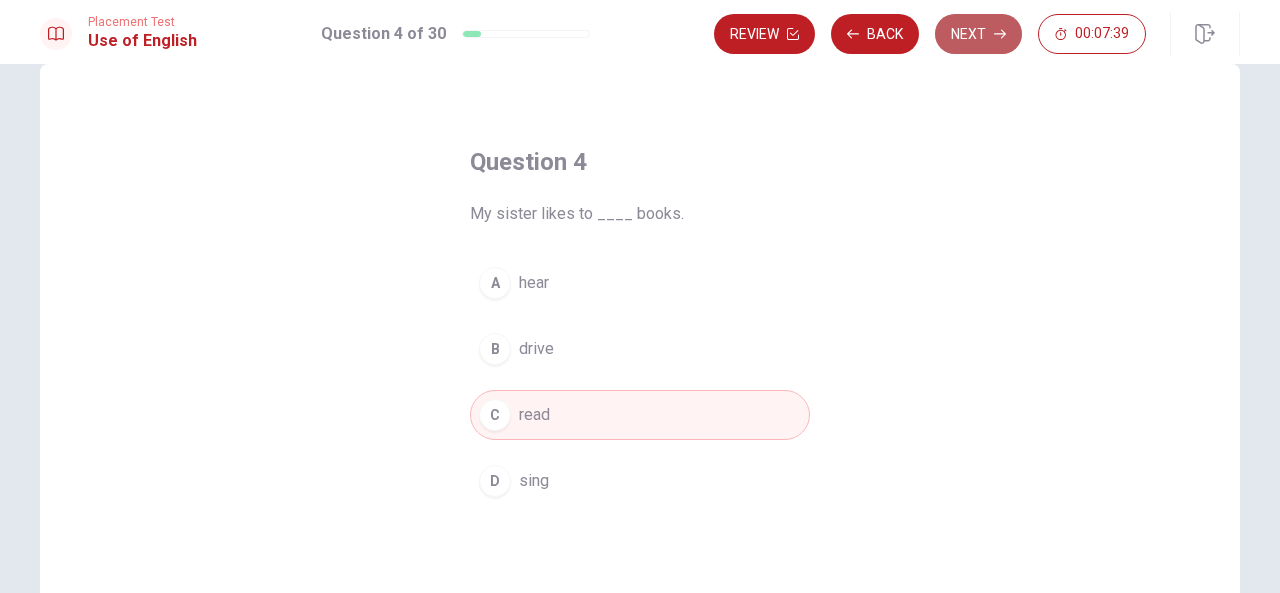 click on "Next" at bounding box center [978, 34] 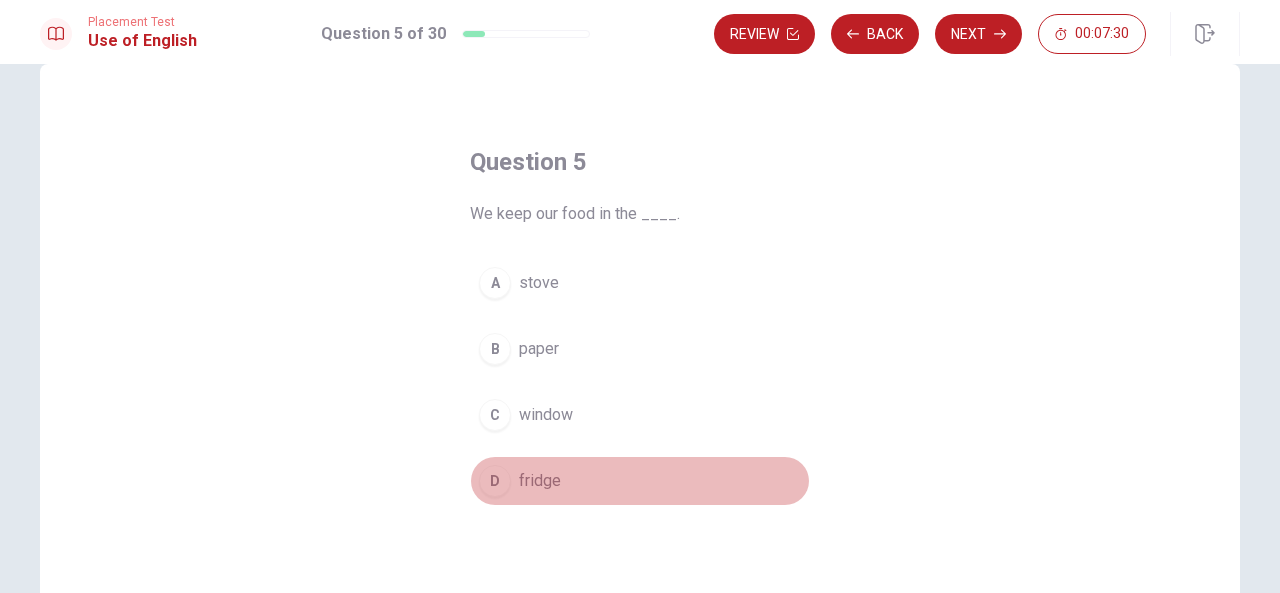 click on "fridge" at bounding box center (540, 481) 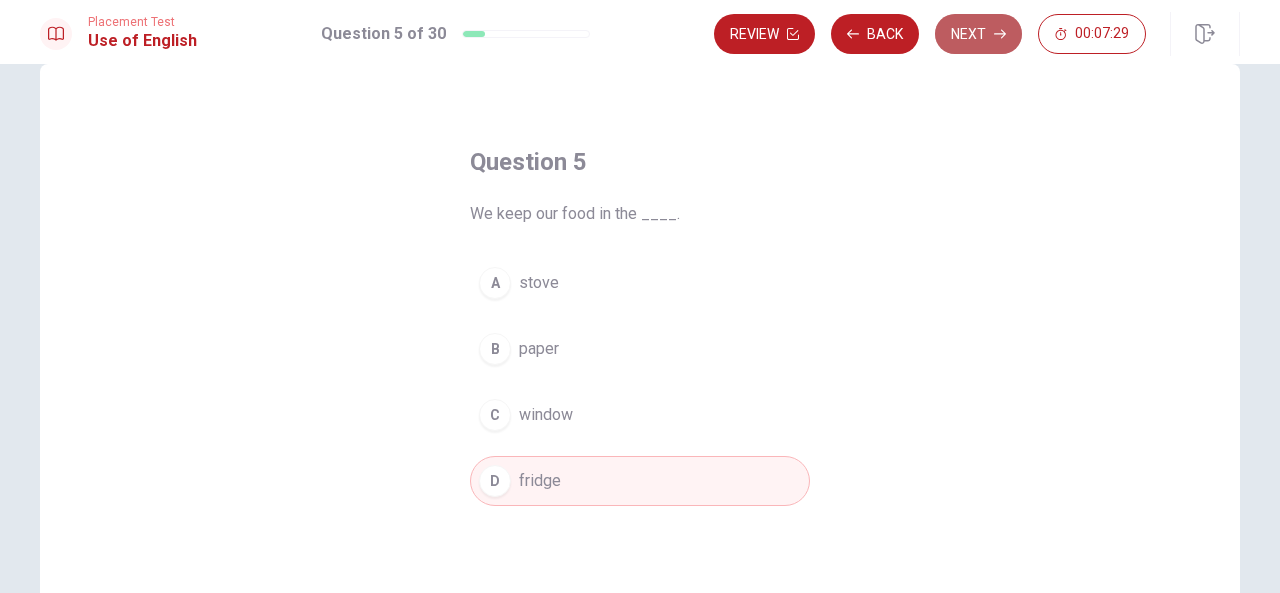 click on "Next" at bounding box center [978, 34] 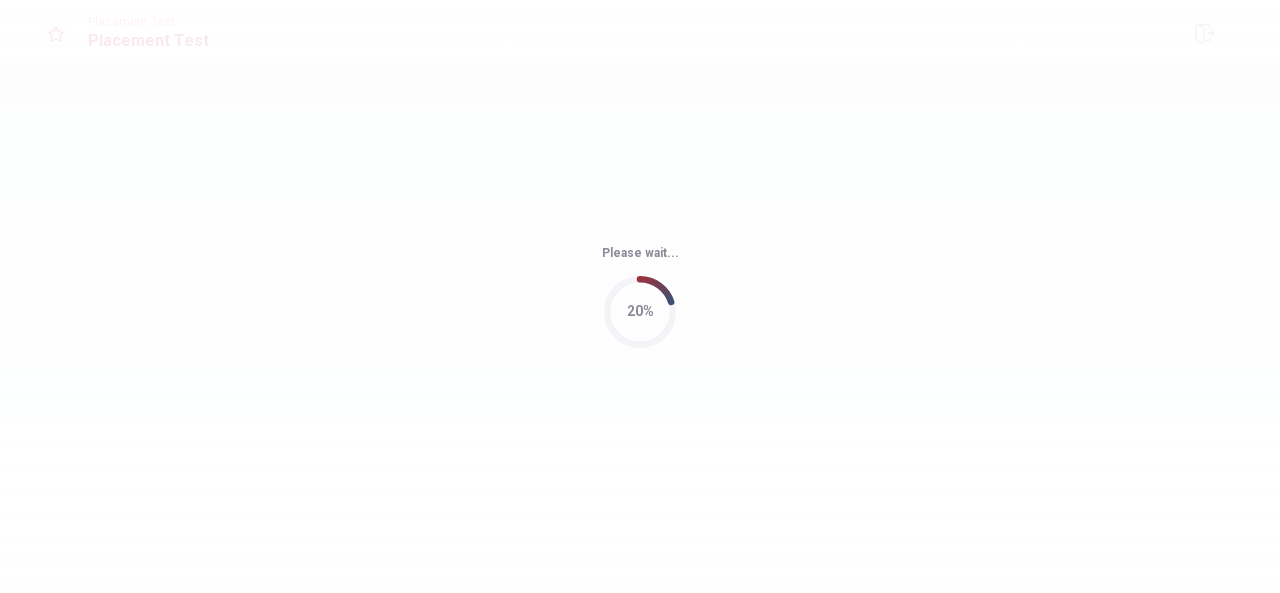 scroll, scrollTop: 0, scrollLeft: 0, axis: both 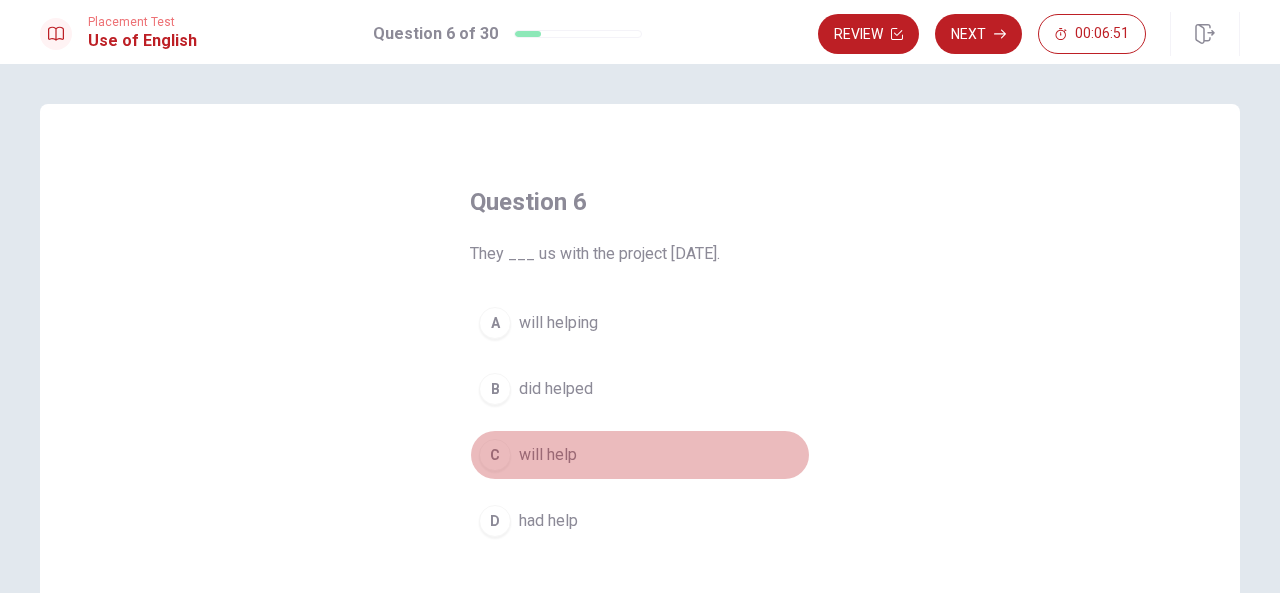 click on "will help" at bounding box center (548, 455) 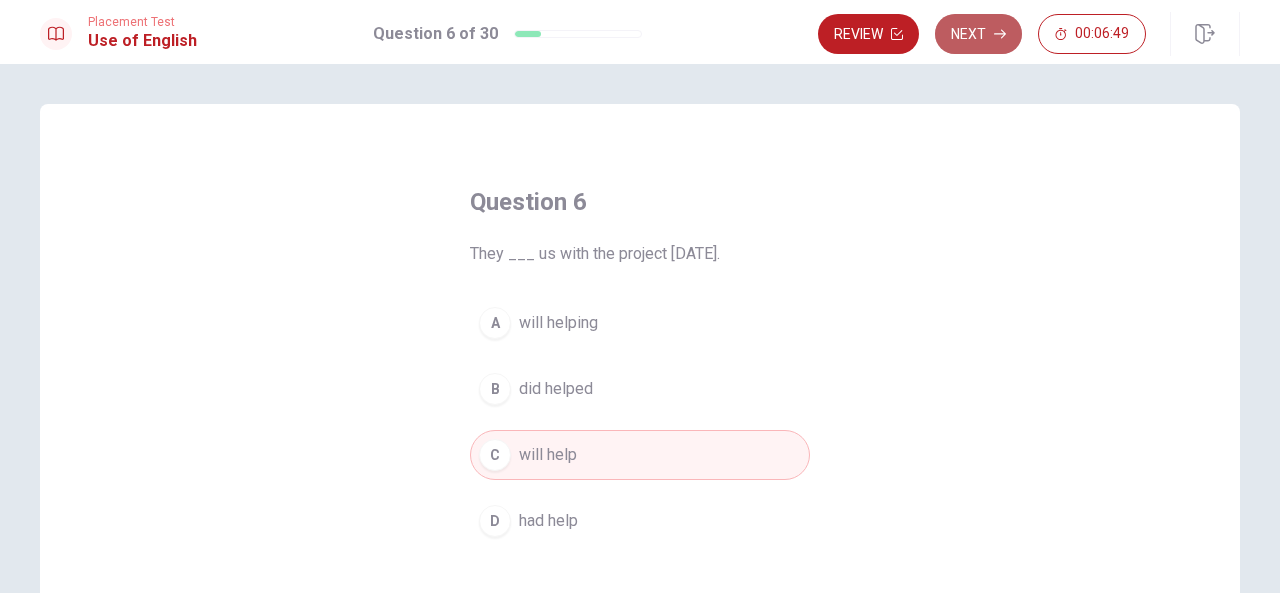 click on "Next" at bounding box center [978, 34] 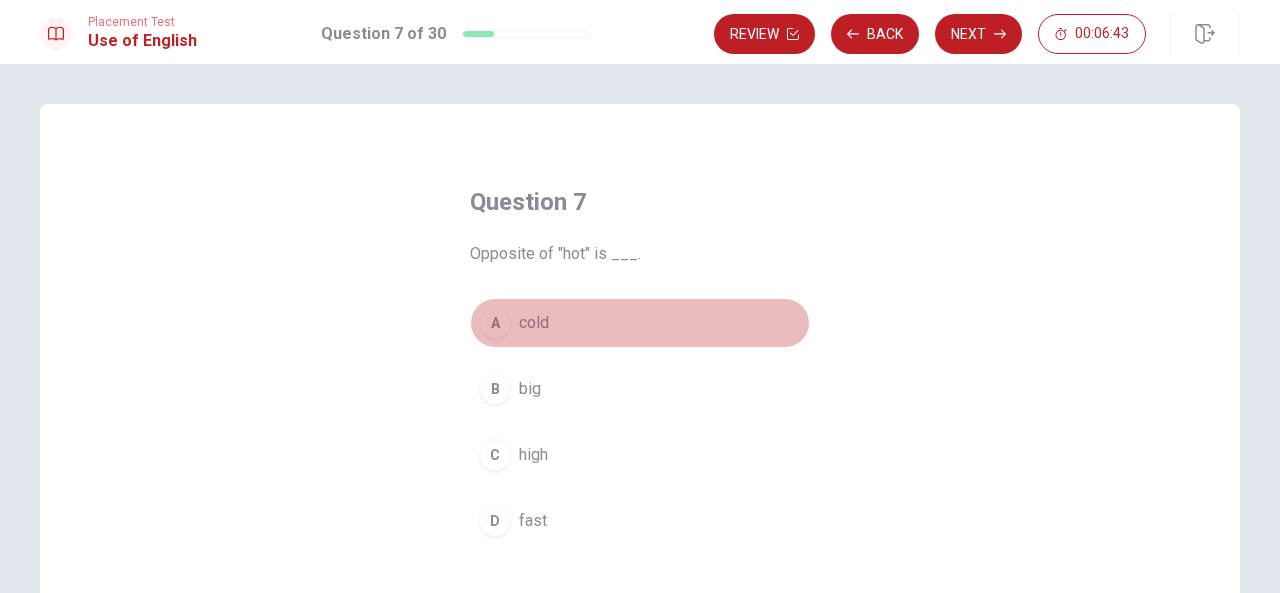 click on "A cold" at bounding box center (640, 323) 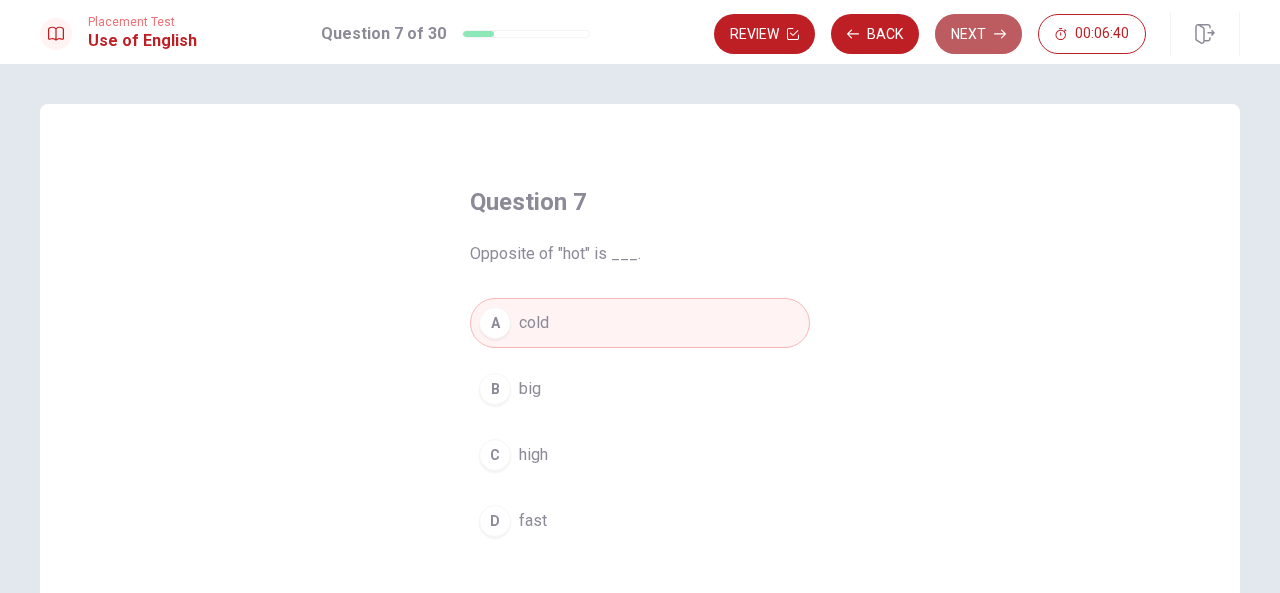 click on "Next" at bounding box center [978, 34] 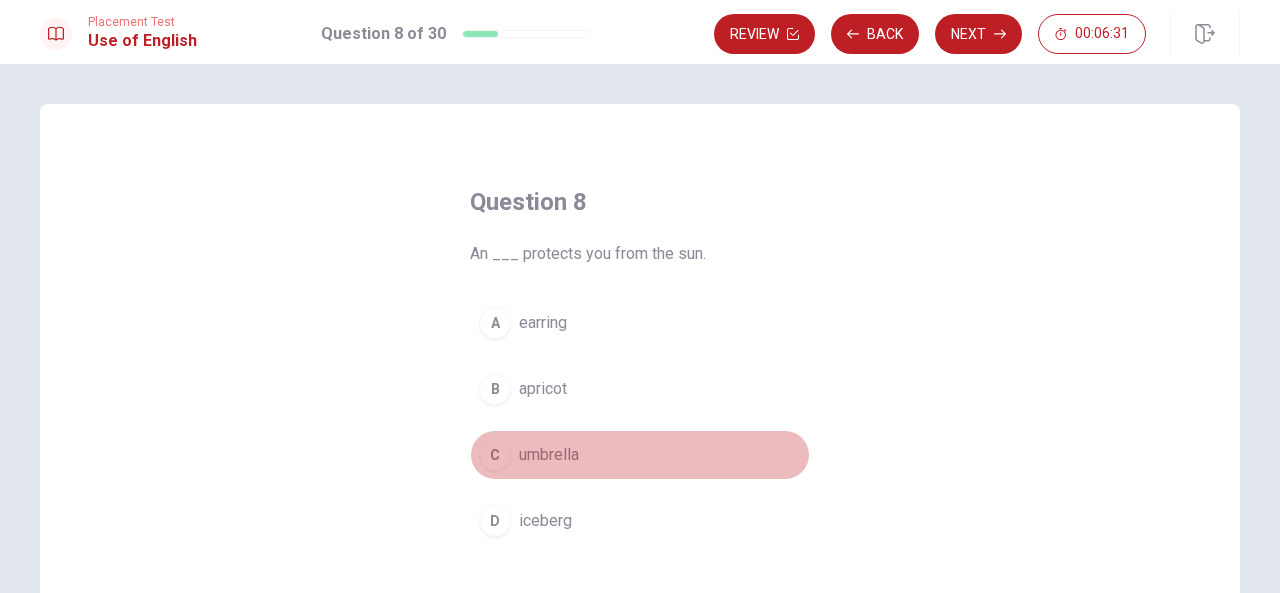 click on "C umbrella" at bounding box center [640, 455] 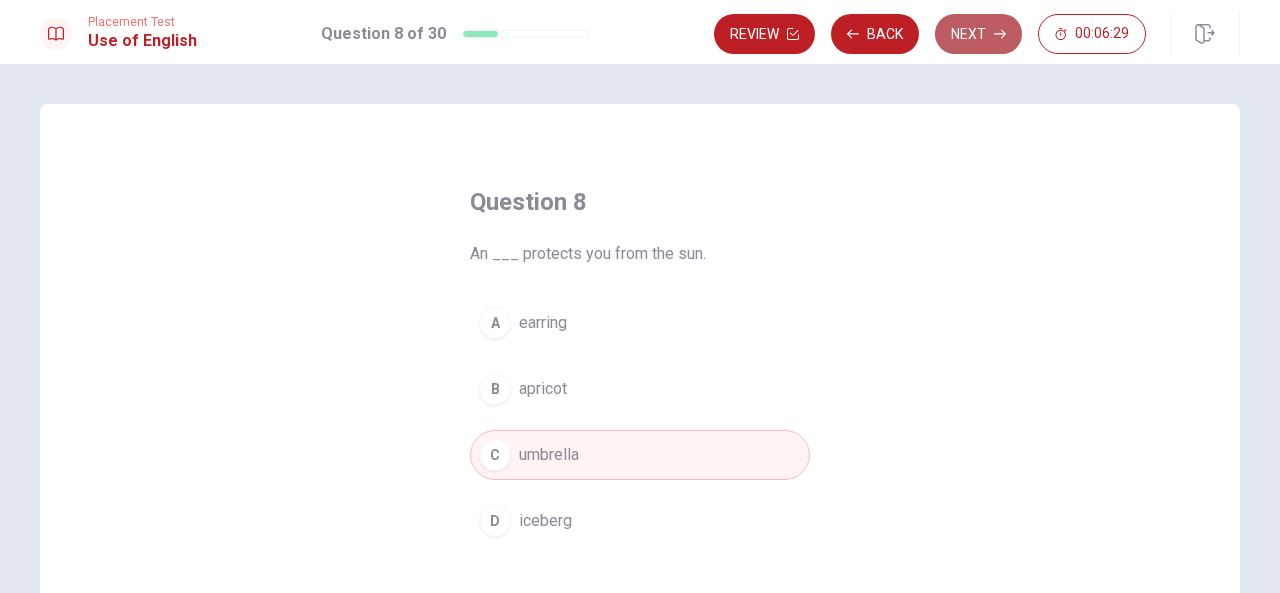 click on "Next" at bounding box center [978, 34] 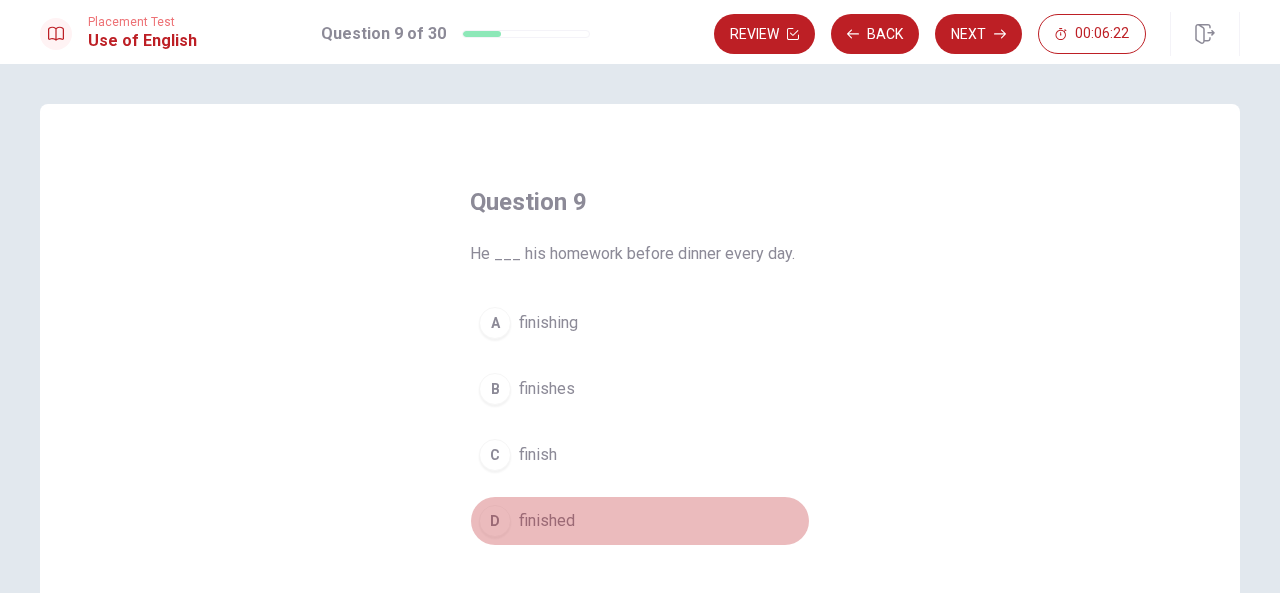 click on "finished" at bounding box center [547, 521] 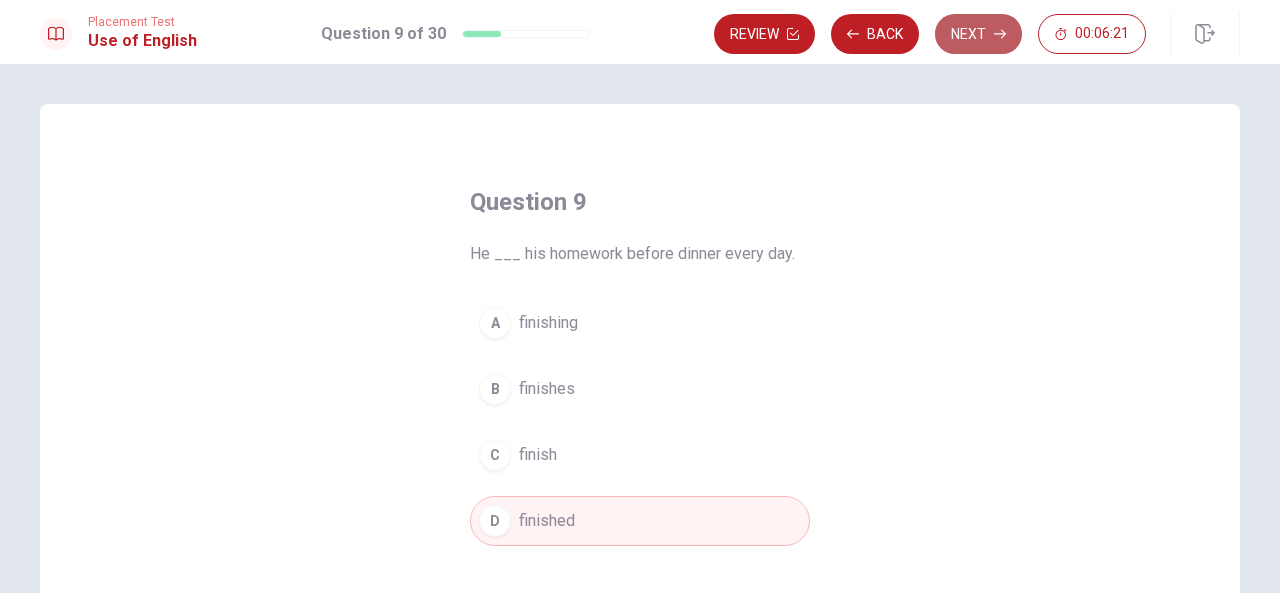 click on "Next" at bounding box center (978, 34) 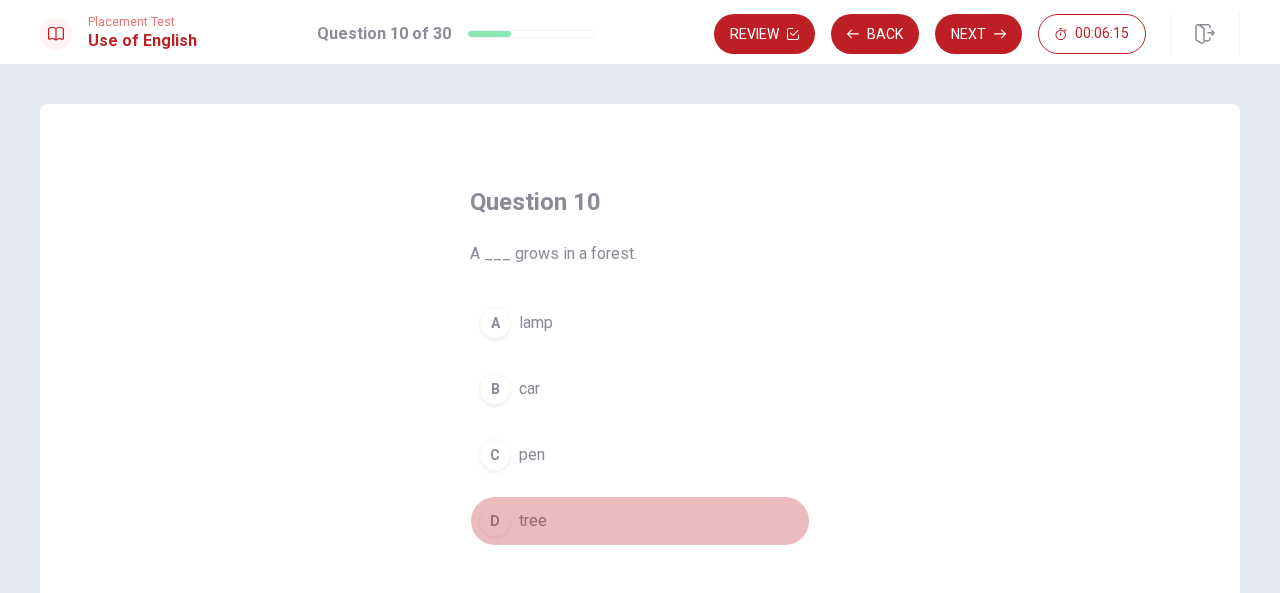 click on "D tree" at bounding box center [640, 521] 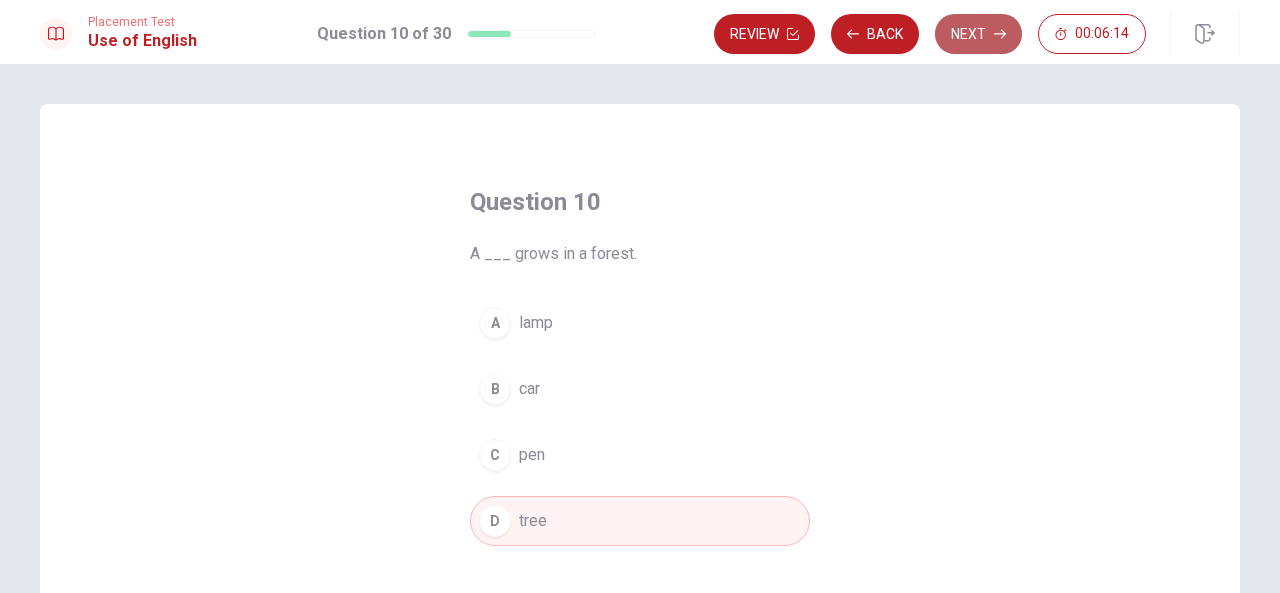 click on "Next" at bounding box center [978, 34] 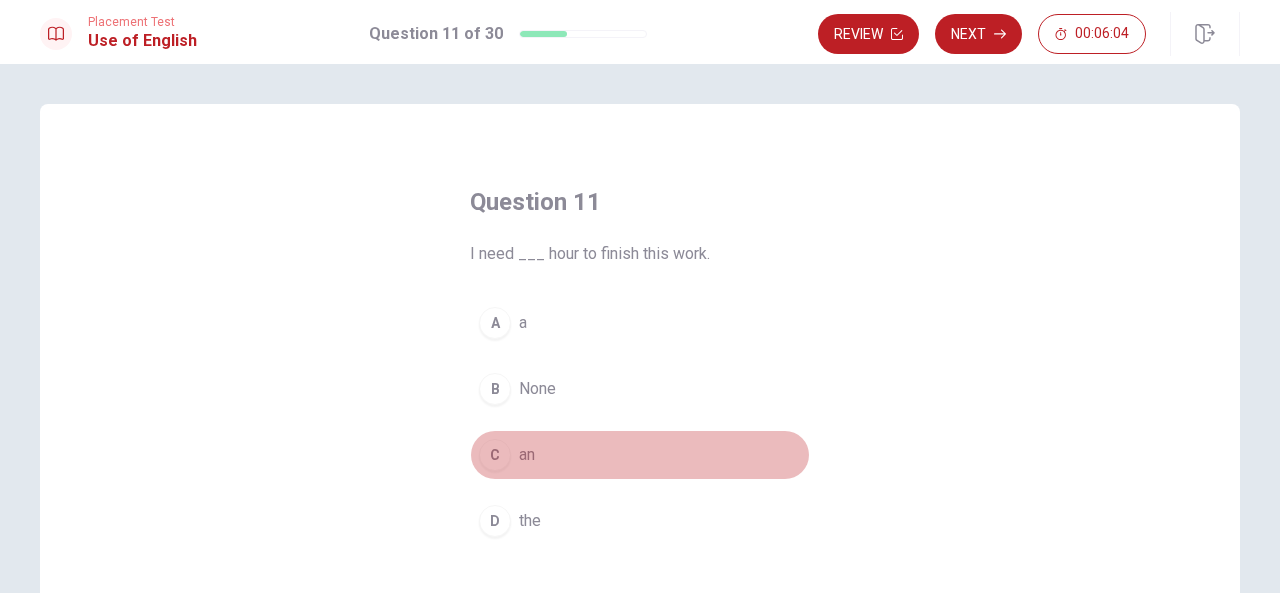 click on "C an" at bounding box center (640, 455) 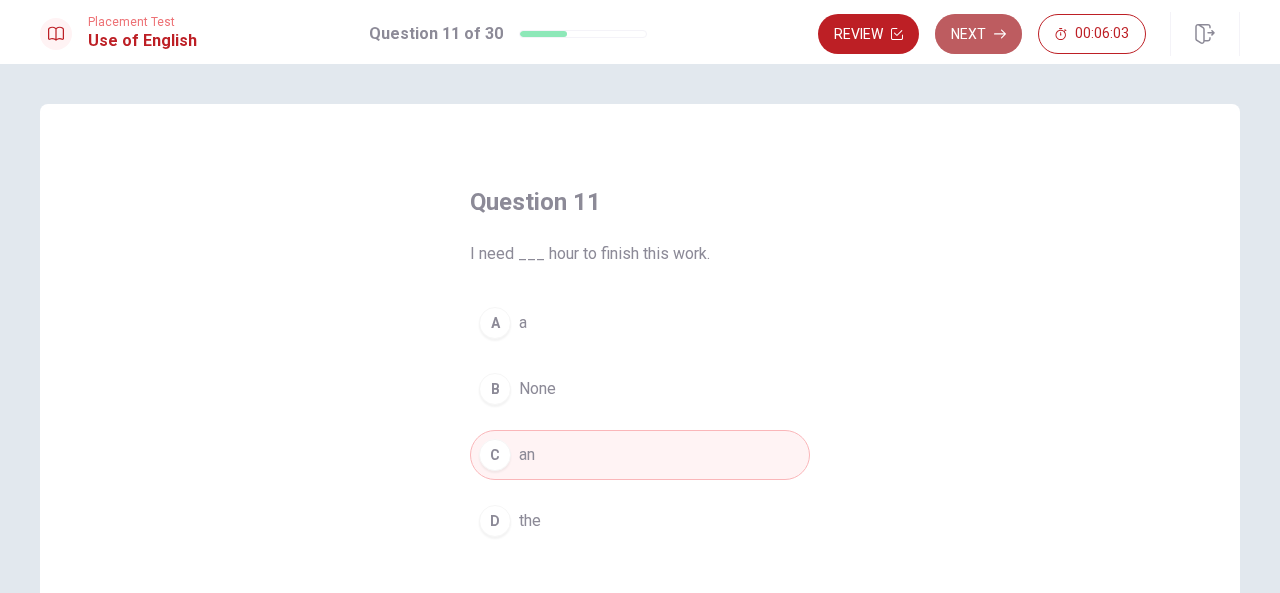 click on "Next" at bounding box center (978, 34) 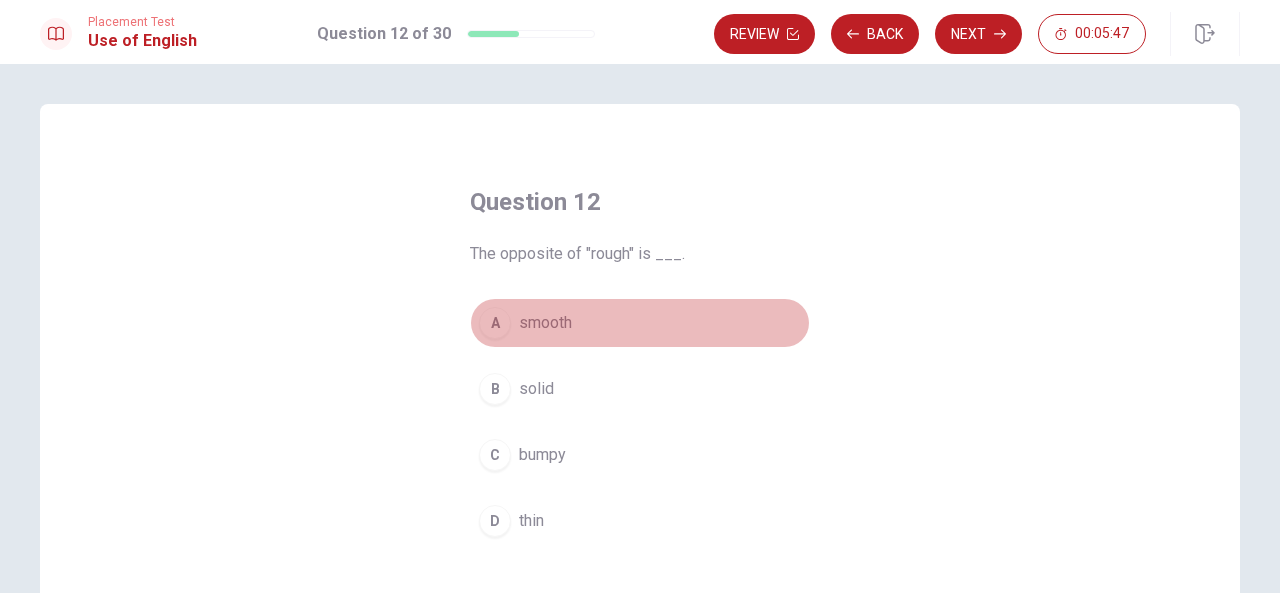 click on "smooth" at bounding box center (545, 323) 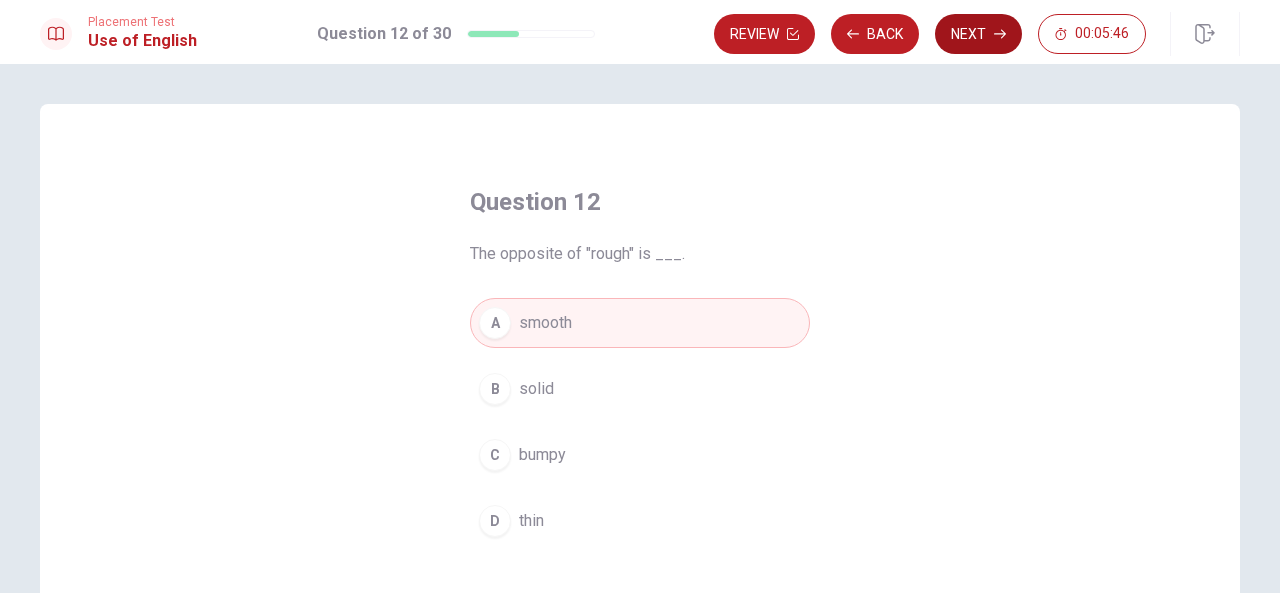 click on "Next" at bounding box center [978, 34] 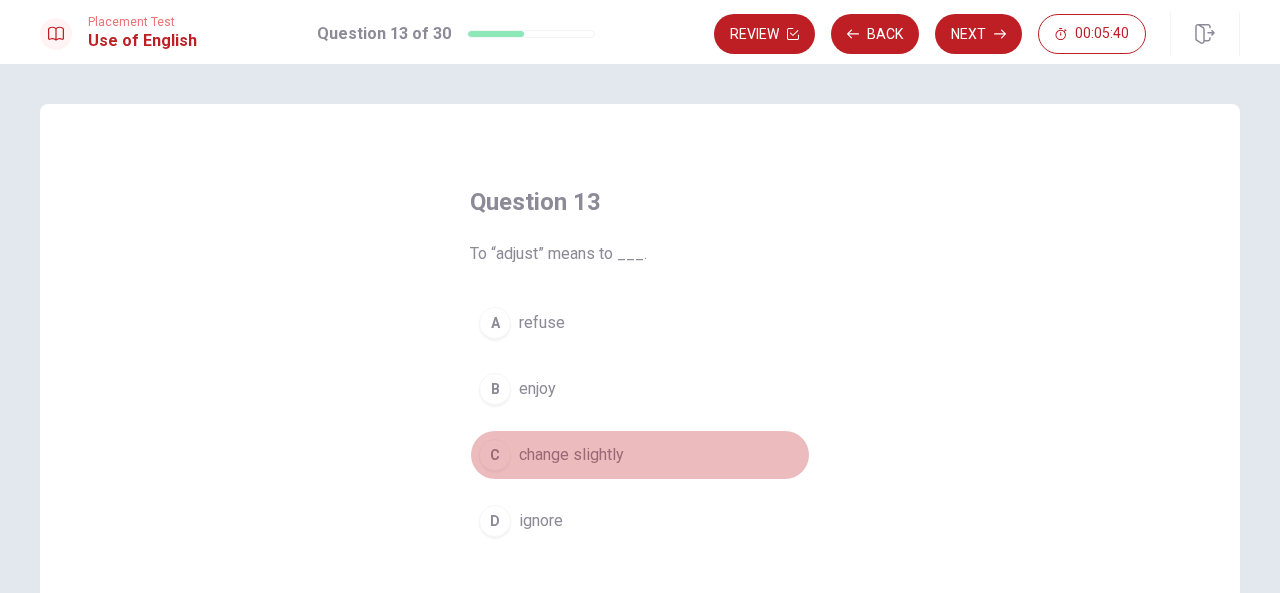 click on "change slightly" at bounding box center (571, 455) 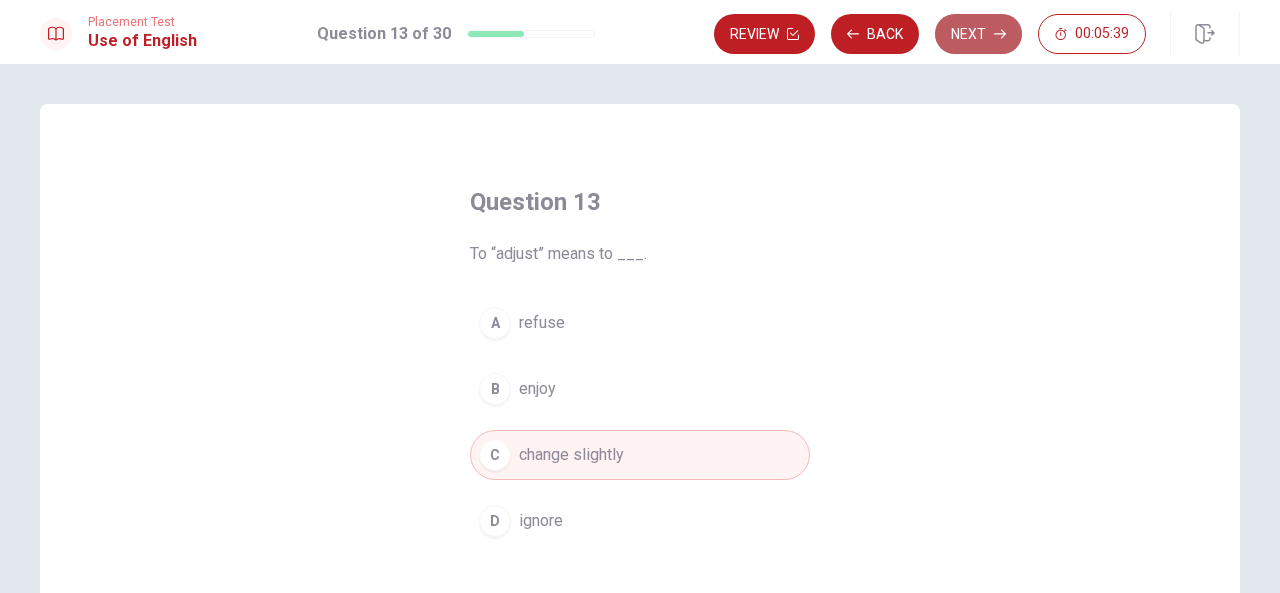 click on "Next" at bounding box center (978, 34) 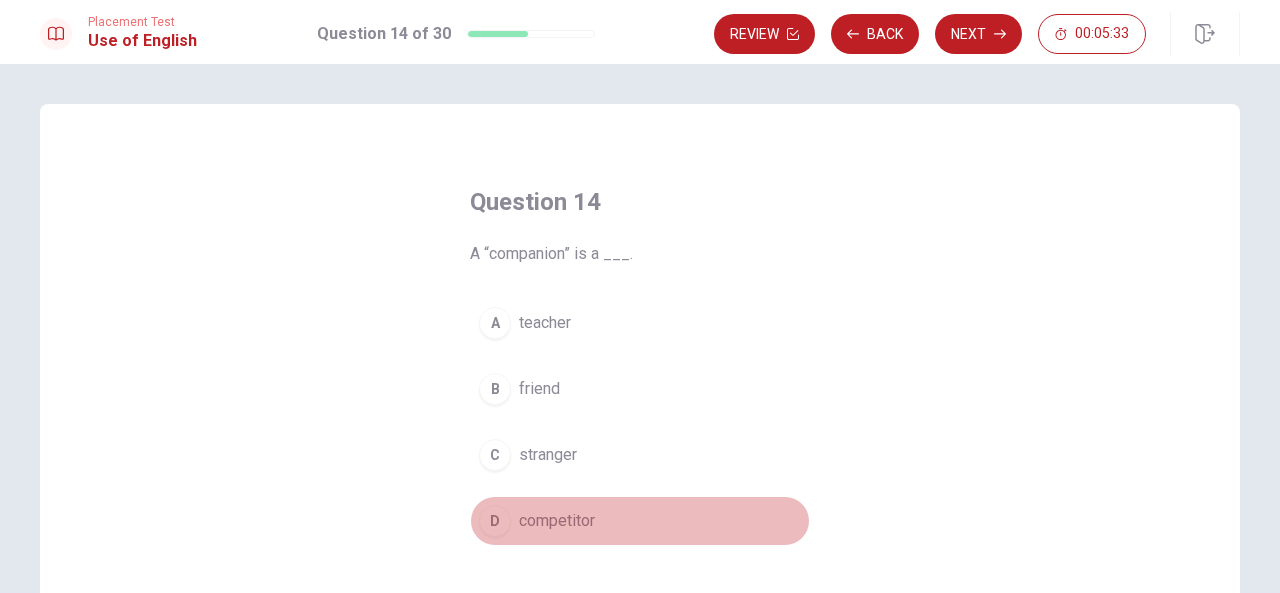 click on "competitor" at bounding box center [557, 521] 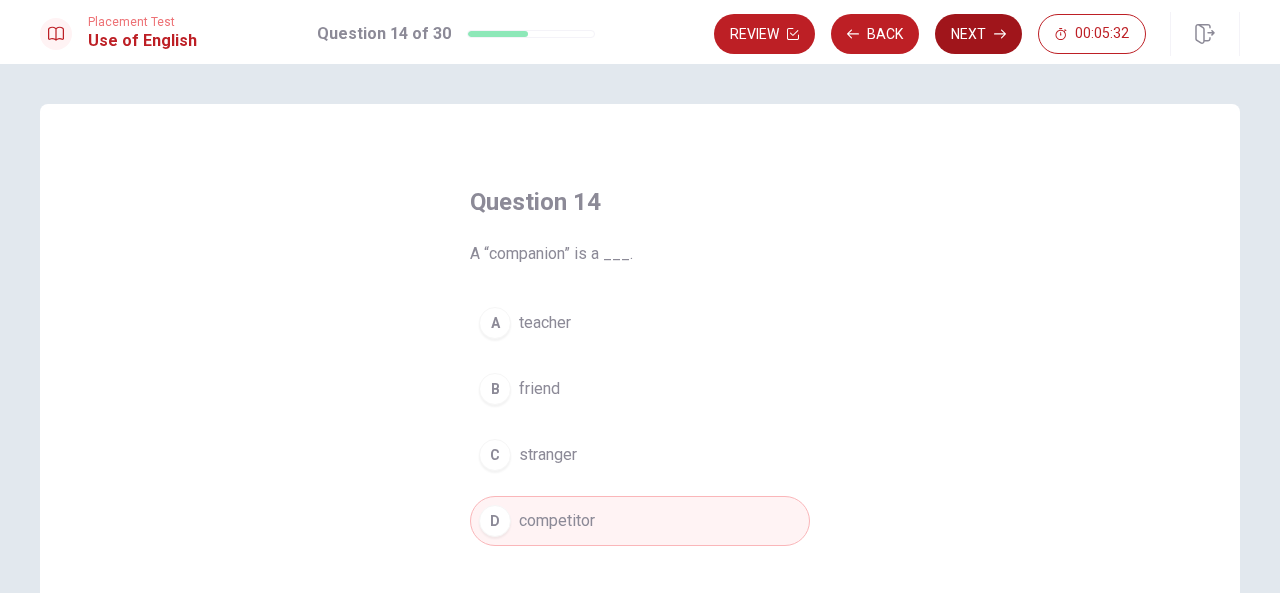 click on "Next" at bounding box center [978, 34] 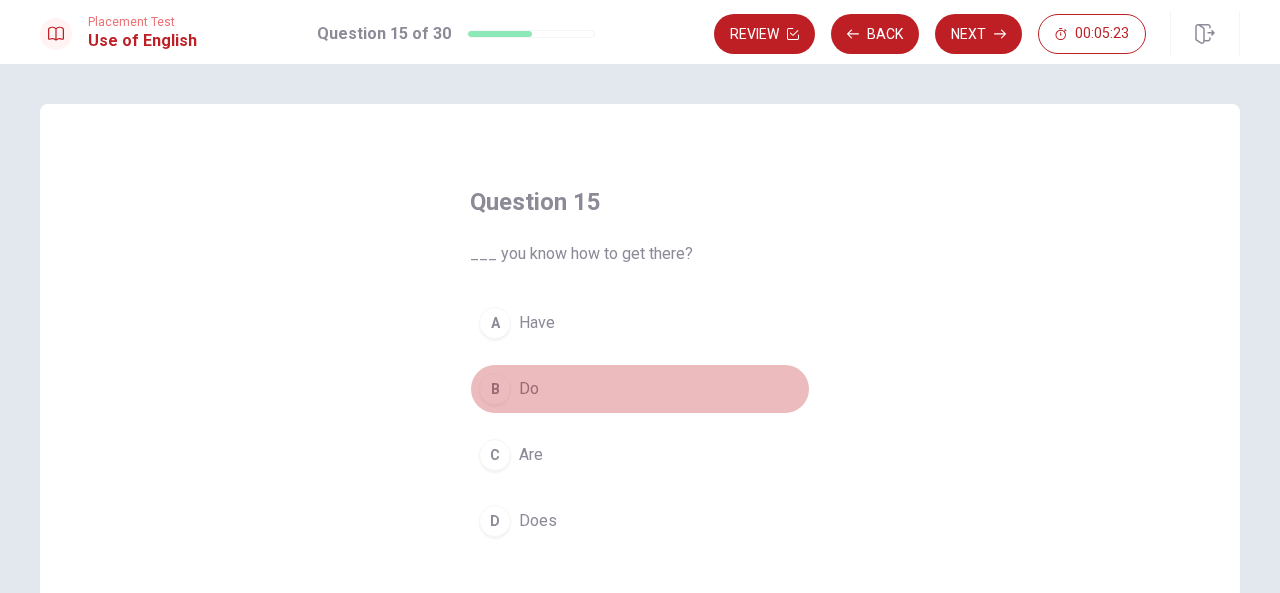 click on "Do" at bounding box center (529, 389) 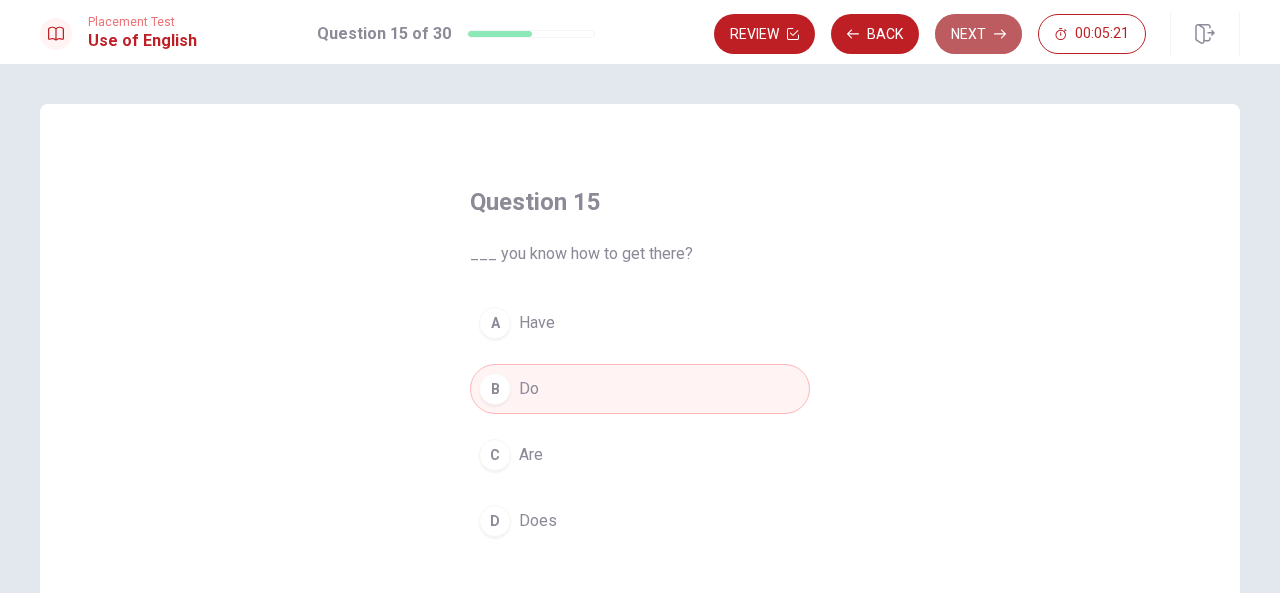 click on "Next" at bounding box center [978, 34] 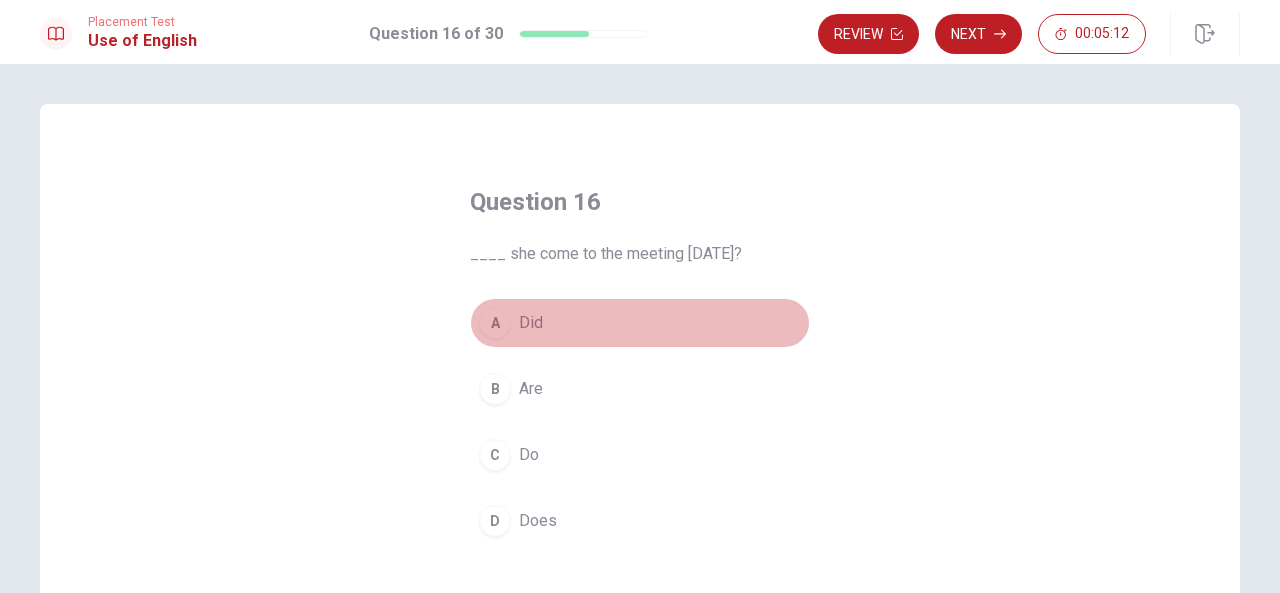 click on "Did" at bounding box center [531, 323] 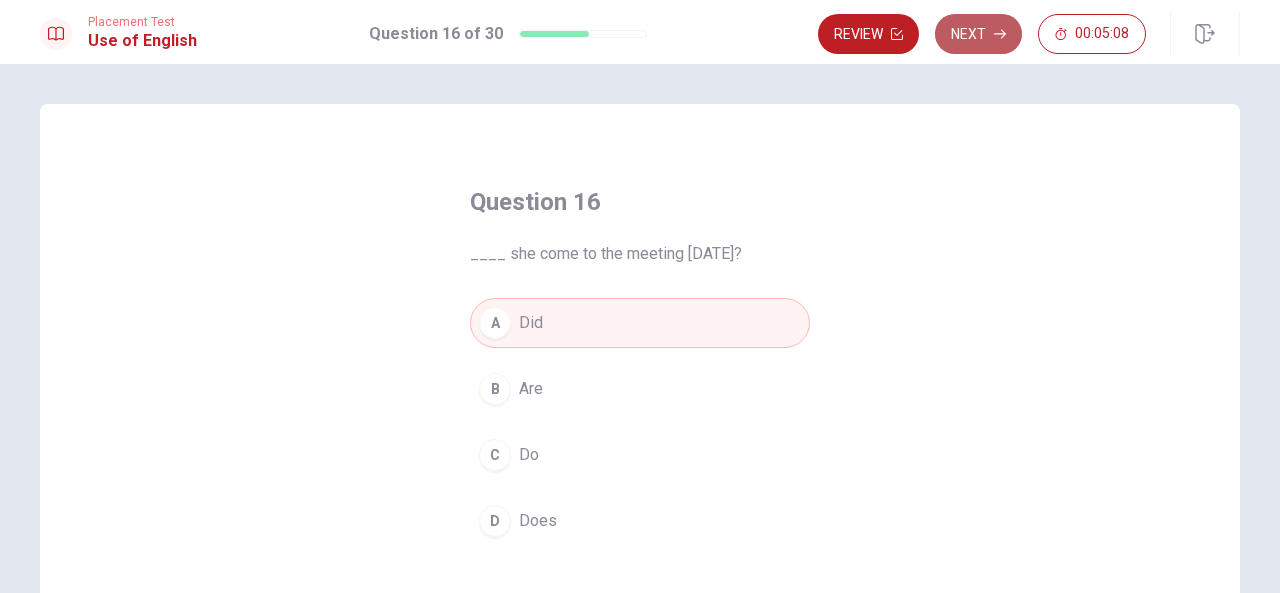 click on "Next" at bounding box center [978, 34] 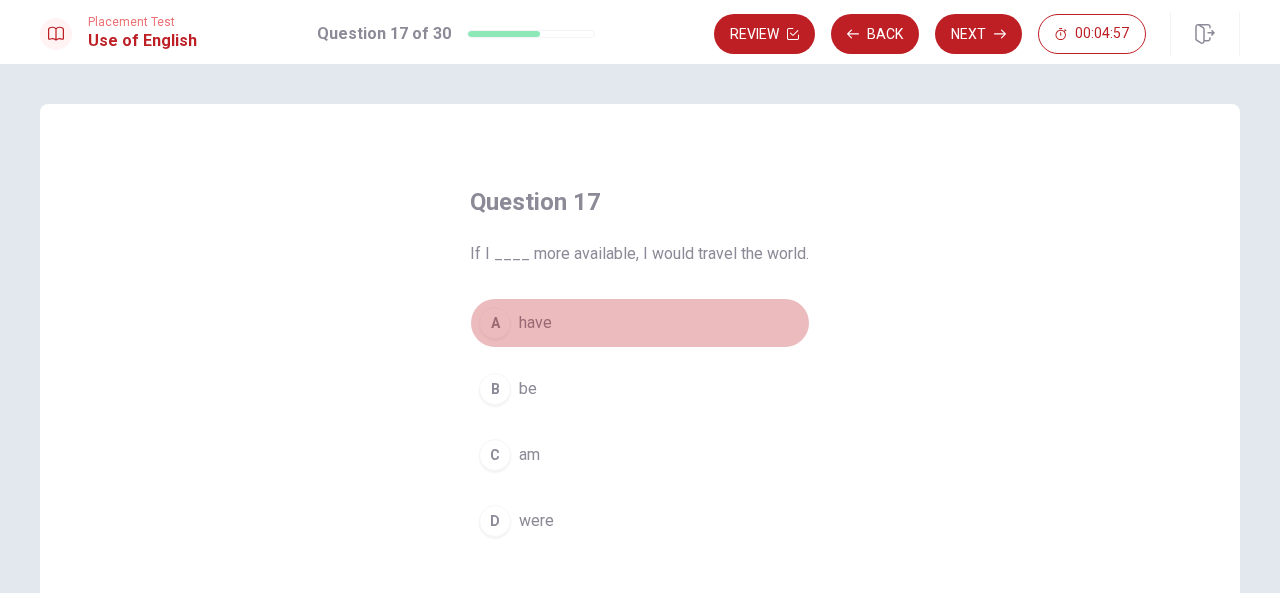 click on "have" at bounding box center (535, 323) 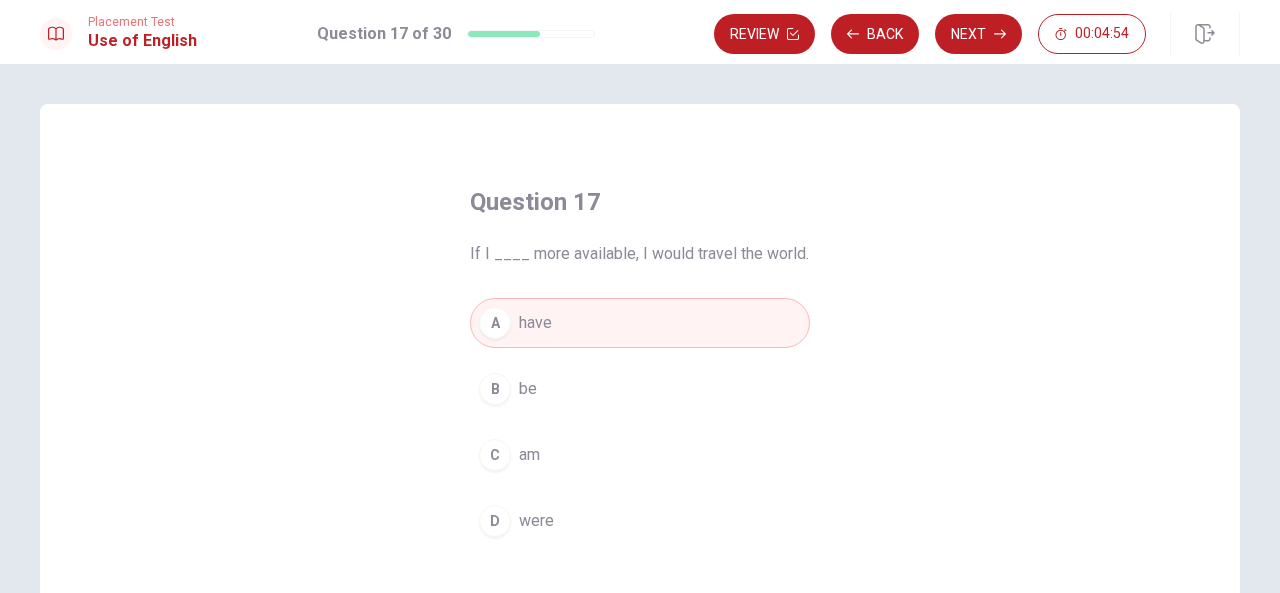 click on "C am" at bounding box center (640, 455) 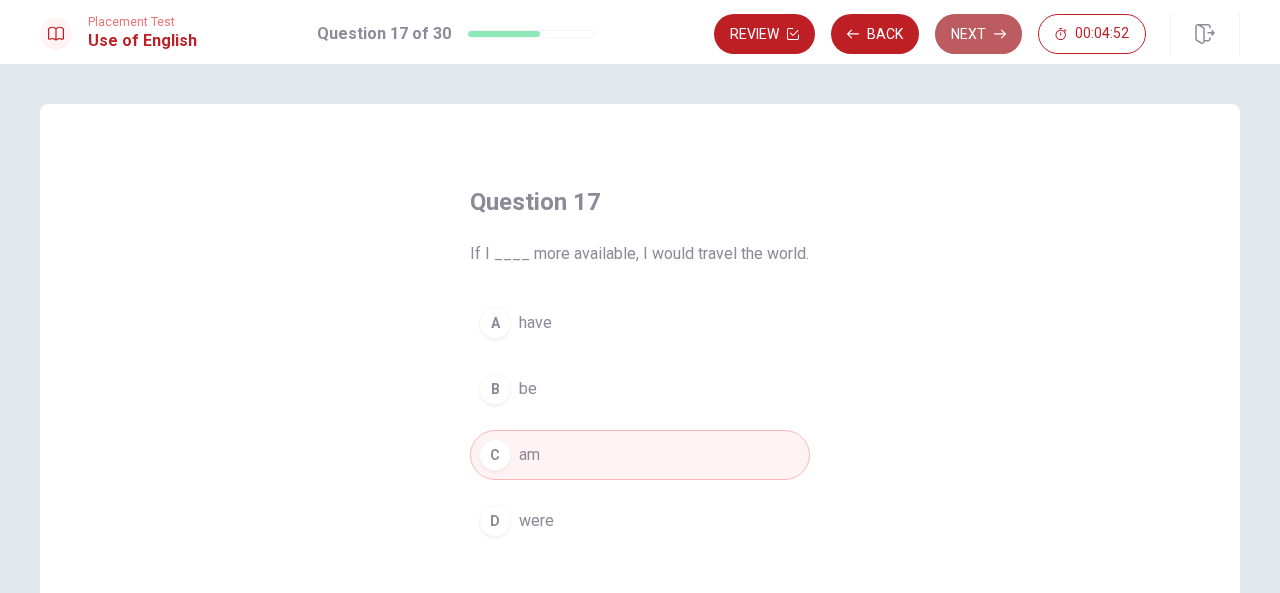 click on "Next" at bounding box center (978, 34) 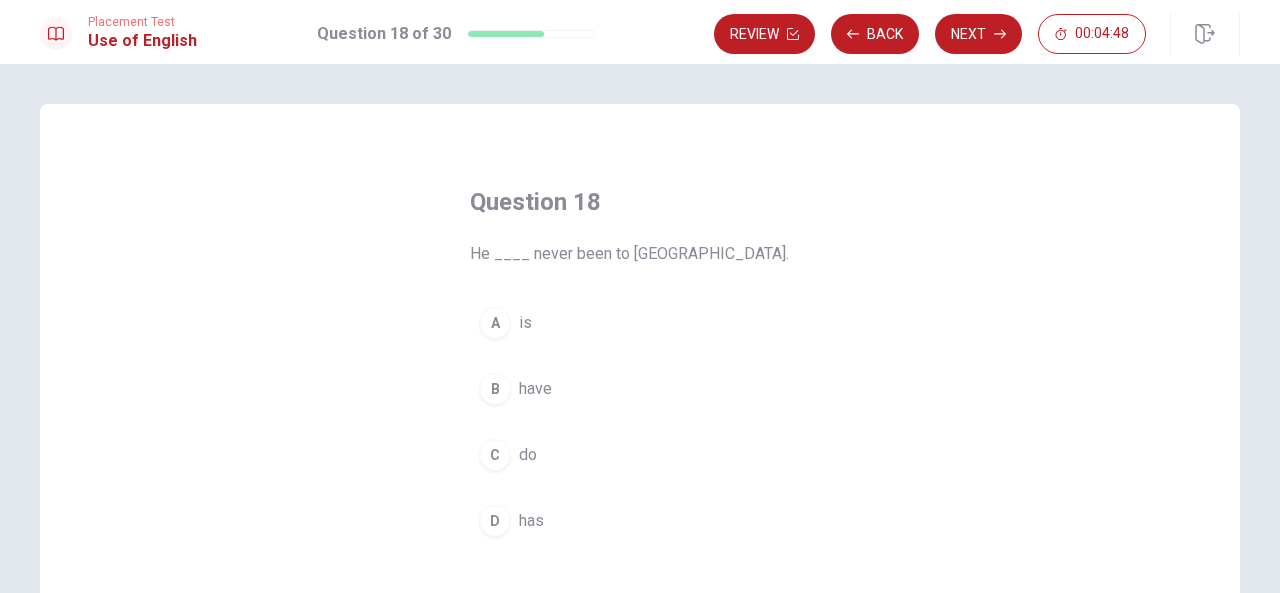 click on "D has" at bounding box center (640, 521) 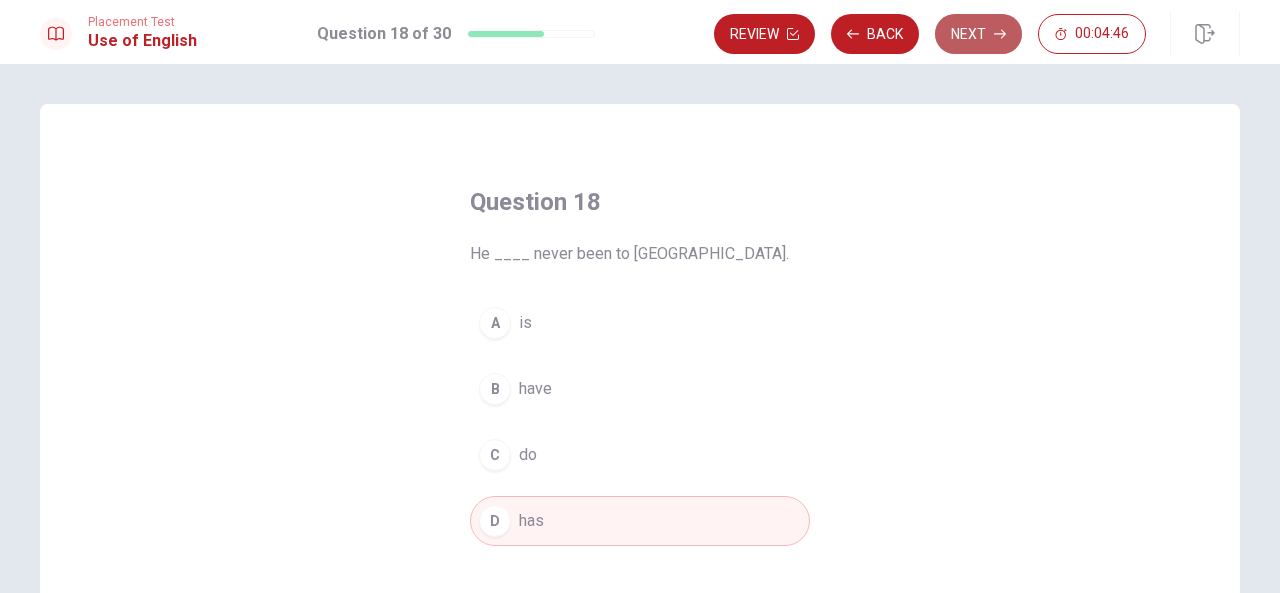 click on "Next" at bounding box center (978, 34) 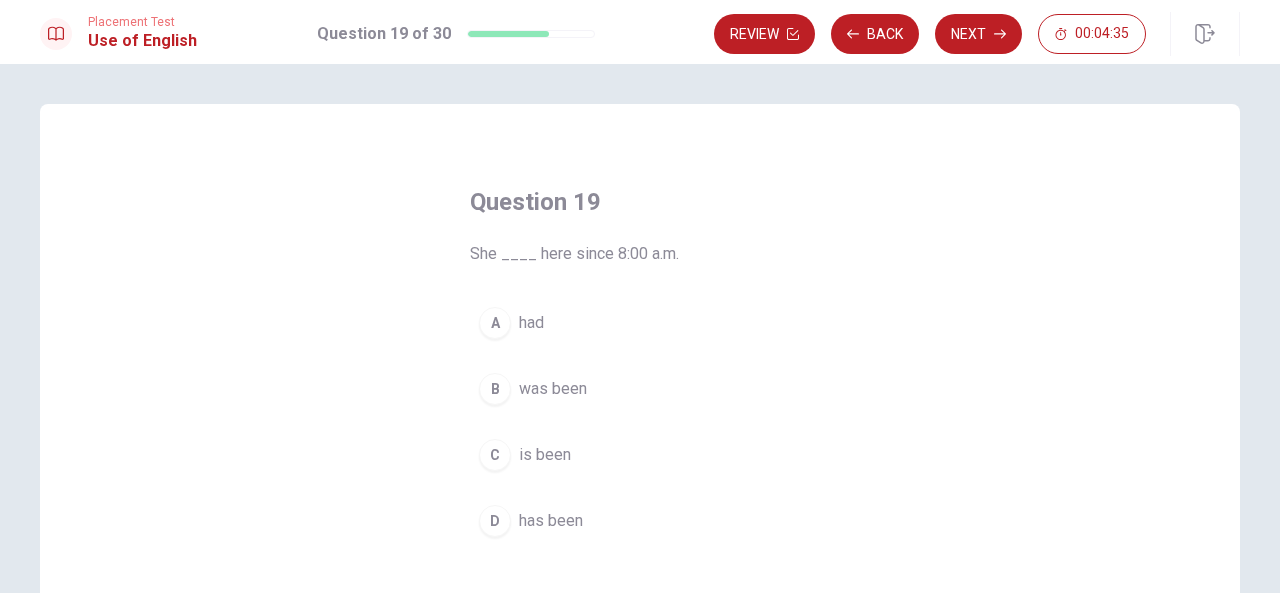 click on "has been" at bounding box center (551, 521) 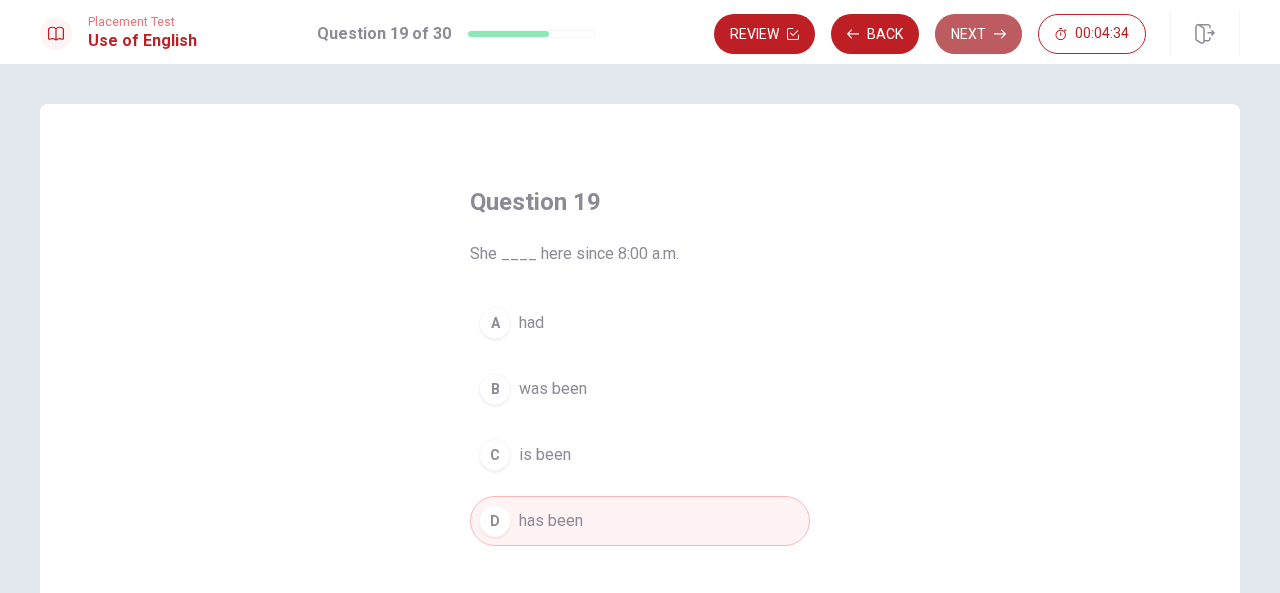 click on "Next" at bounding box center [978, 34] 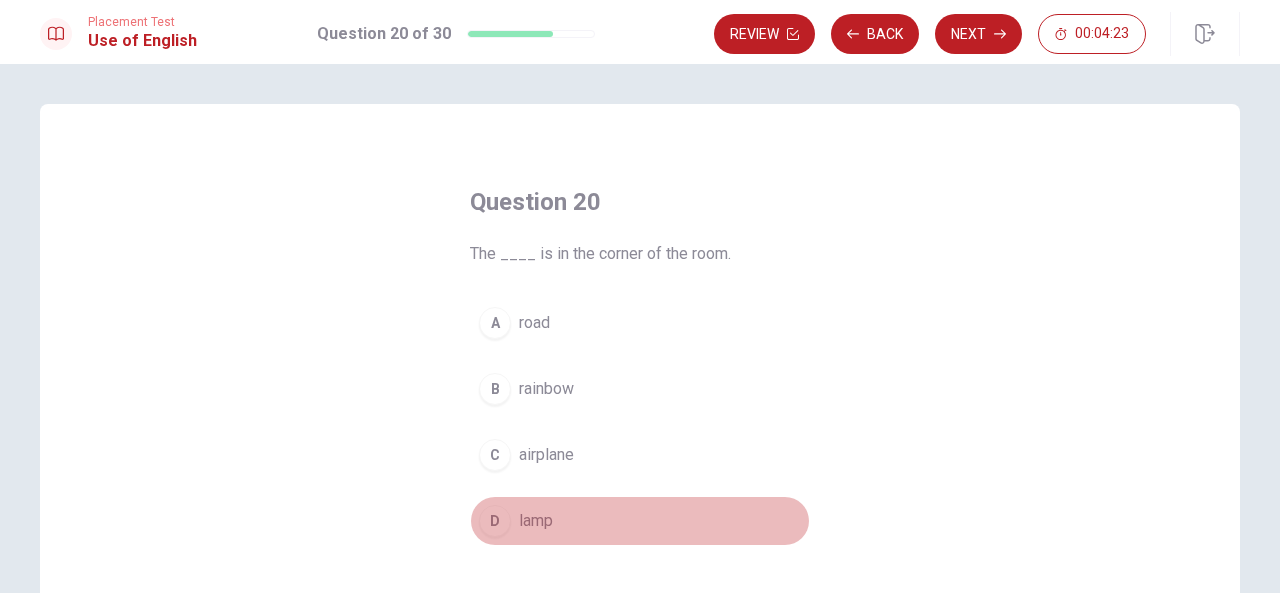 click on "D lamp" at bounding box center (640, 521) 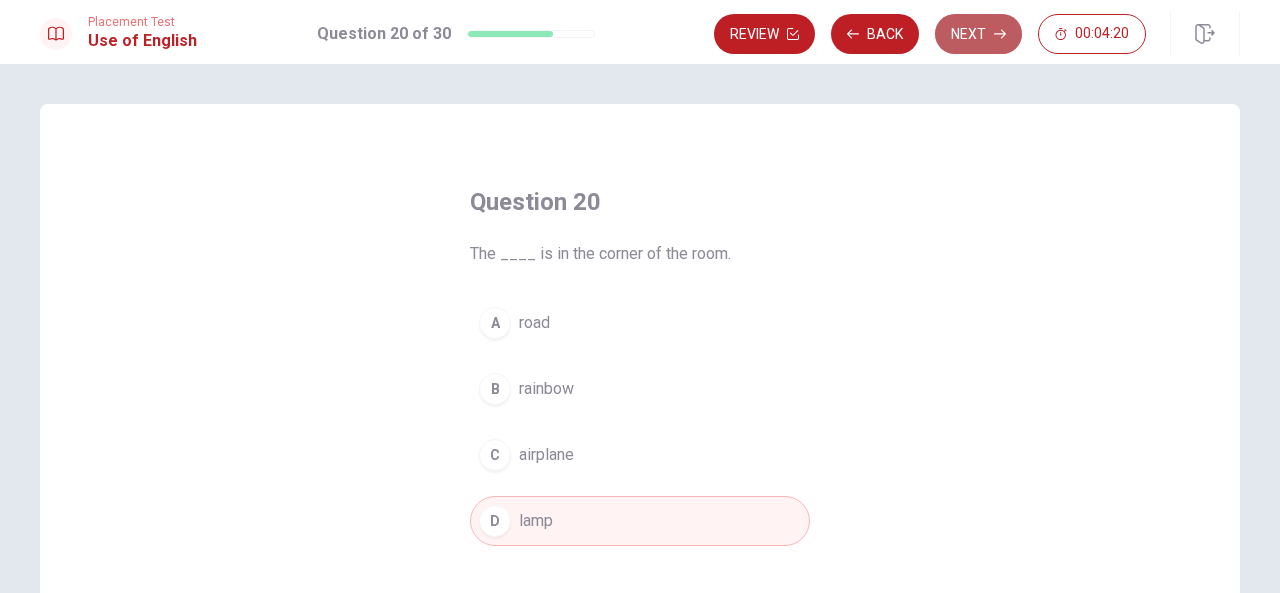click on "Next" at bounding box center (978, 34) 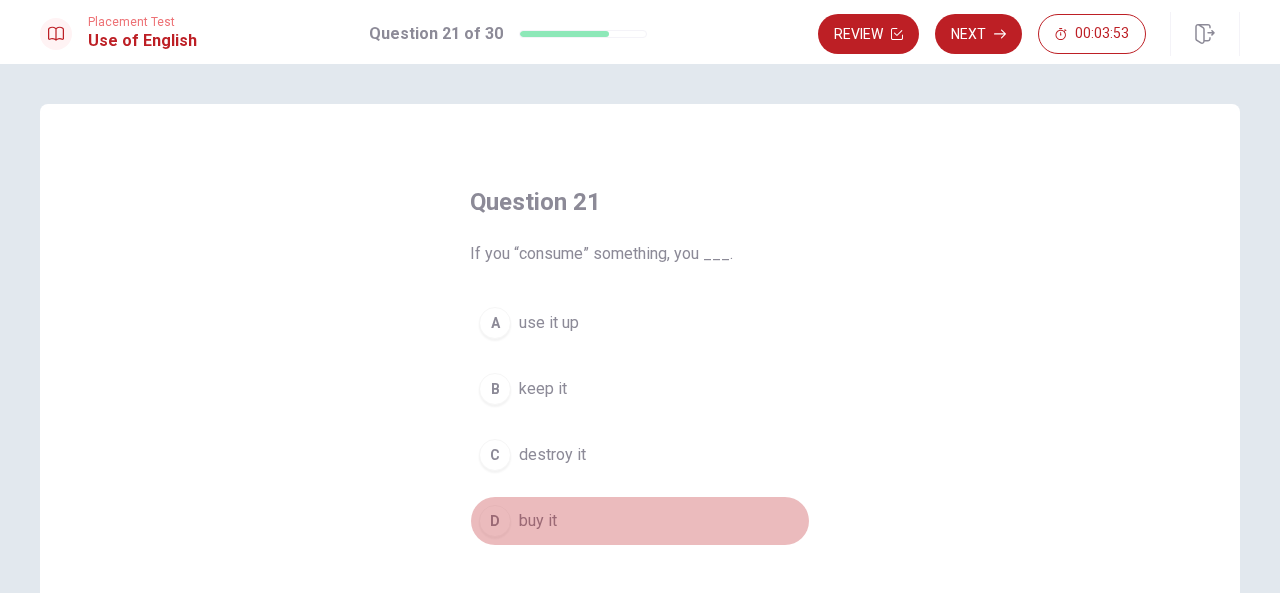 click on "buy it" at bounding box center [538, 521] 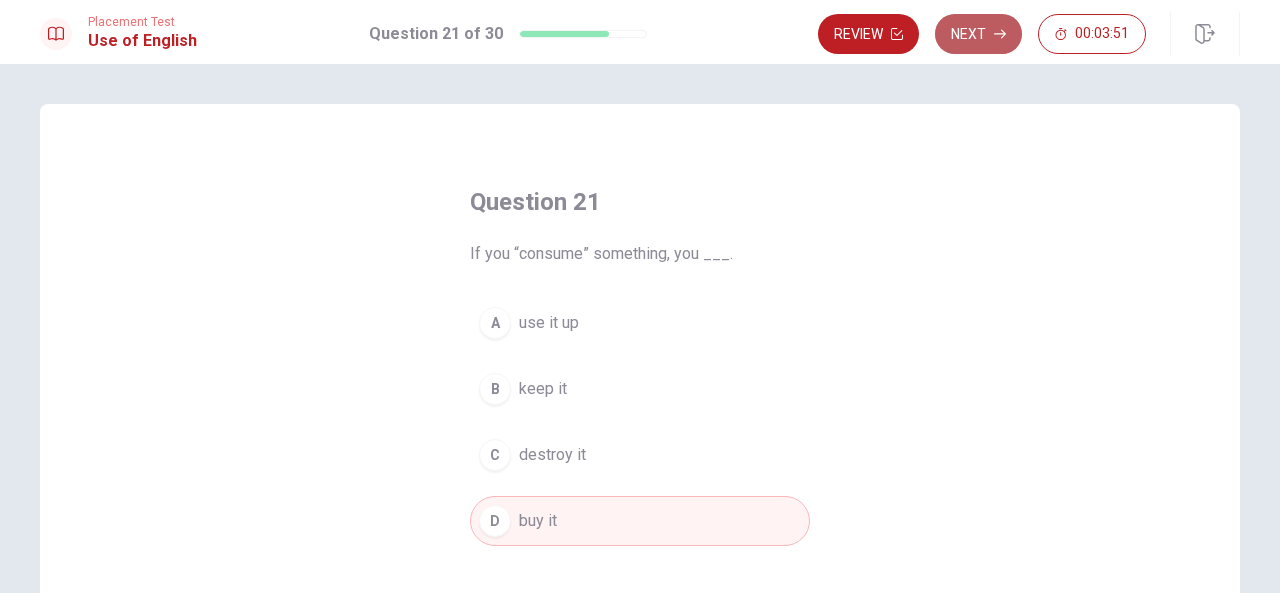 click on "Next" at bounding box center (978, 34) 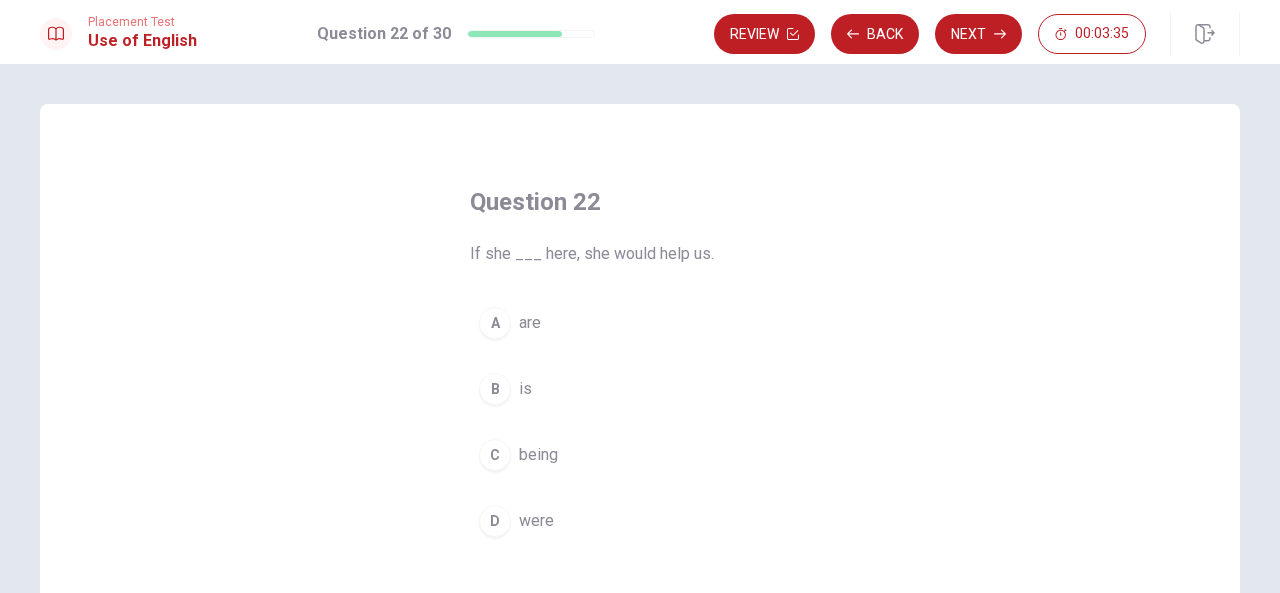 click on "D were" at bounding box center [640, 521] 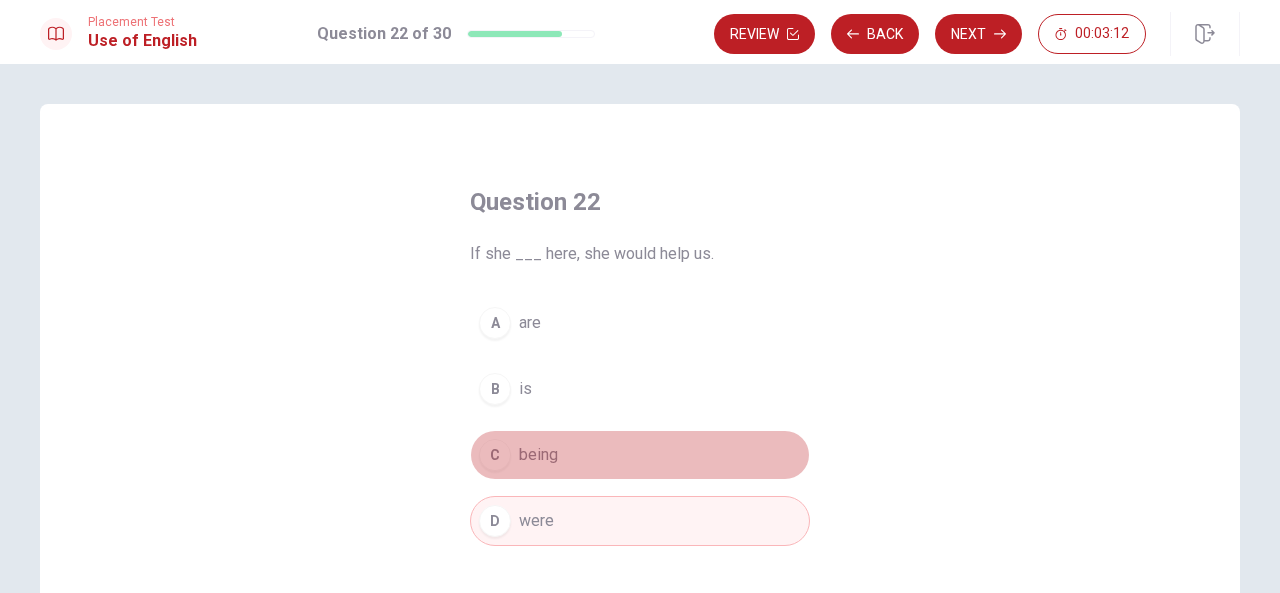 click on "C being" at bounding box center (640, 455) 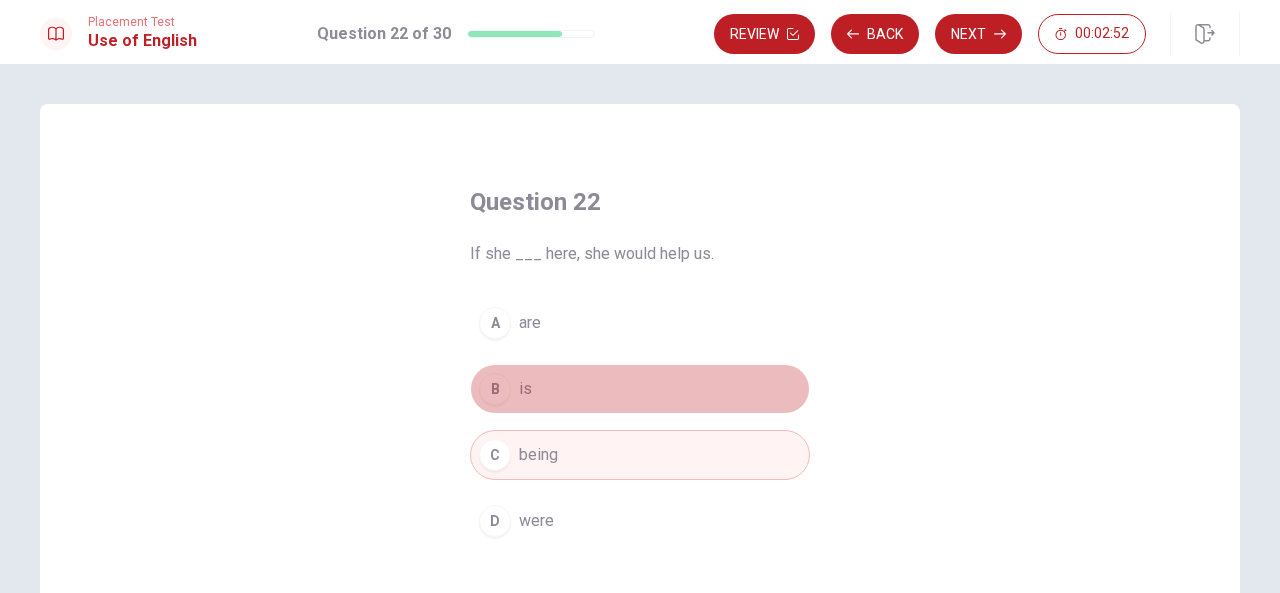 click on "B is" at bounding box center [640, 389] 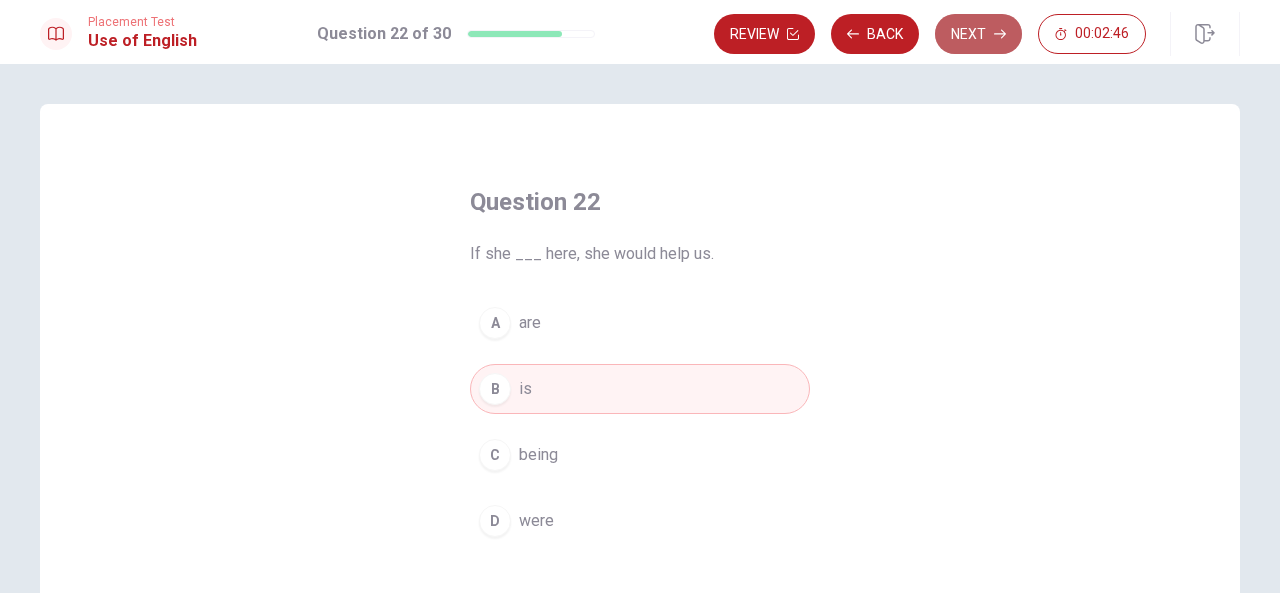 click on "Next" at bounding box center (978, 34) 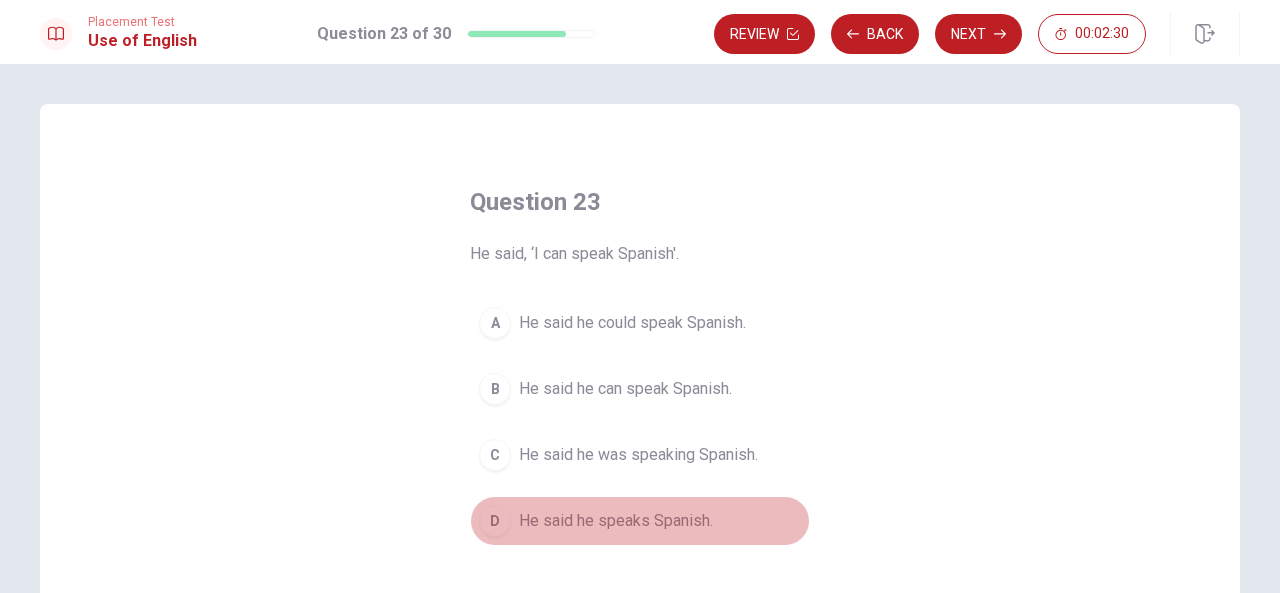 click on "He said he speaks Spanish." at bounding box center (616, 521) 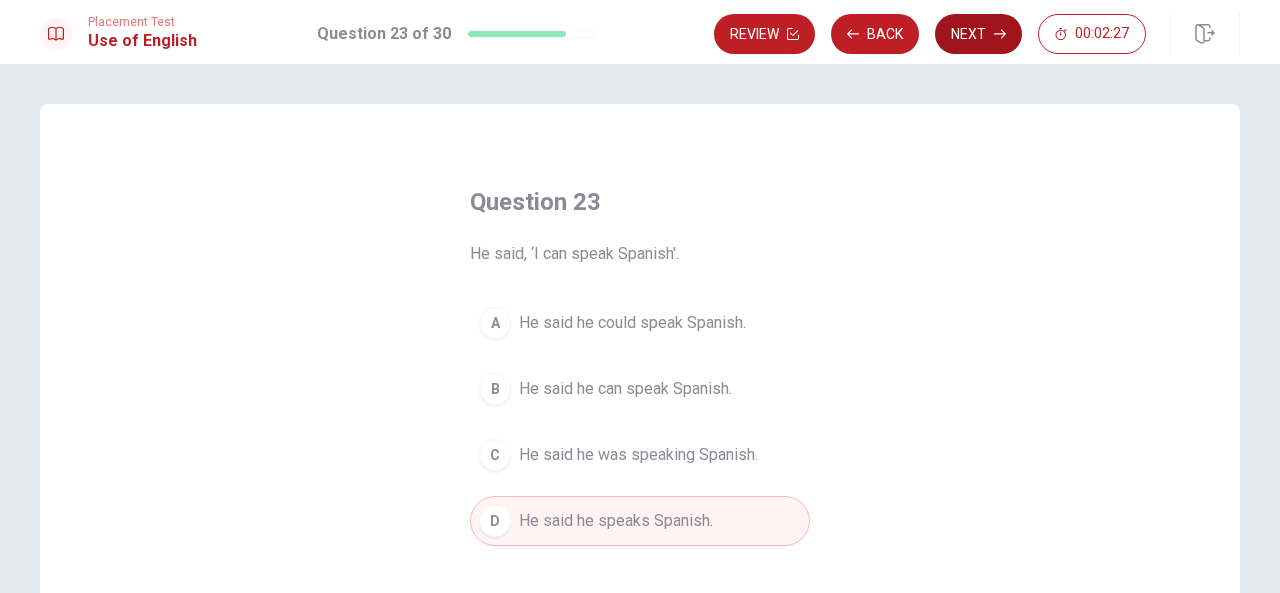 click on "Next" at bounding box center [978, 34] 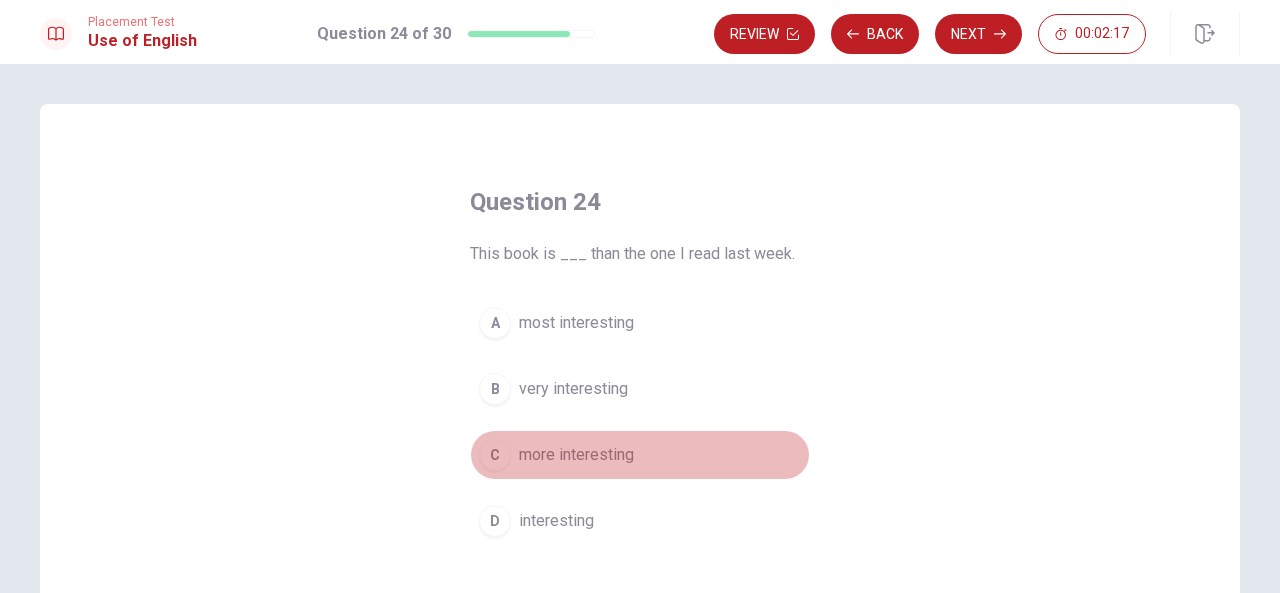 click on "more interesting" at bounding box center [576, 455] 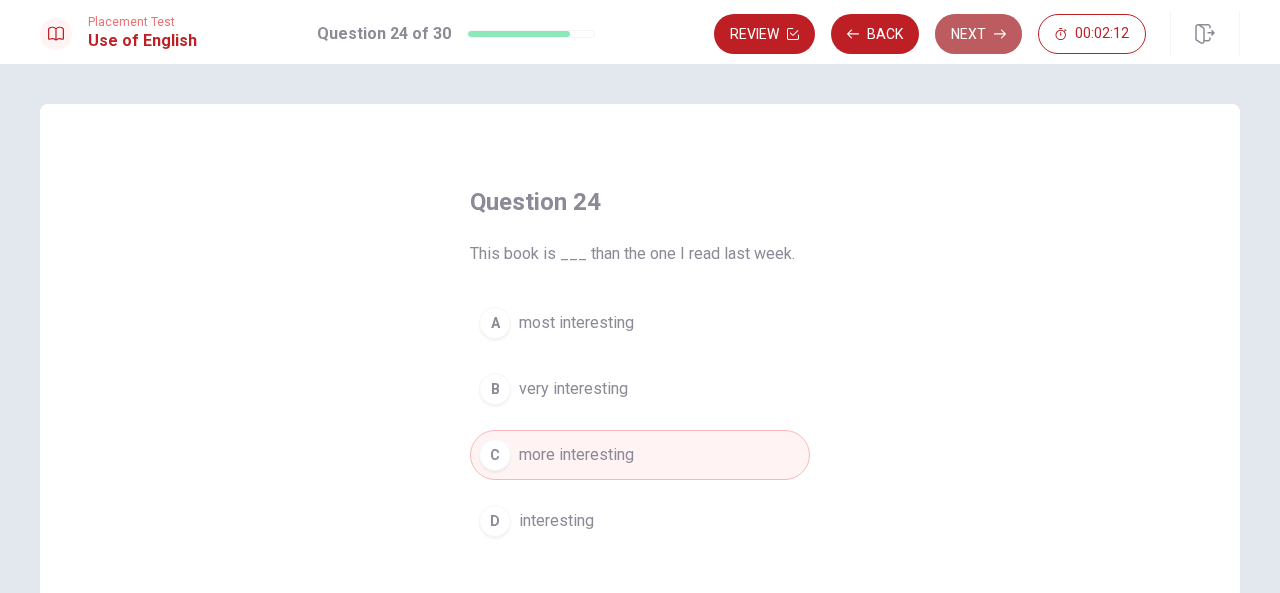 click on "Next" at bounding box center (978, 34) 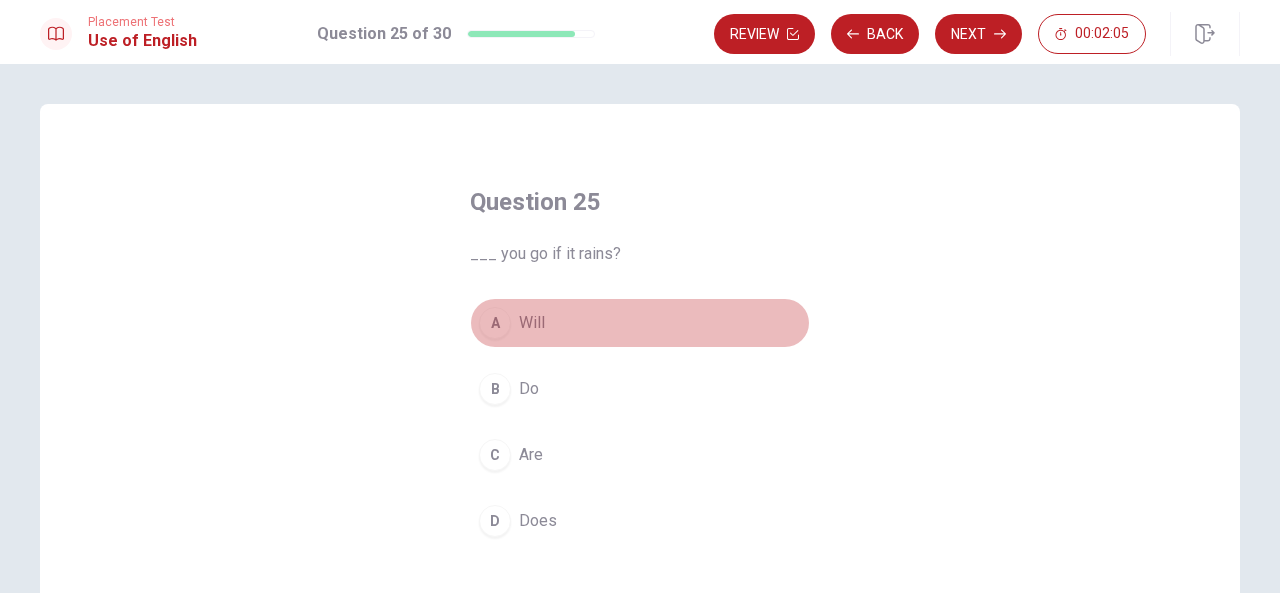 click on "A Will" at bounding box center (640, 323) 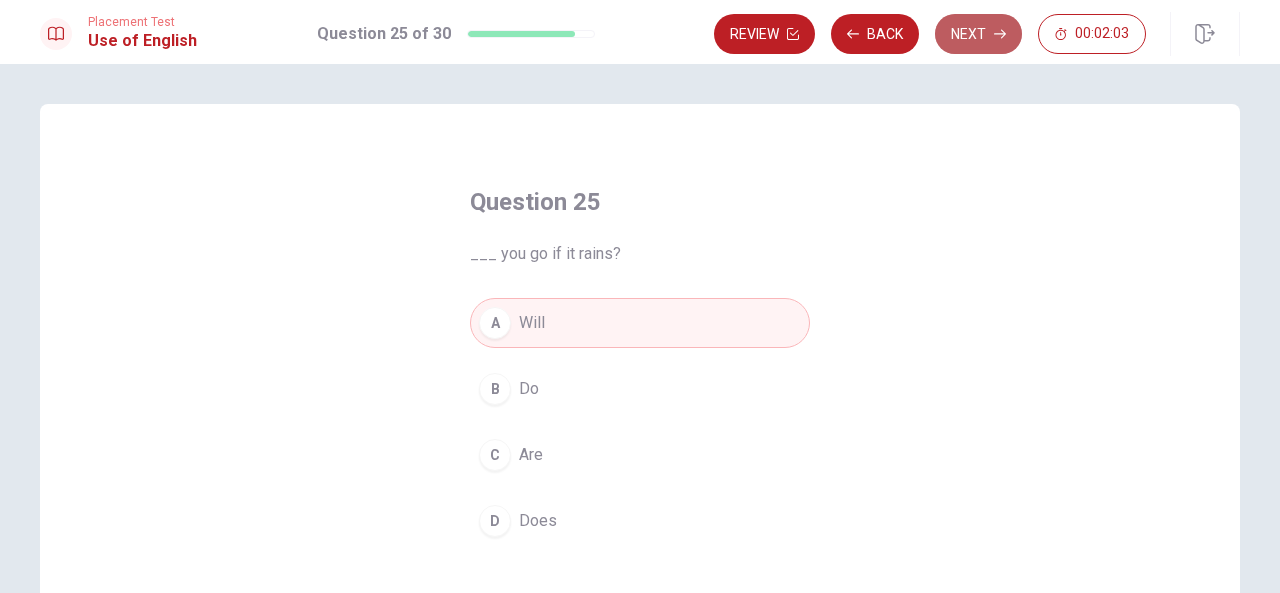 click on "Next" at bounding box center [978, 34] 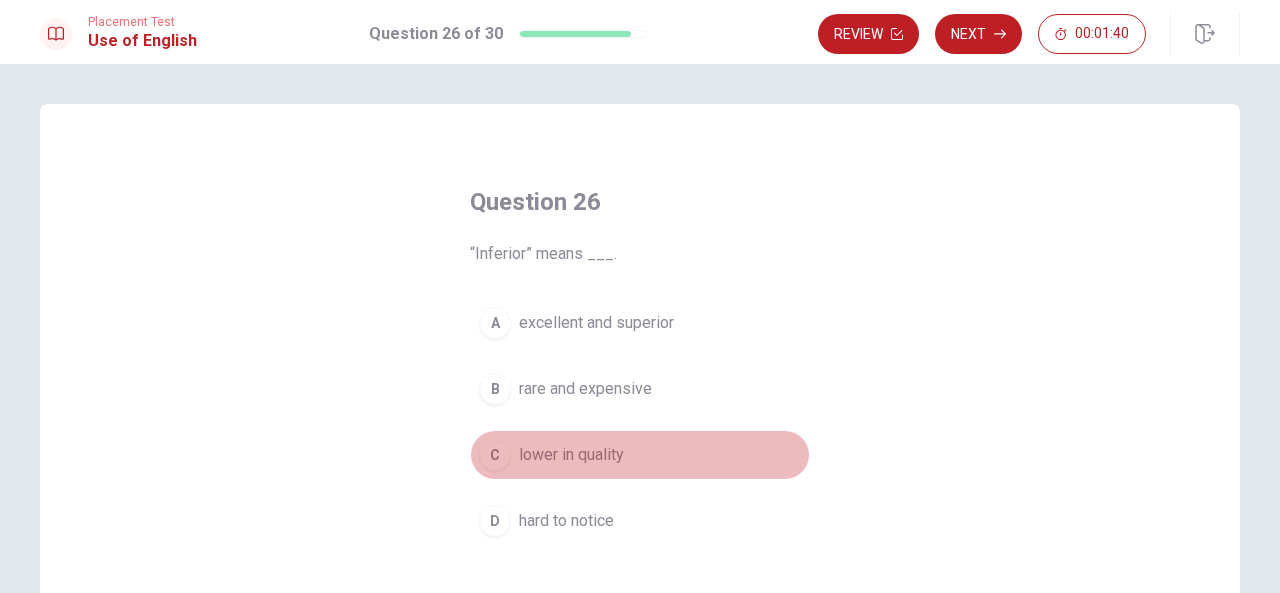 click on "lower in quality" at bounding box center [571, 455] 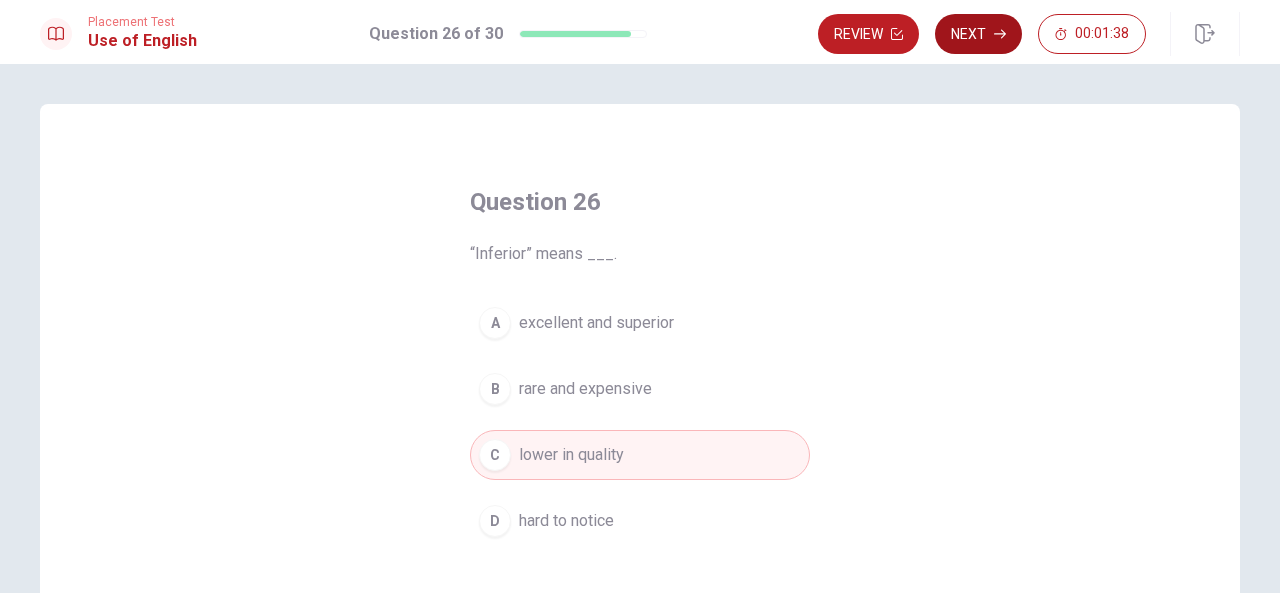 click on "Next" at bounding box center (978, 34) 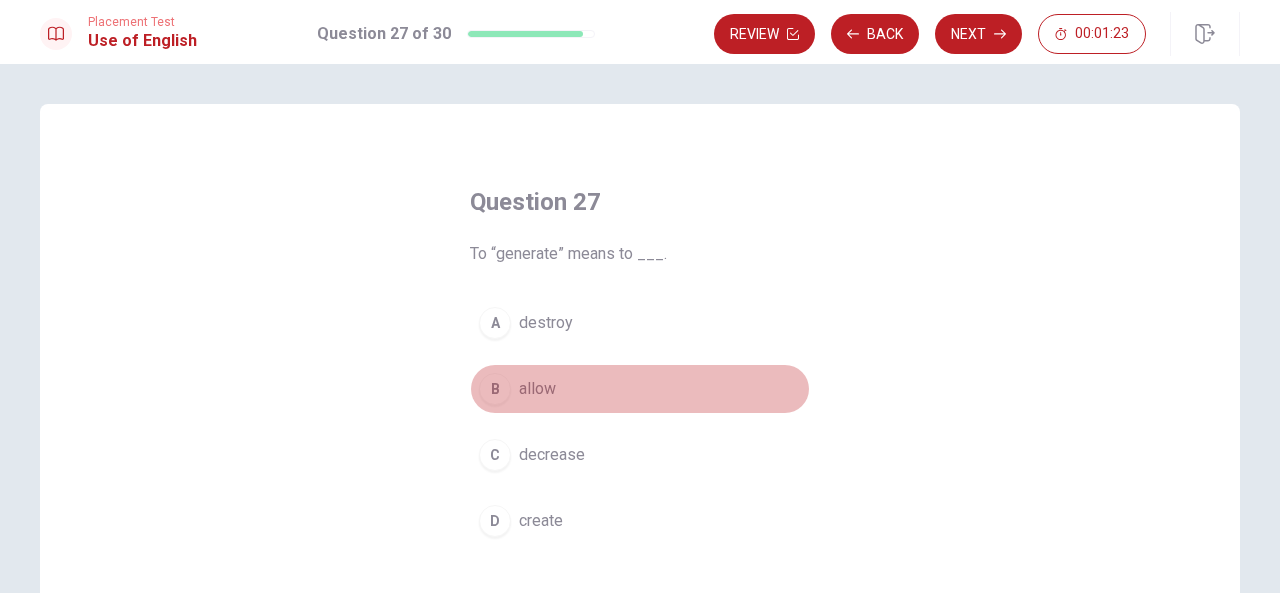 click on "allow" at bounding box center (537, 389) 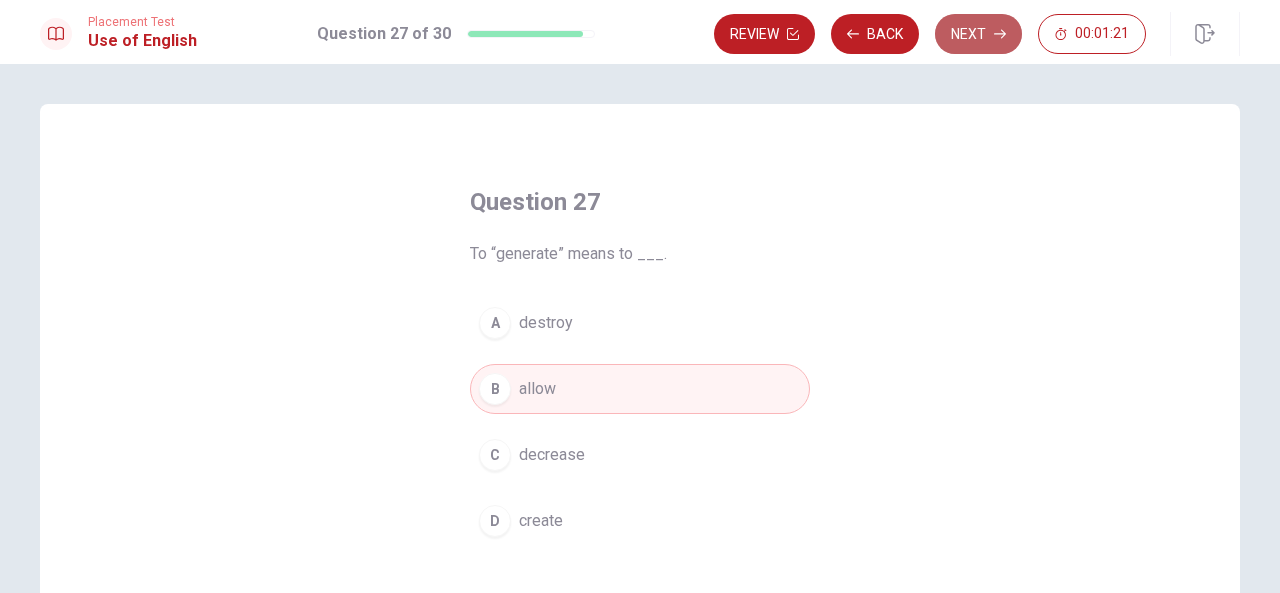 click on "Next" at bounding box center (978, 34) 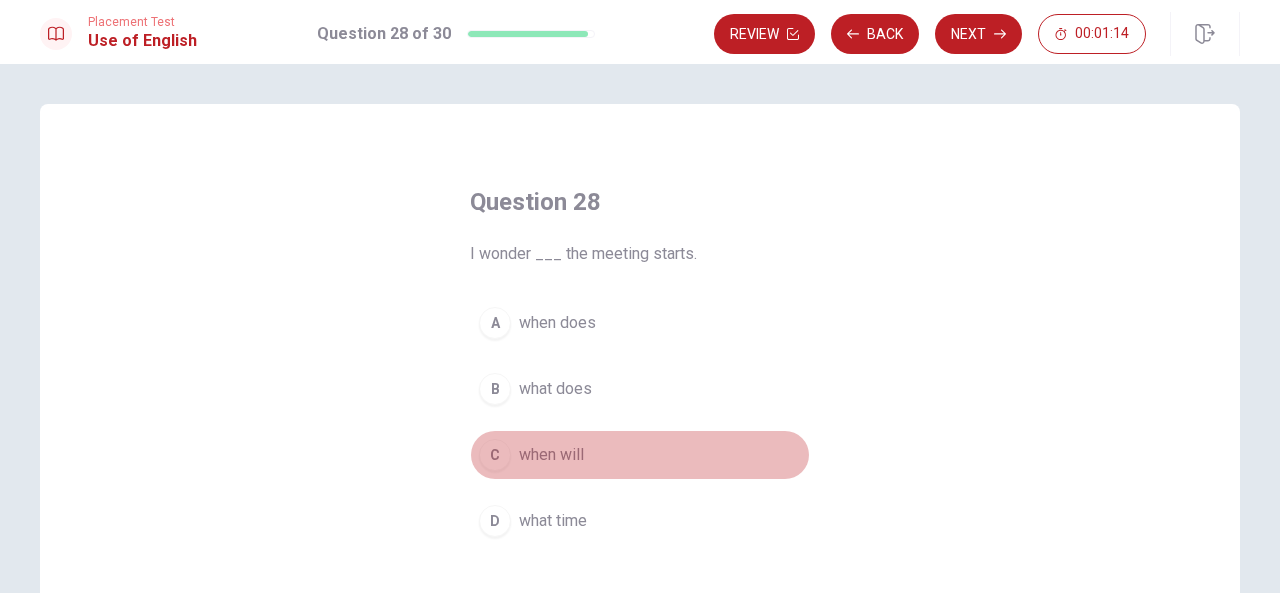 click on "C when will" at bounding box center (640, 455) 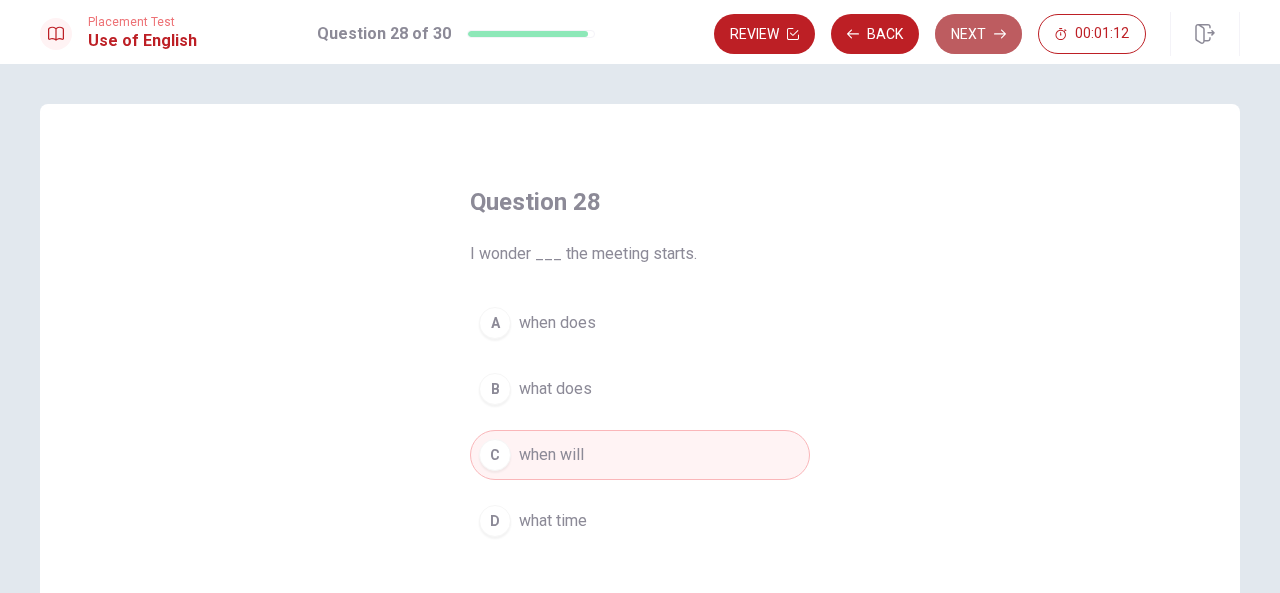 click on "Next" at bounding box center (978, 34) 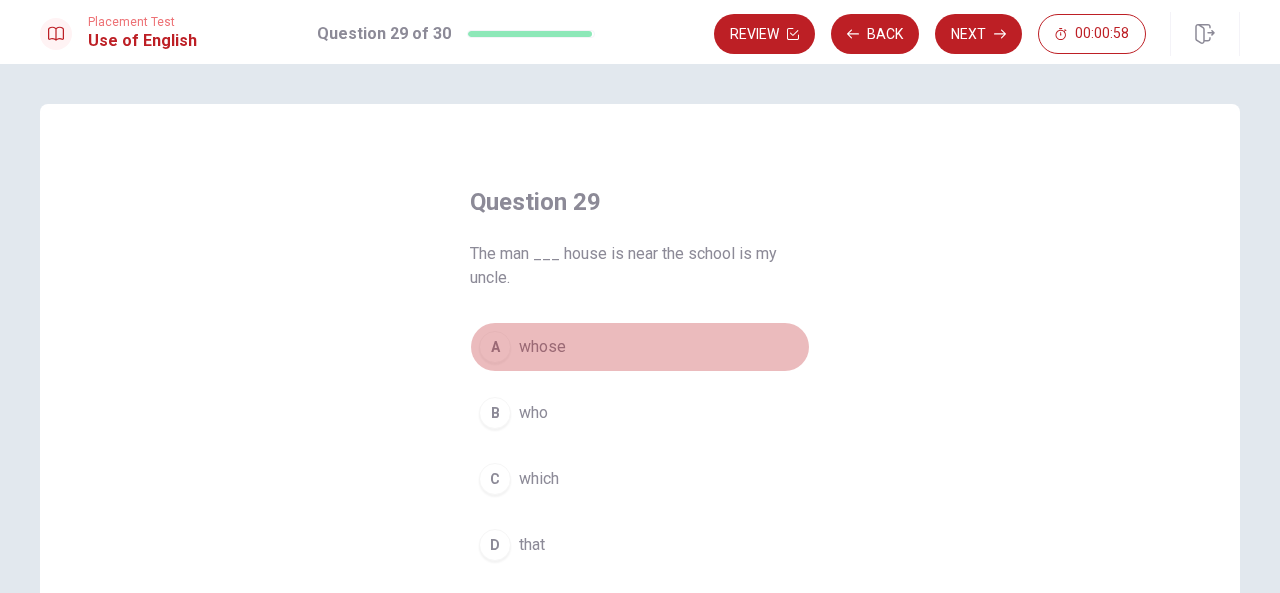 click on "whose" at bounding box center (542, 347) 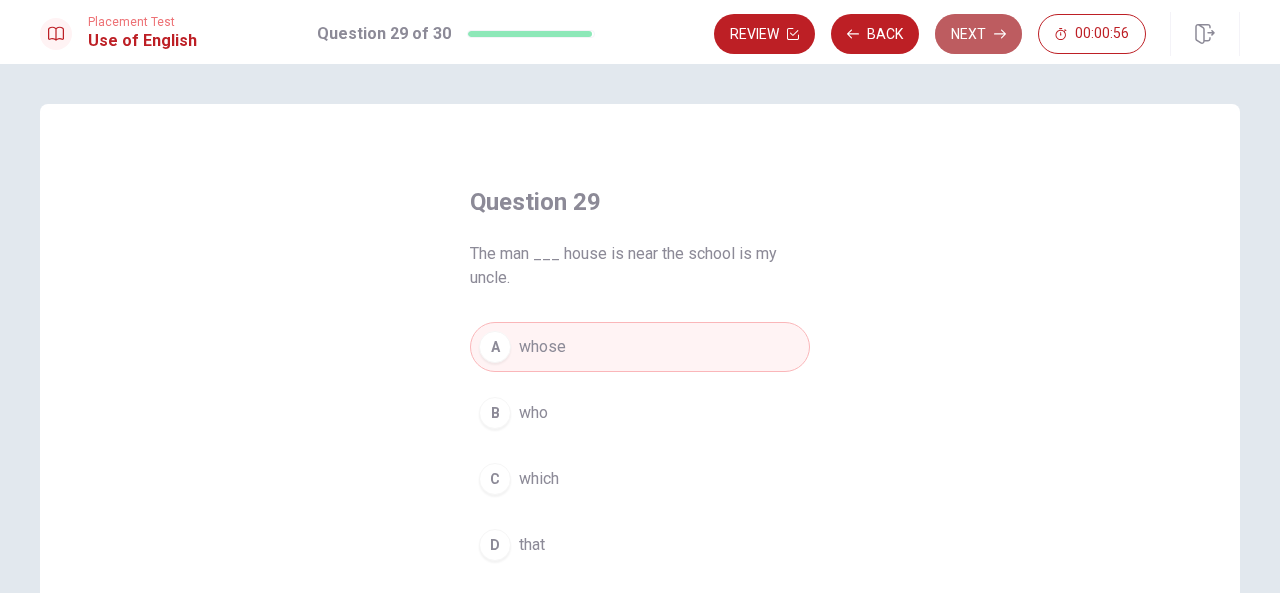 click on "Next" at bounding box center (978, 34) 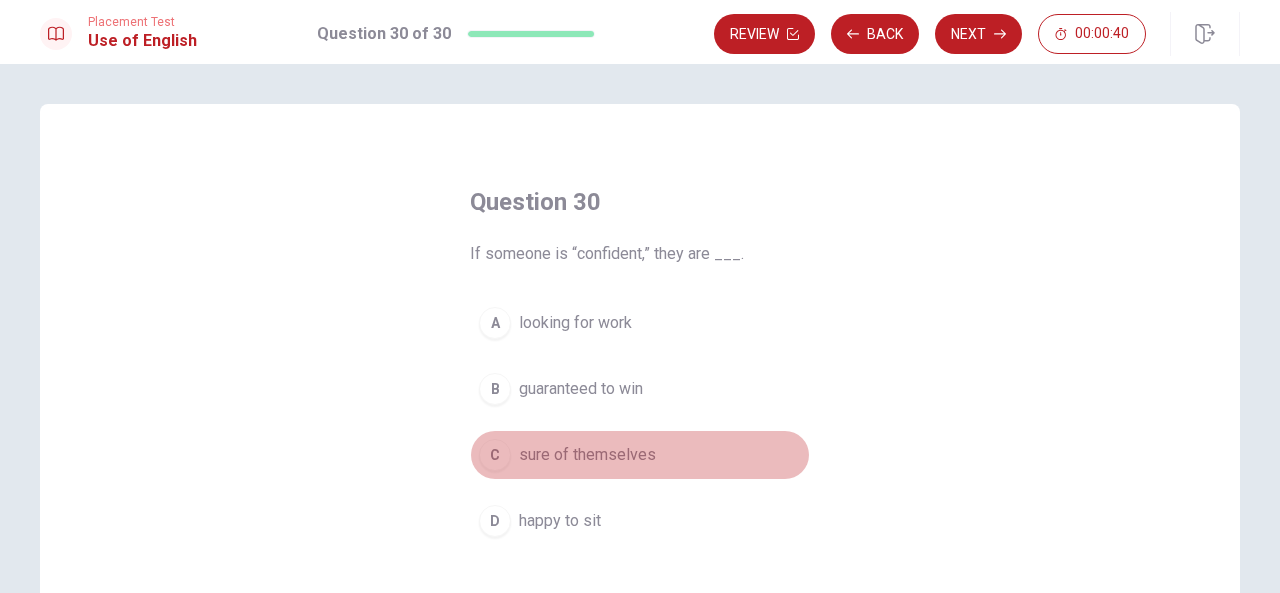 click on "sure of themselves" at bounding box center (587, 455) 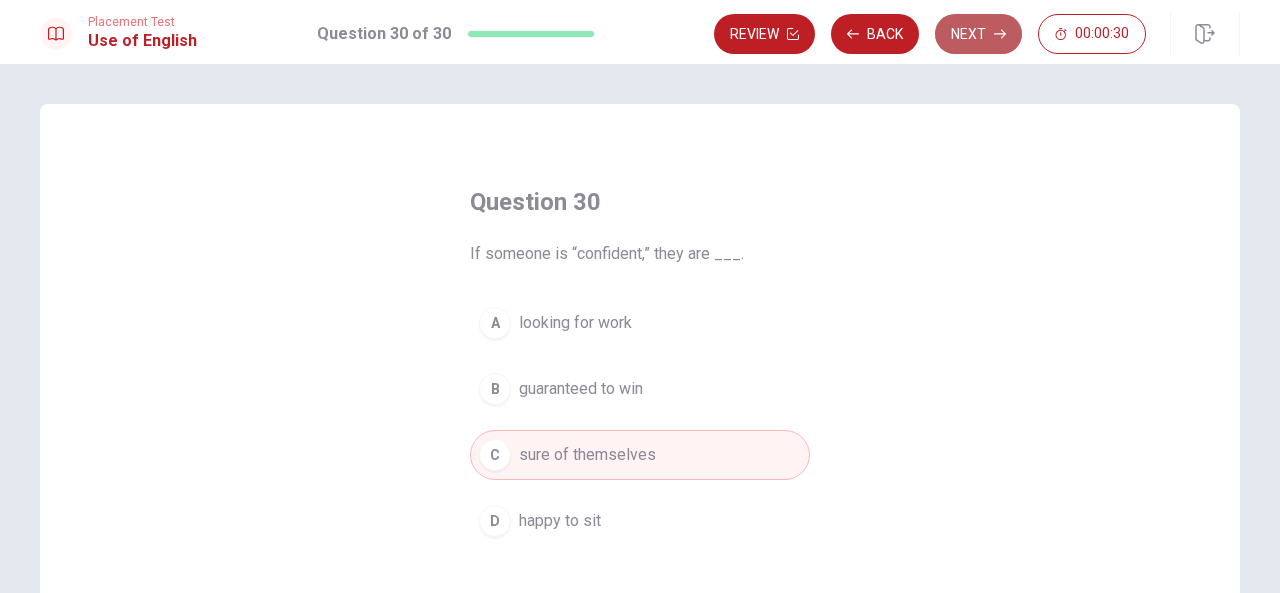 click on "Next" at bounding box center (978, 34) 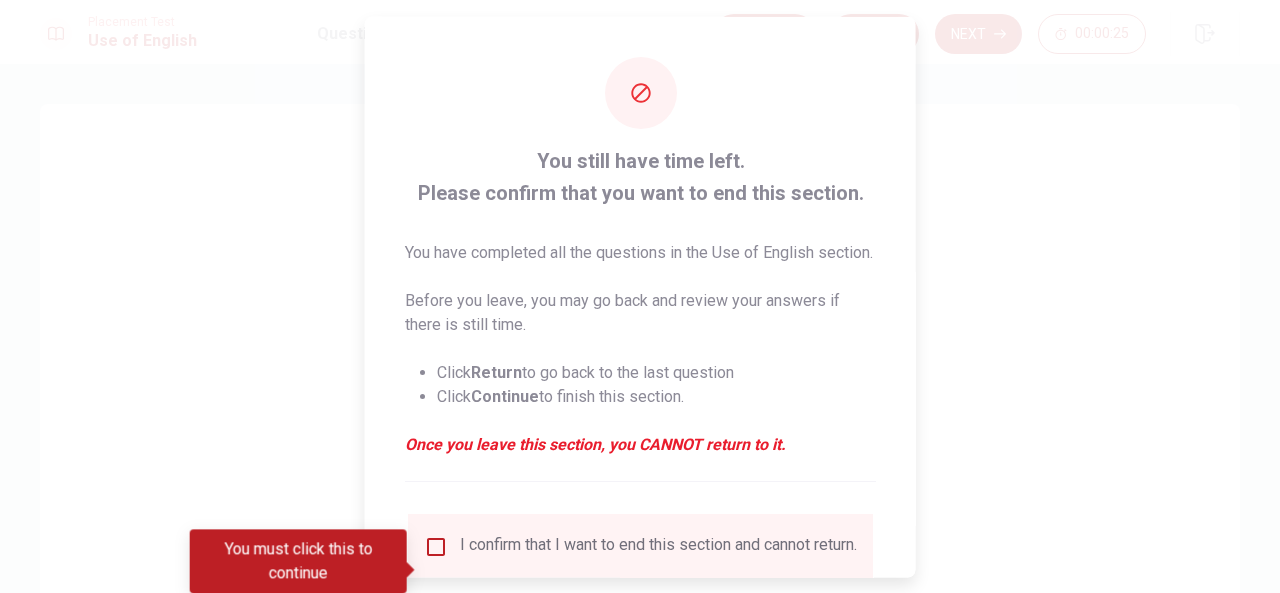 click at bounding box center (640, 296) 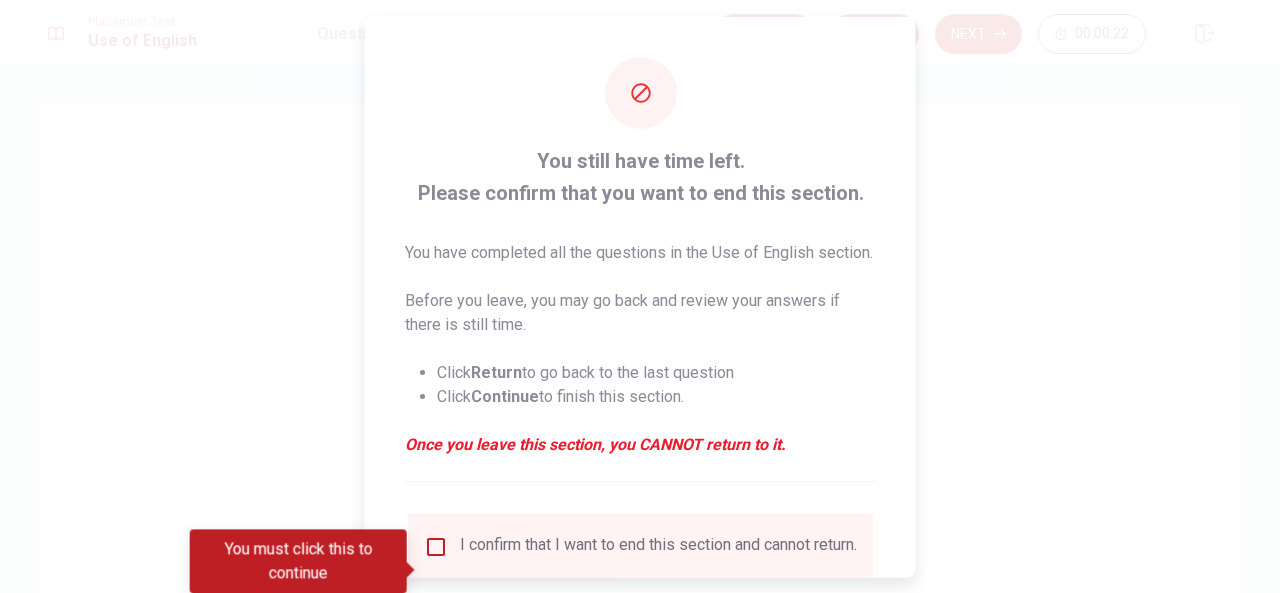 scroll, scrollTop: 176, scrollLeft: 0, axis: vertical 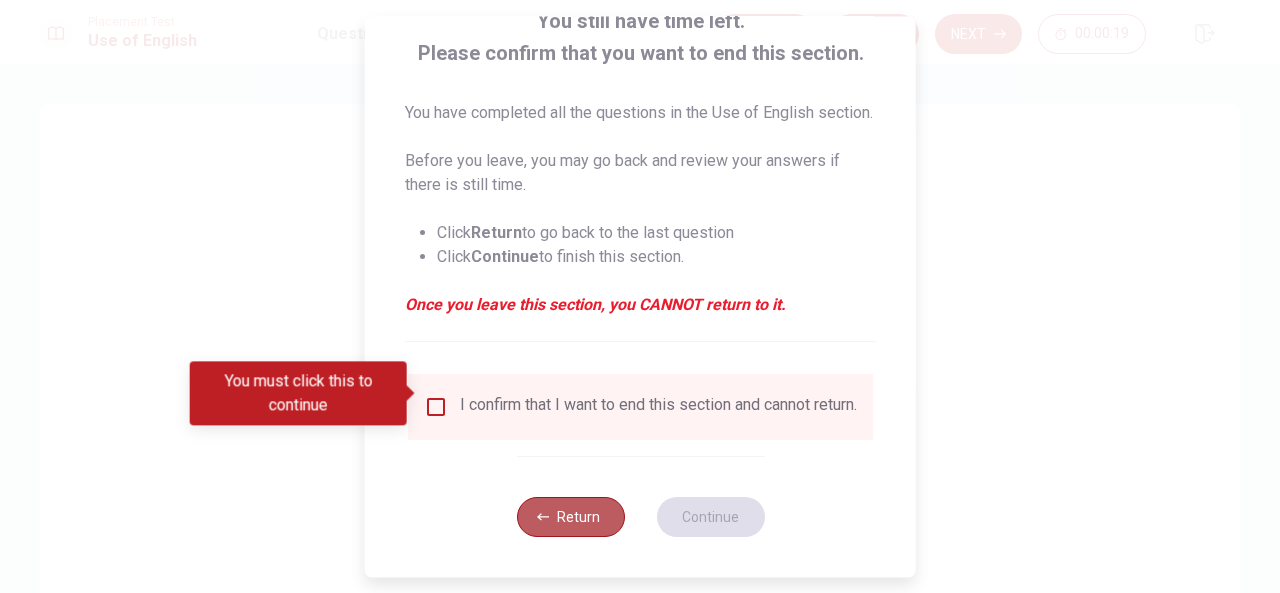 click on "Return" at bounding box center [570, 517] 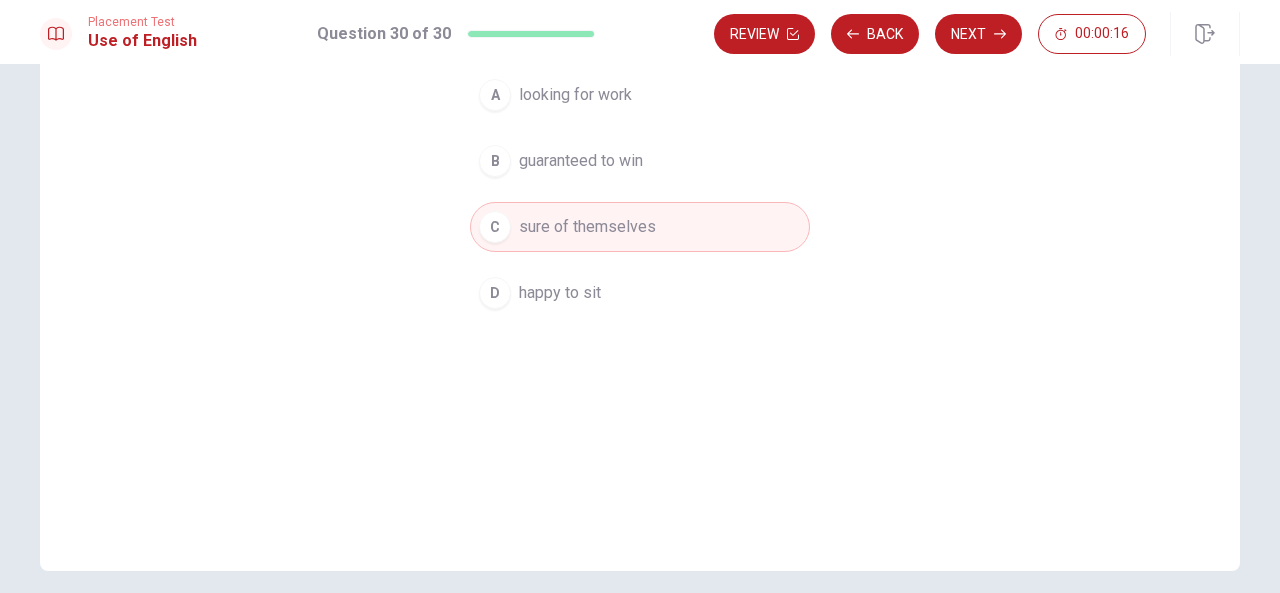scroll, scrollTop: 0, scrollLeft: 0, axis: both 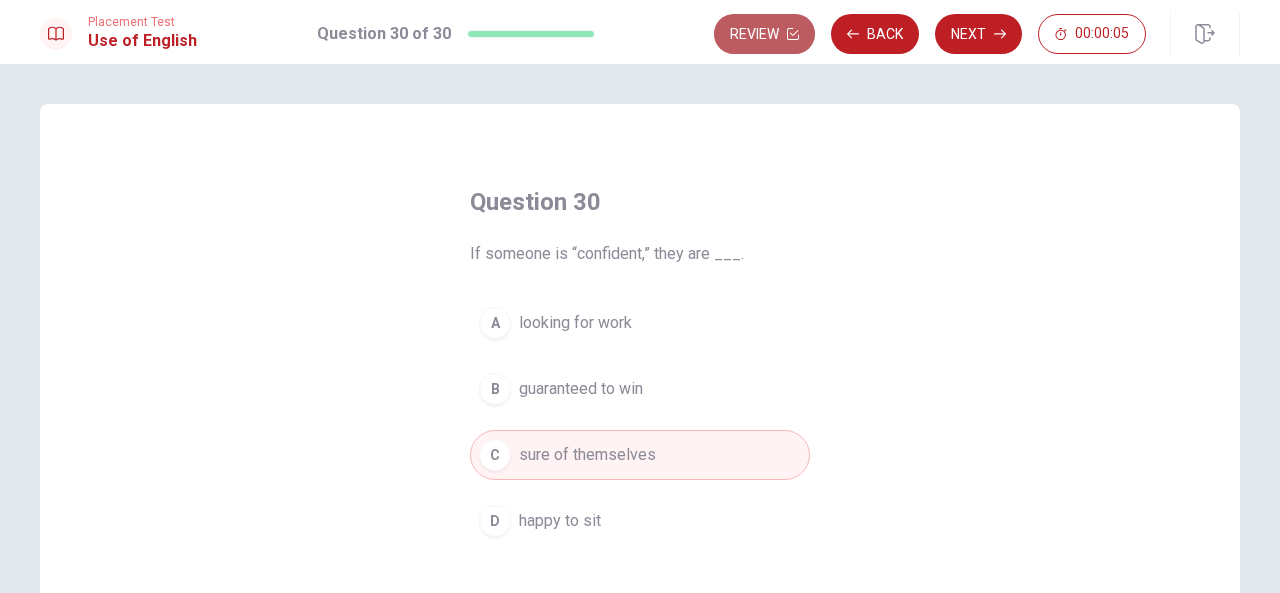 click on "Review" at bounding box center [764, 34] 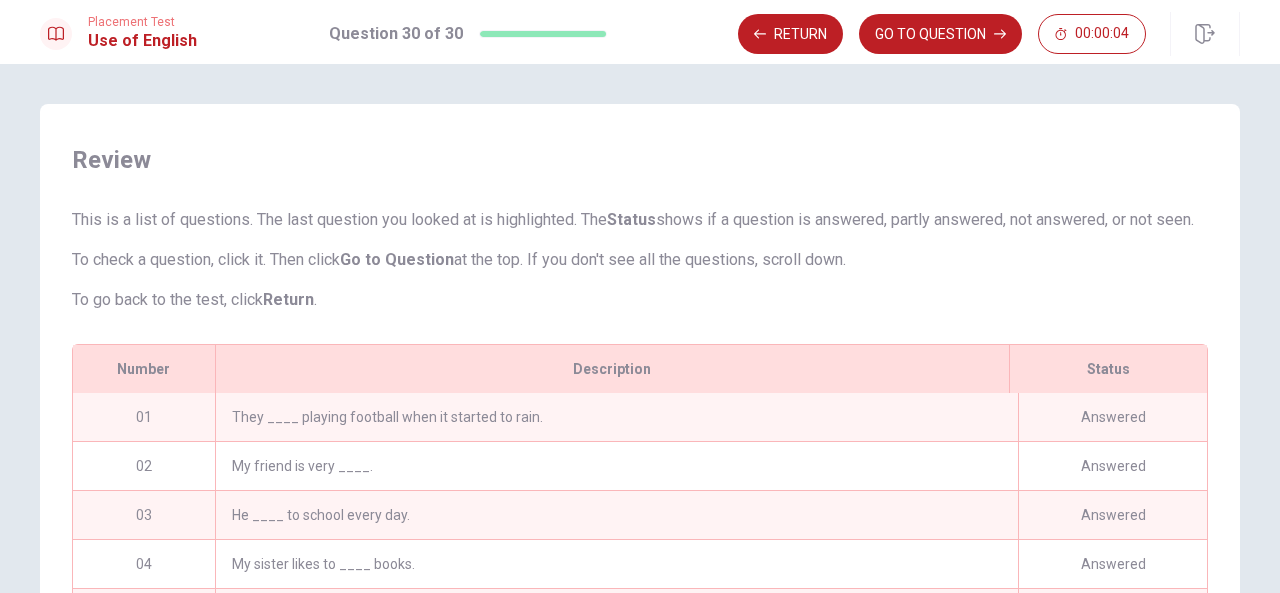 scroll, scrollTop: 416, scrollLeft: 0, axis: vertical 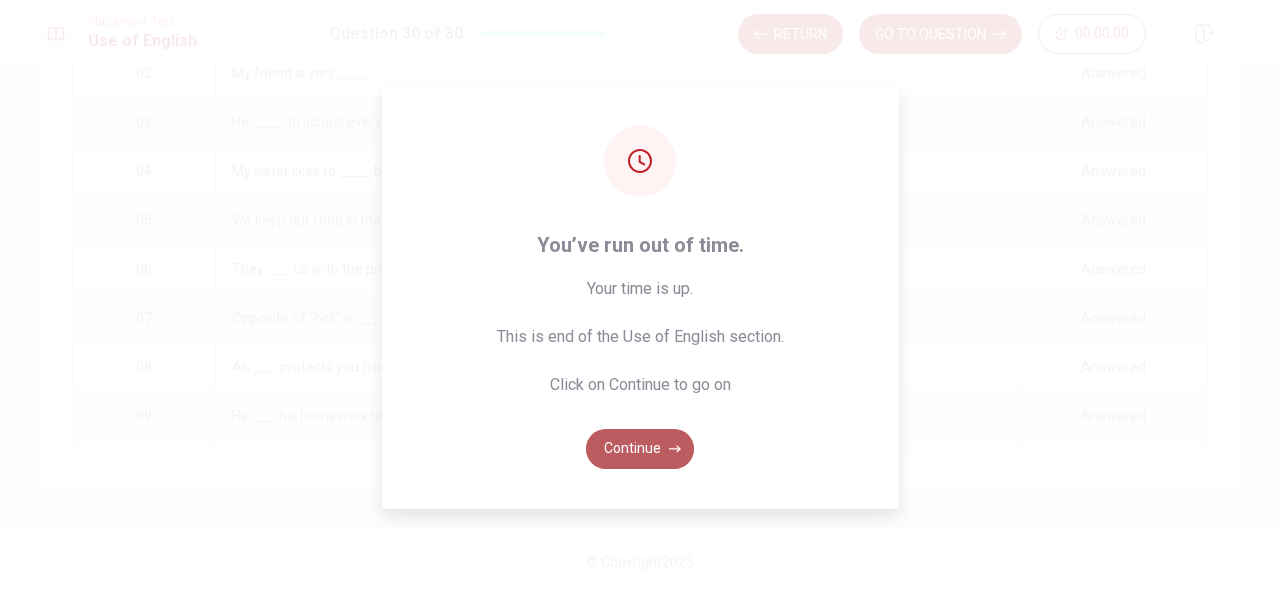 click on "Continue" at bounding box center [640, 449] 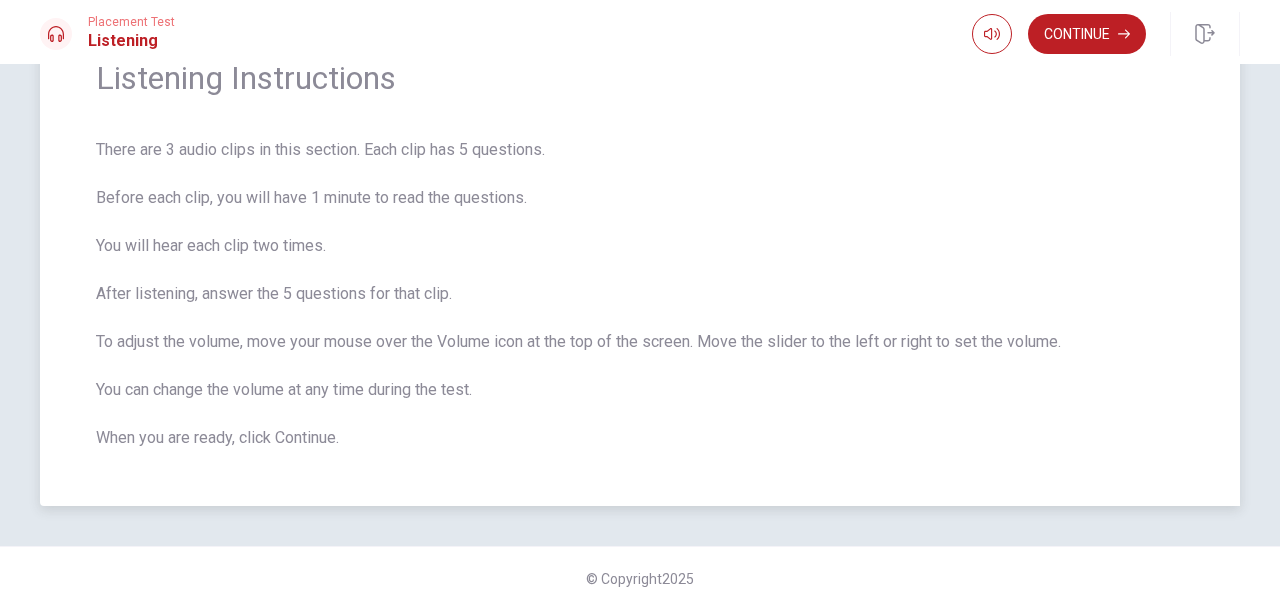 scroll, scrollTop: 104, scrollLeft: 0, axis: vertical 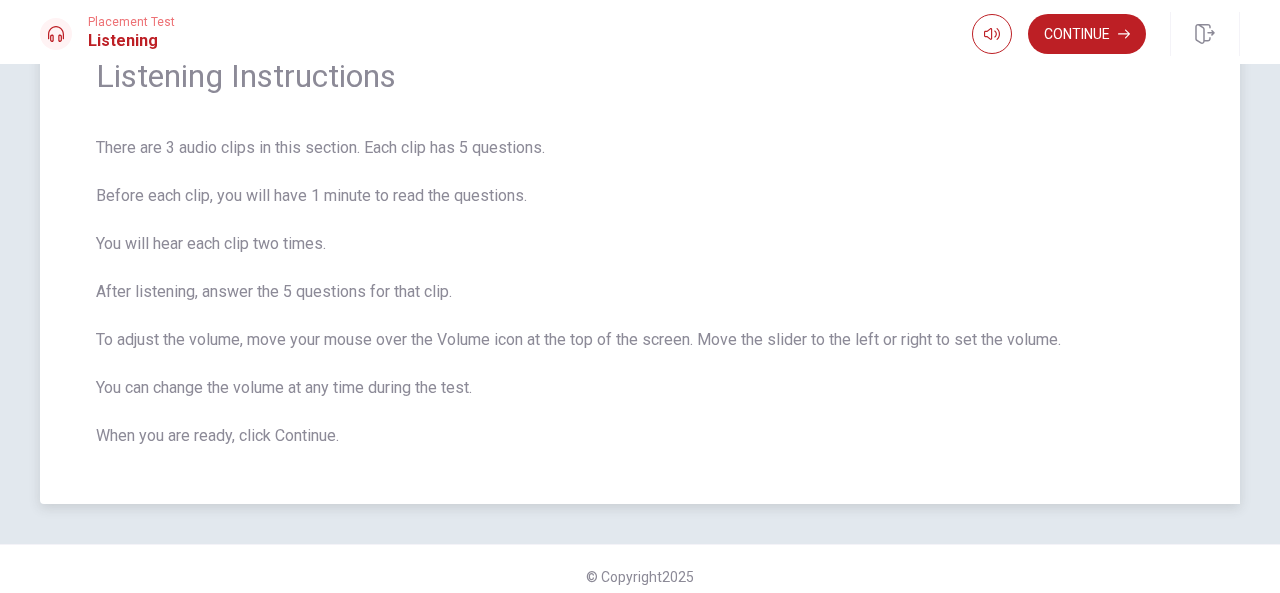 drag, startPoint x: 94, startPoint y: 143, endPoint x: 364, endPoint y: 367, distance: 350.8219 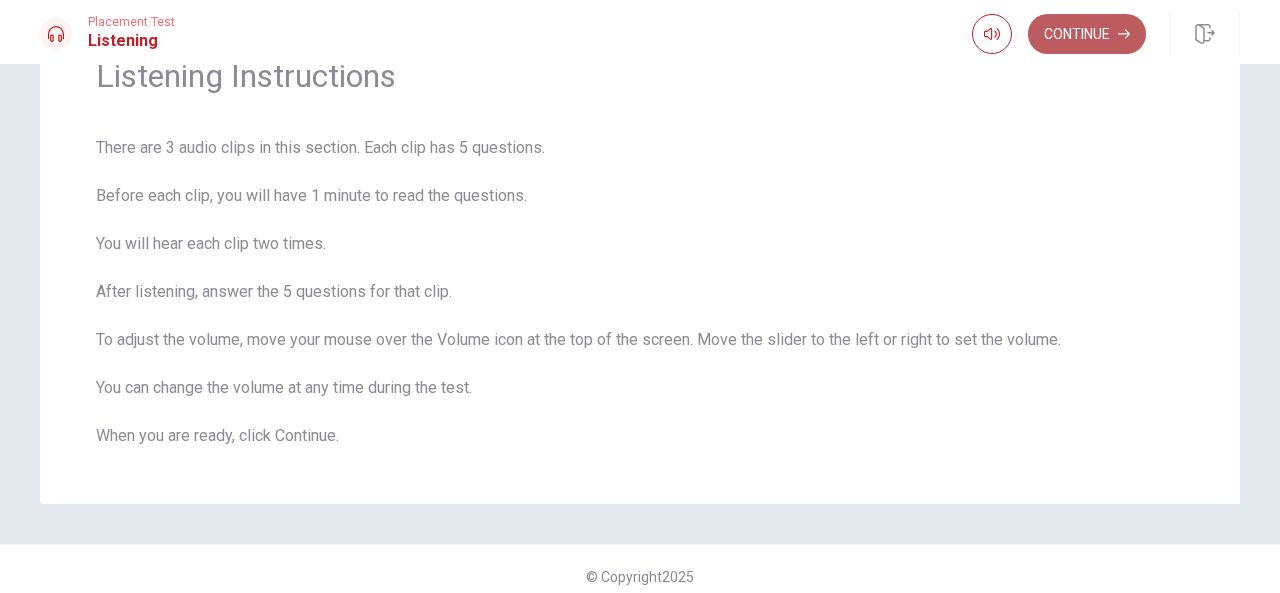 click on "Continue" at bounding box center [1087, 34] 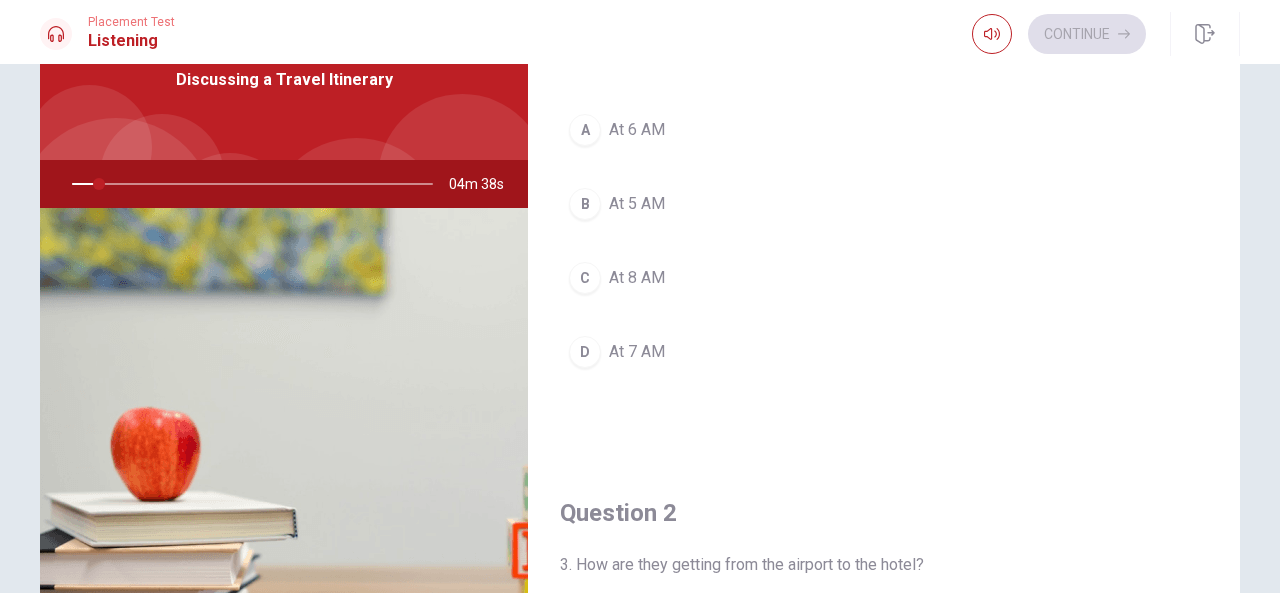 scroll, scrollTop: 0, scrollLeft: 0, axis: both 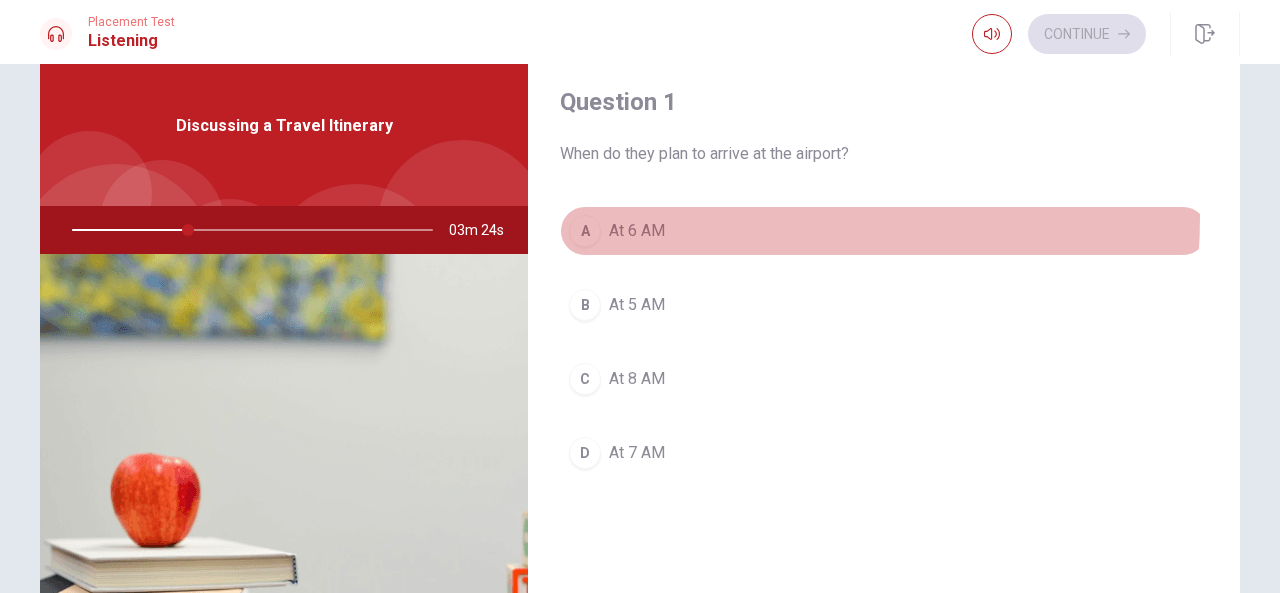 click on "A At 6 AM" at bounding box center [884, 231] 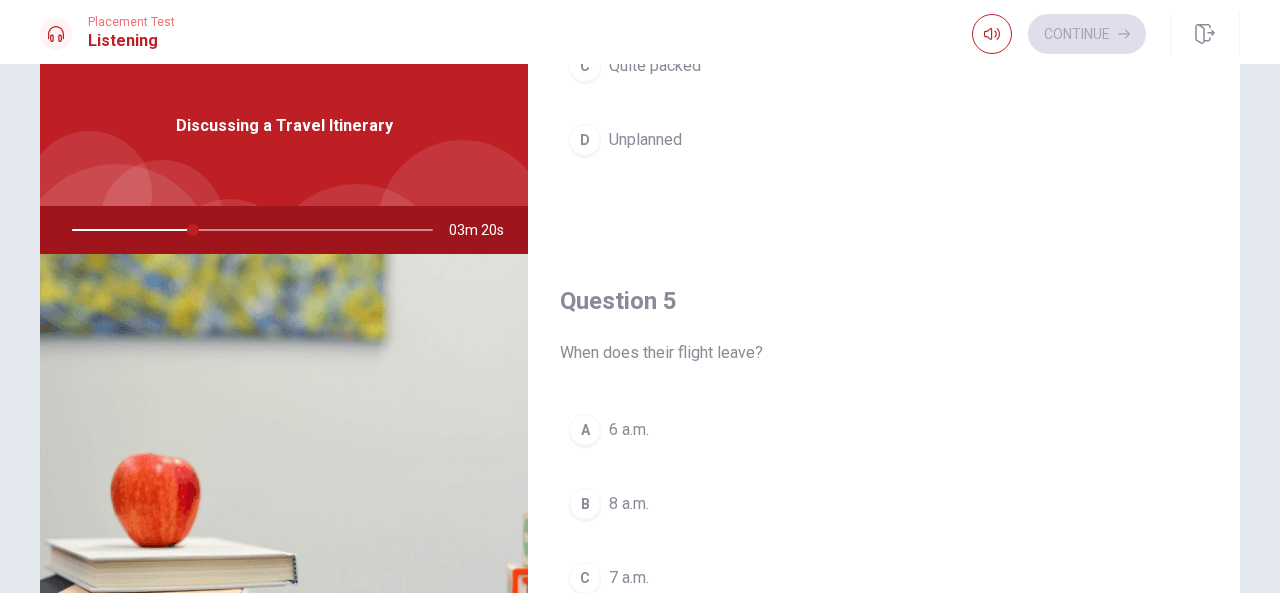 scroll, scrollTop: 1851, scrollLeft: 0, axis: vertical 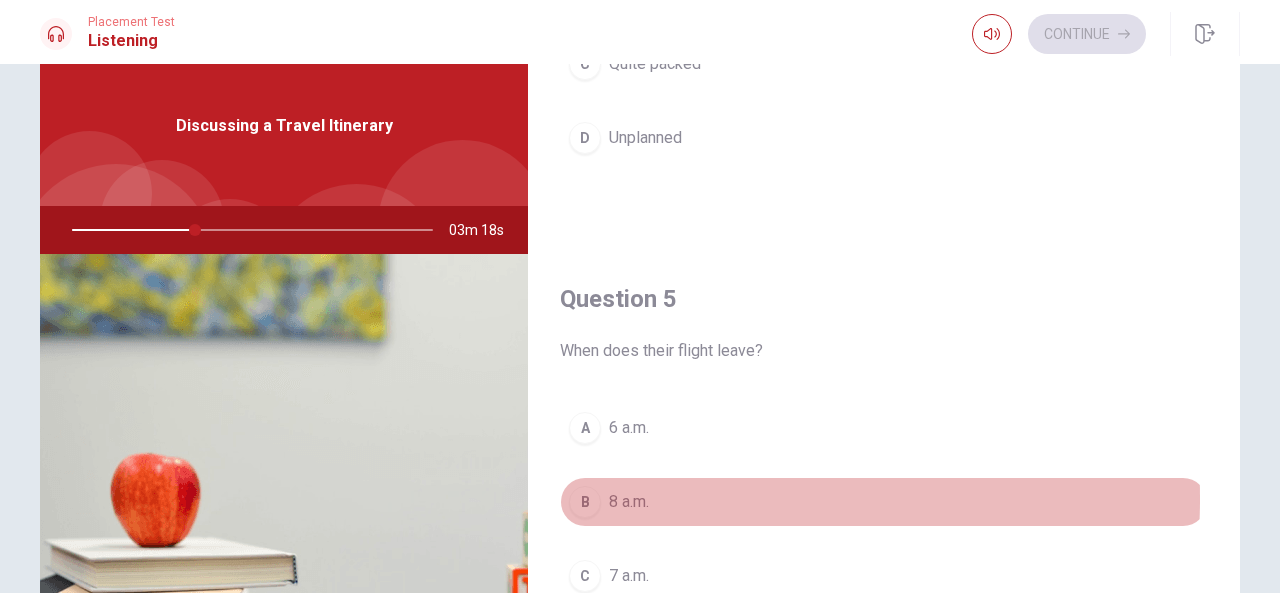 click on "8 a.m." at bounding box center [629, 502] 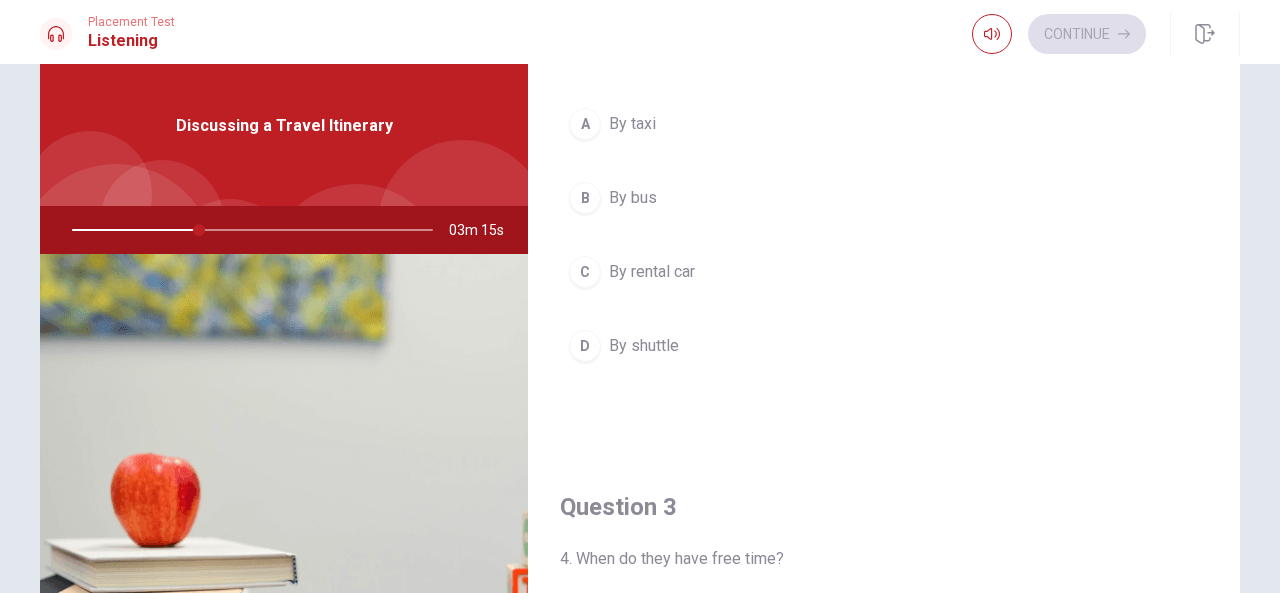 scroll, scrollTop: 547, scrollLeft: 0, axis: vertical 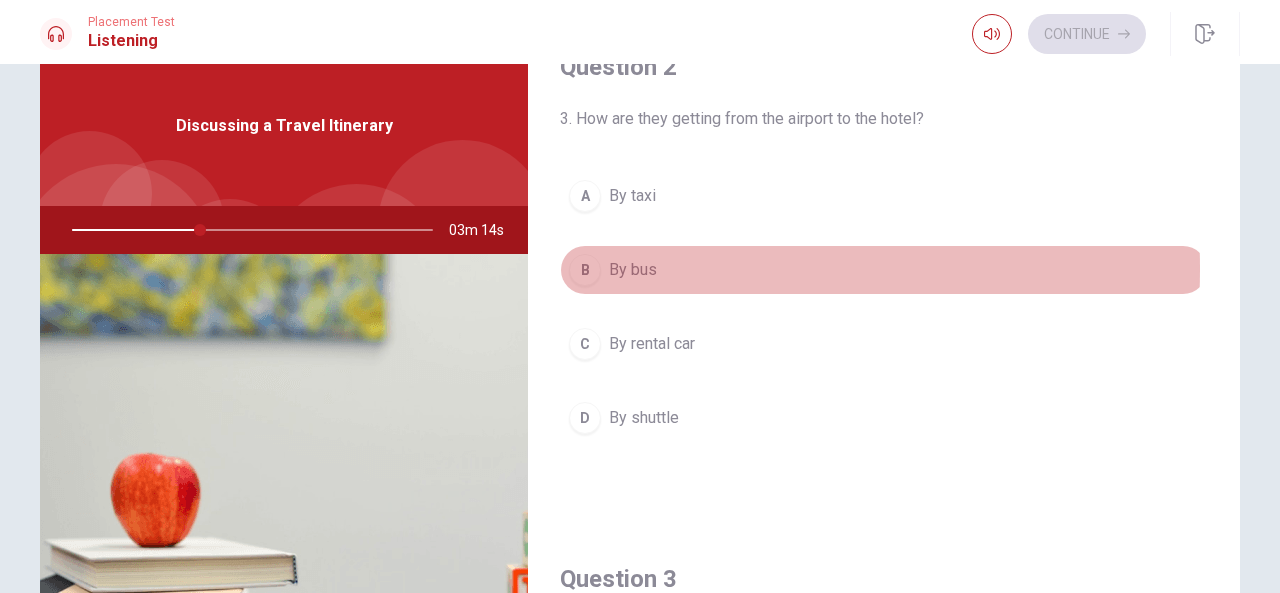 click on "By bus" at bounding box center [633, 270] 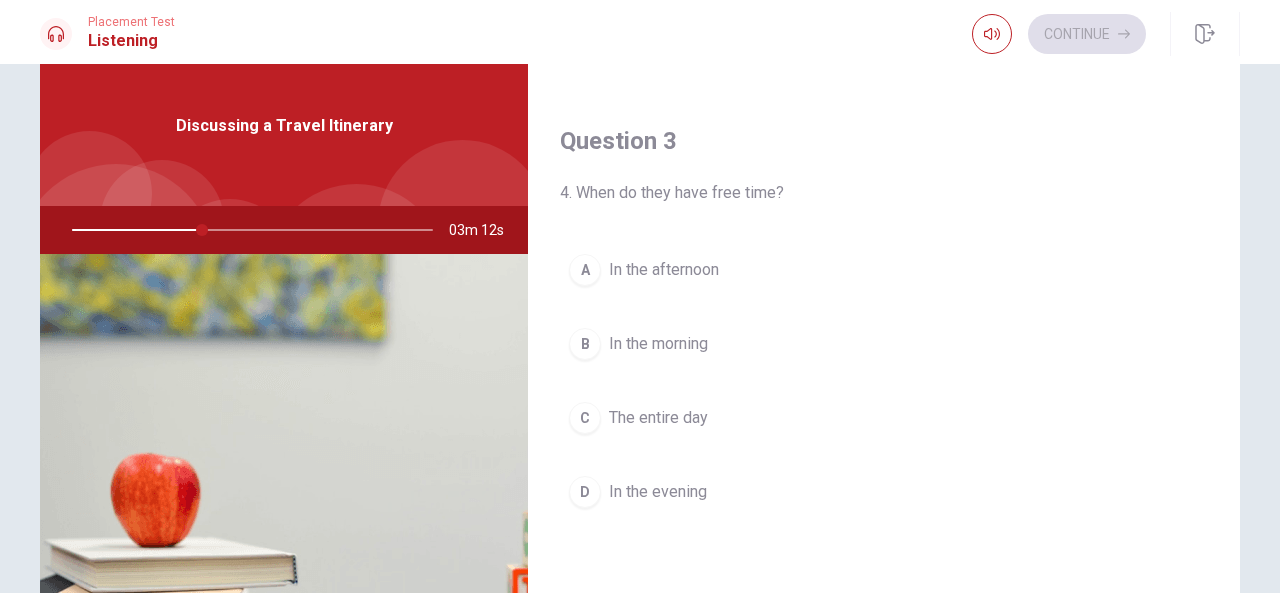 scroll, scrollTop: 988, scrollLeft: 0, axis: vertical 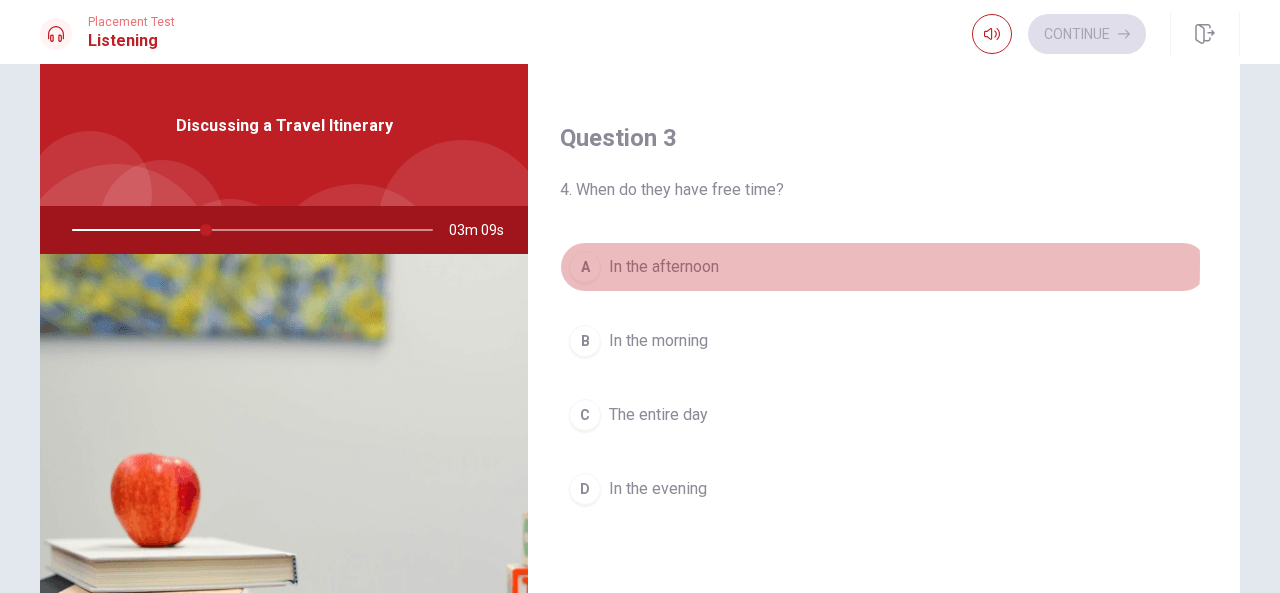 click on "In the afternoon" at bounding box center (664, 267) 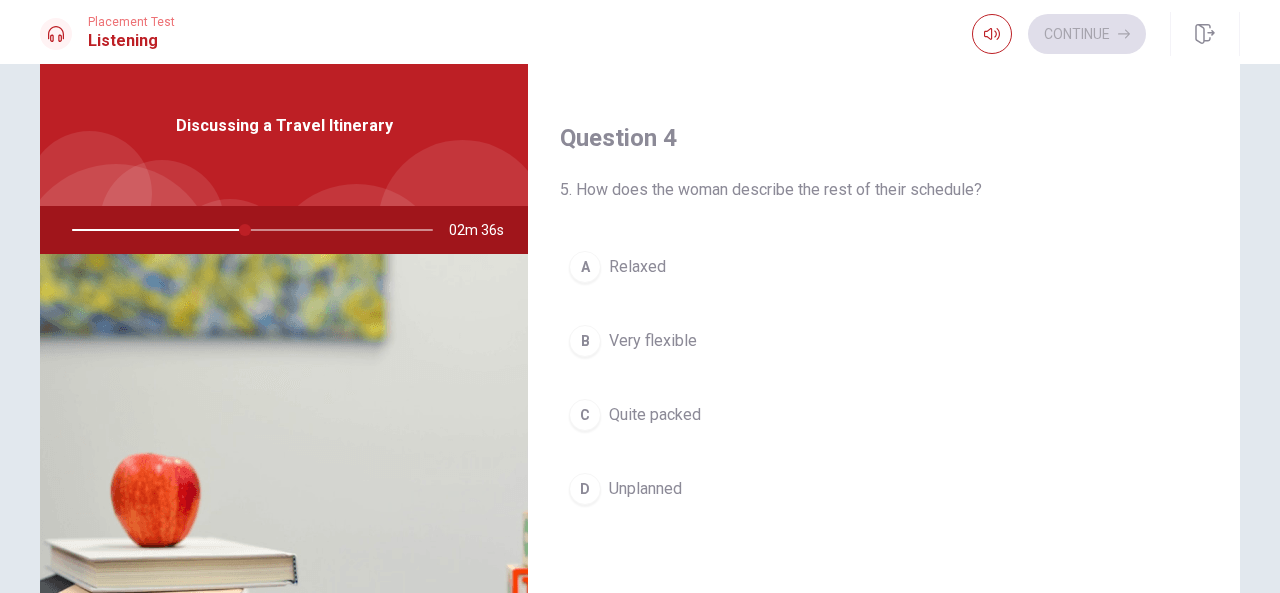 scroll, scrollTop: 1503, scrollLeft: 0, axis: vertical 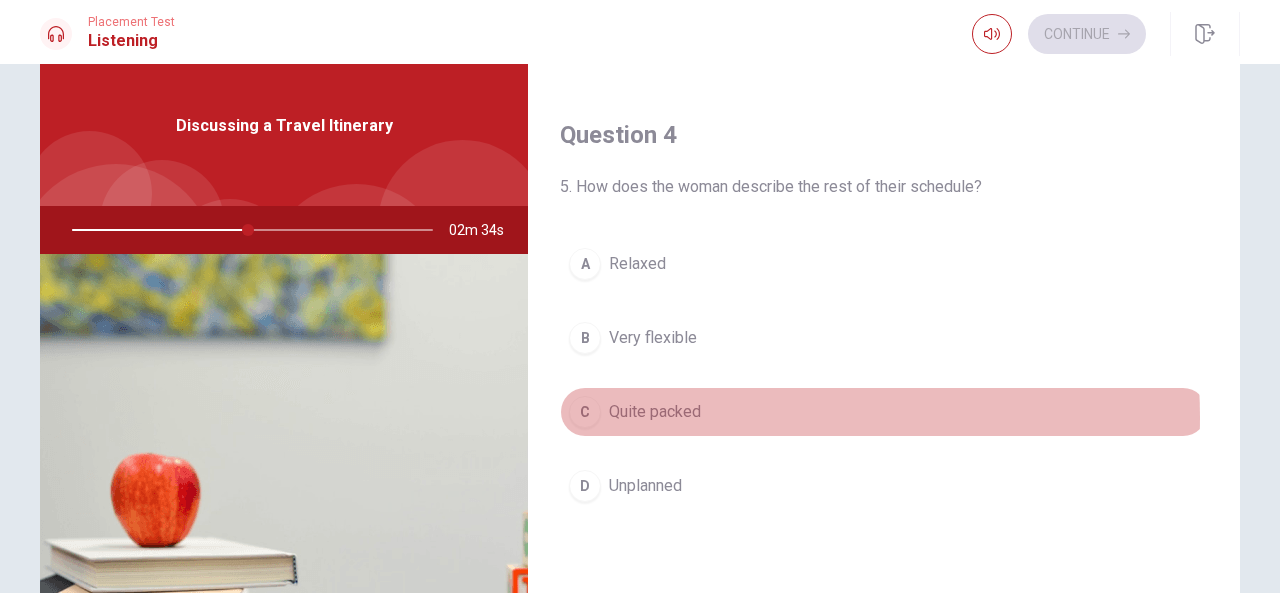 click on "C Quite packed" at bounding box center (884, 412) 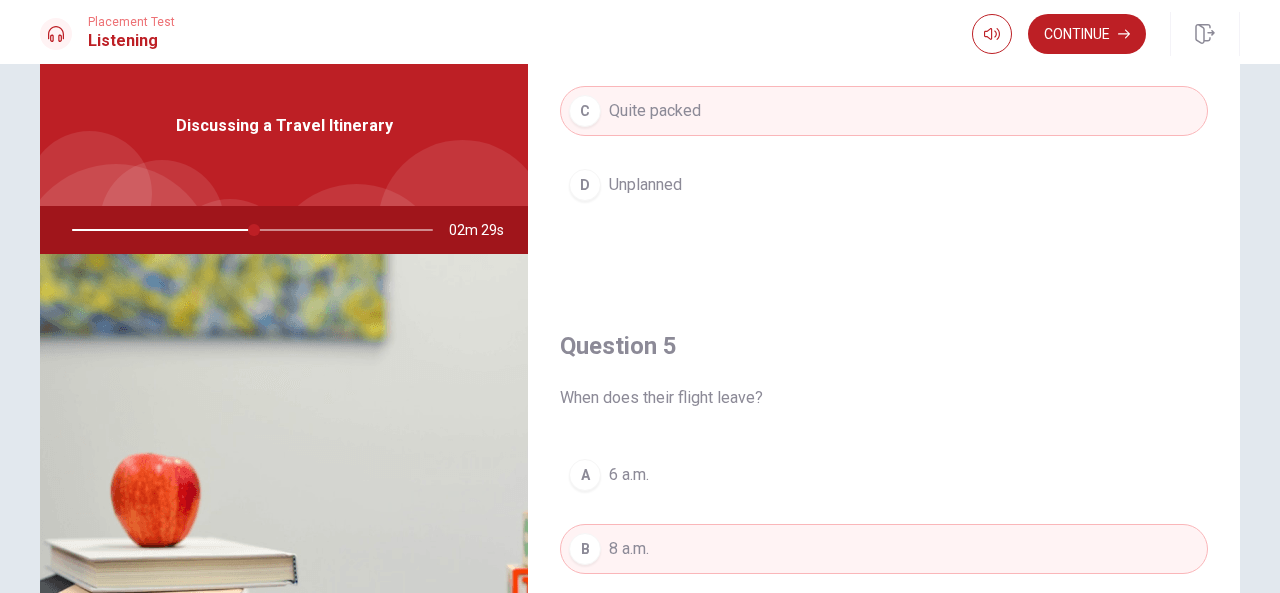 scroll, scrollTop: 1851, scrollLeft: 0, axis: vertical 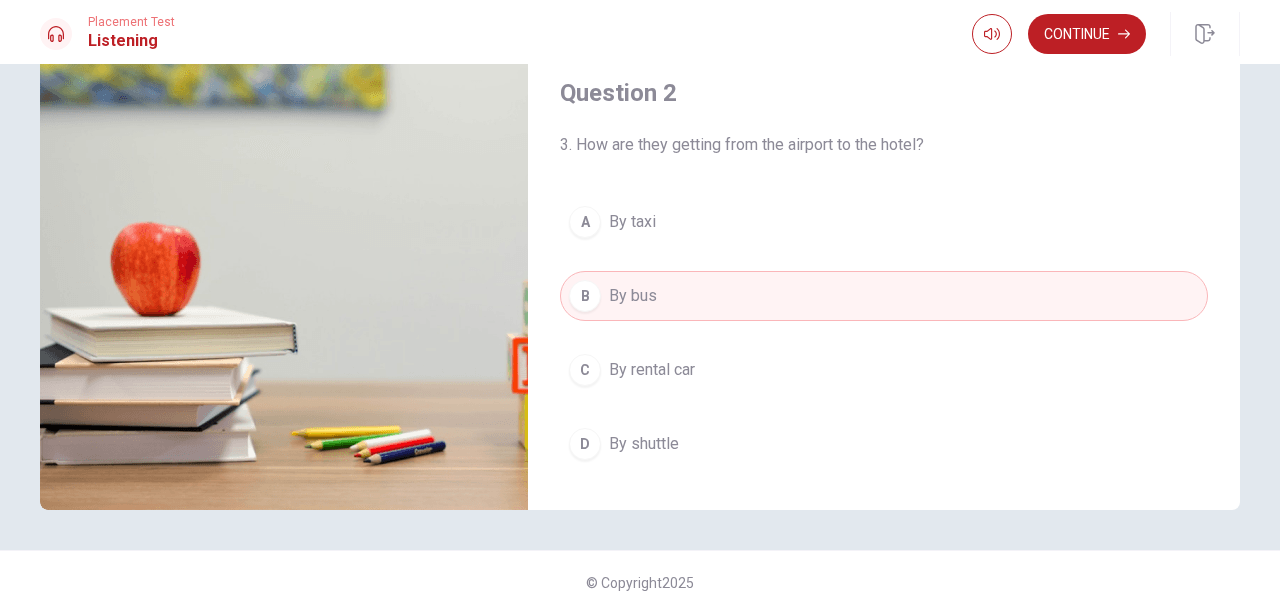 click on "D By shuttle" at bounding box center (884, 444) 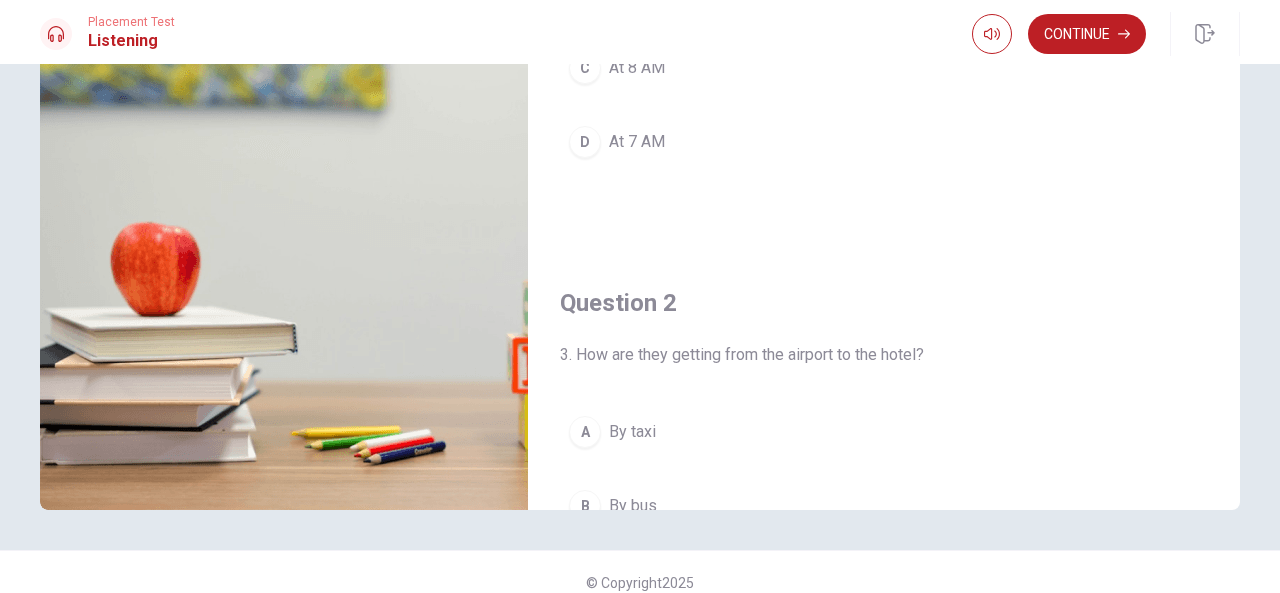 scroll, scrollTop: 78, scrollLeft: 0, axis: vertical 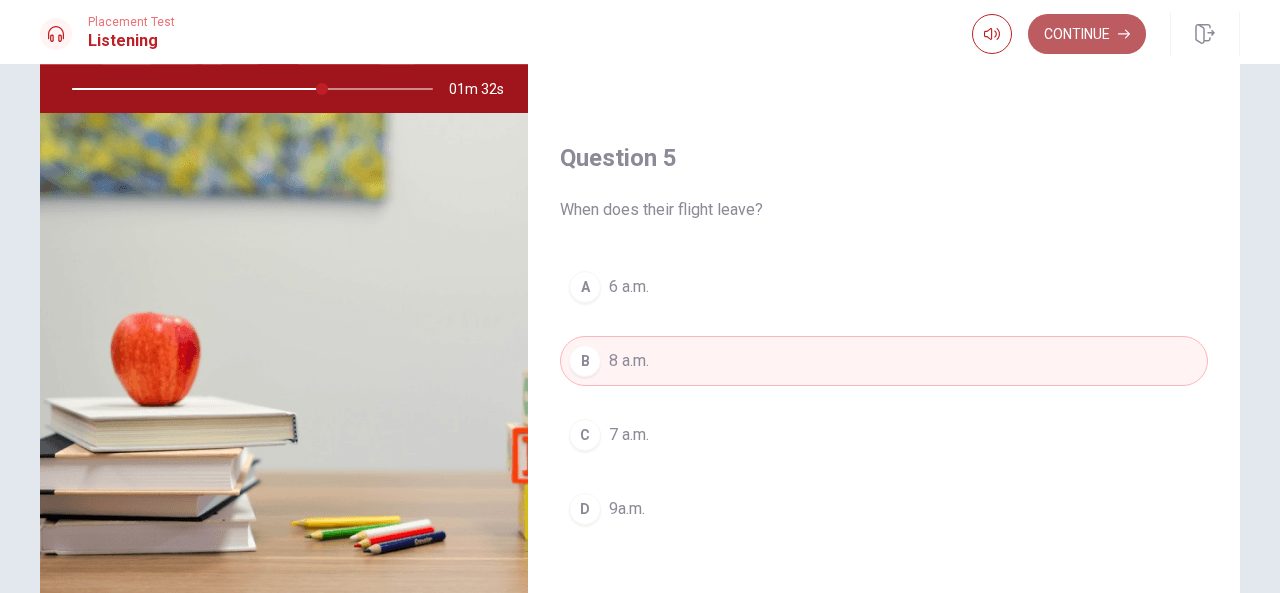 click on "Continue" at bounding box center [1087, 34] 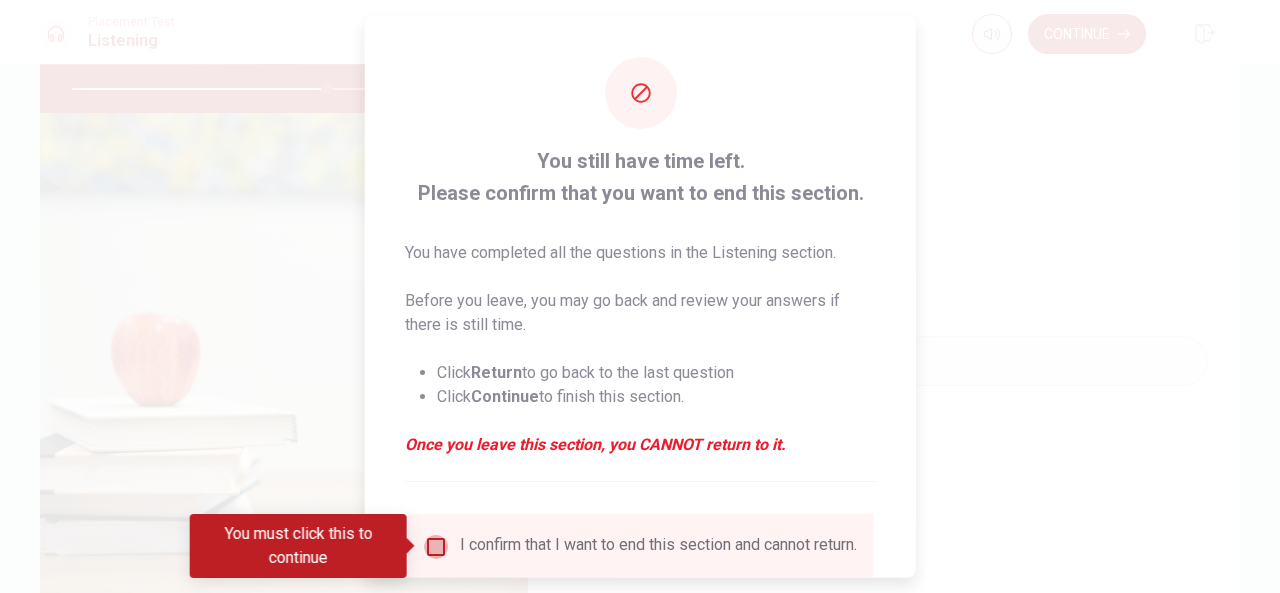 click at bounding box center [436, 546] 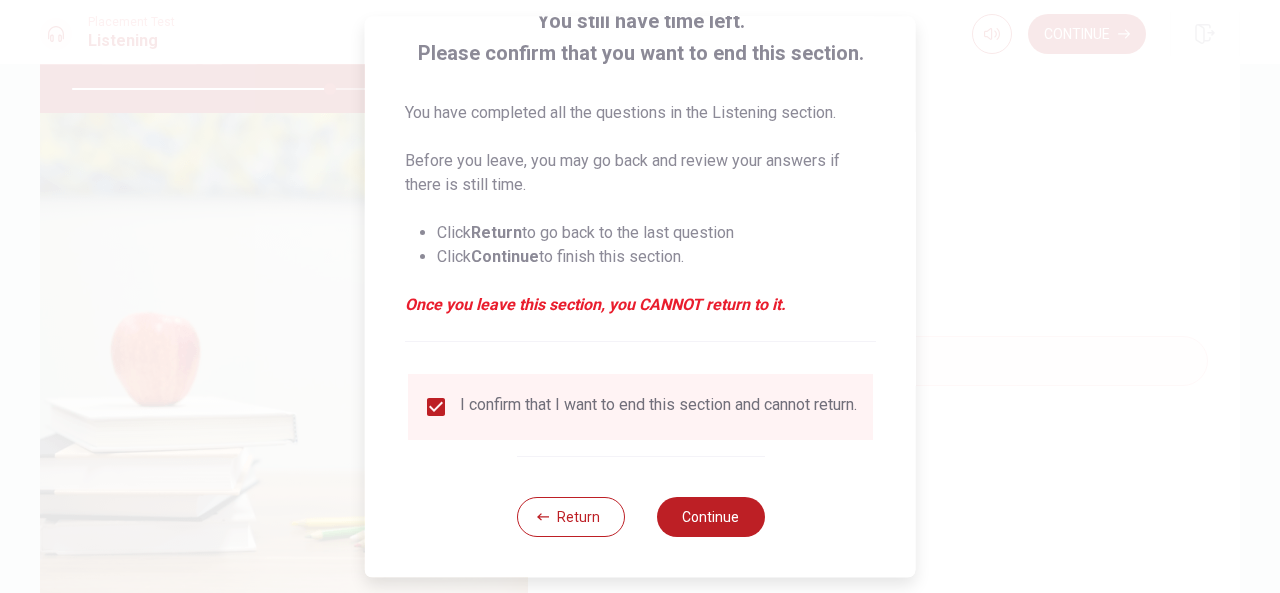 scroll, scrollTop: 152, scrollLeft: 0, axis: vertical 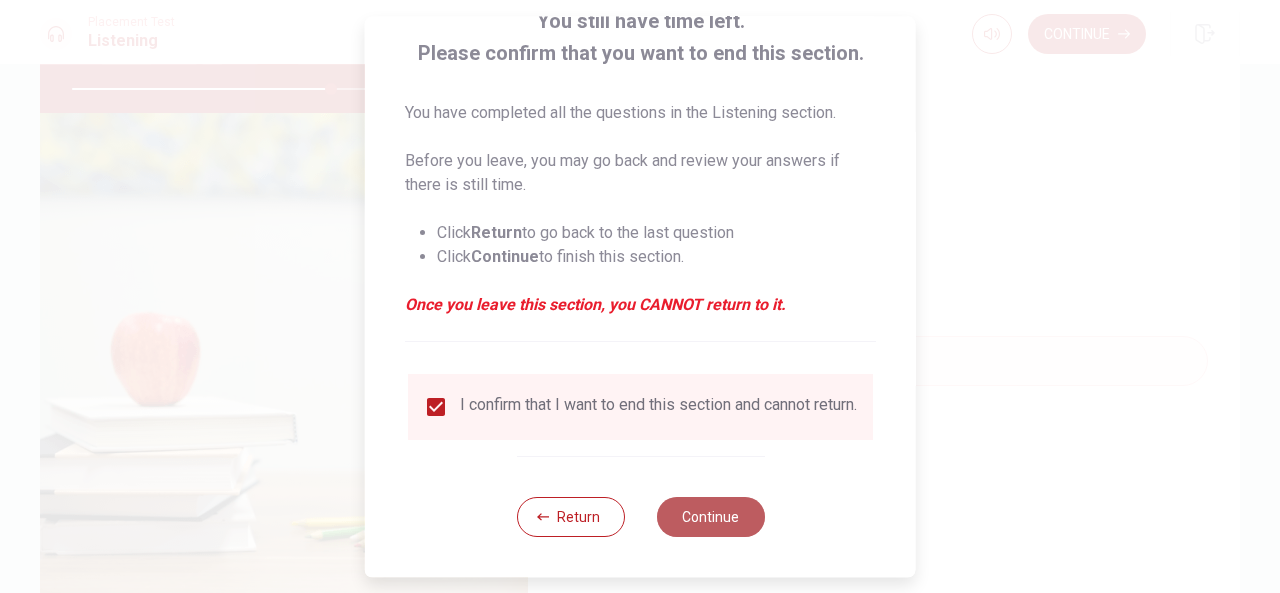 click on "Continue" at bounding box center [710, 517] 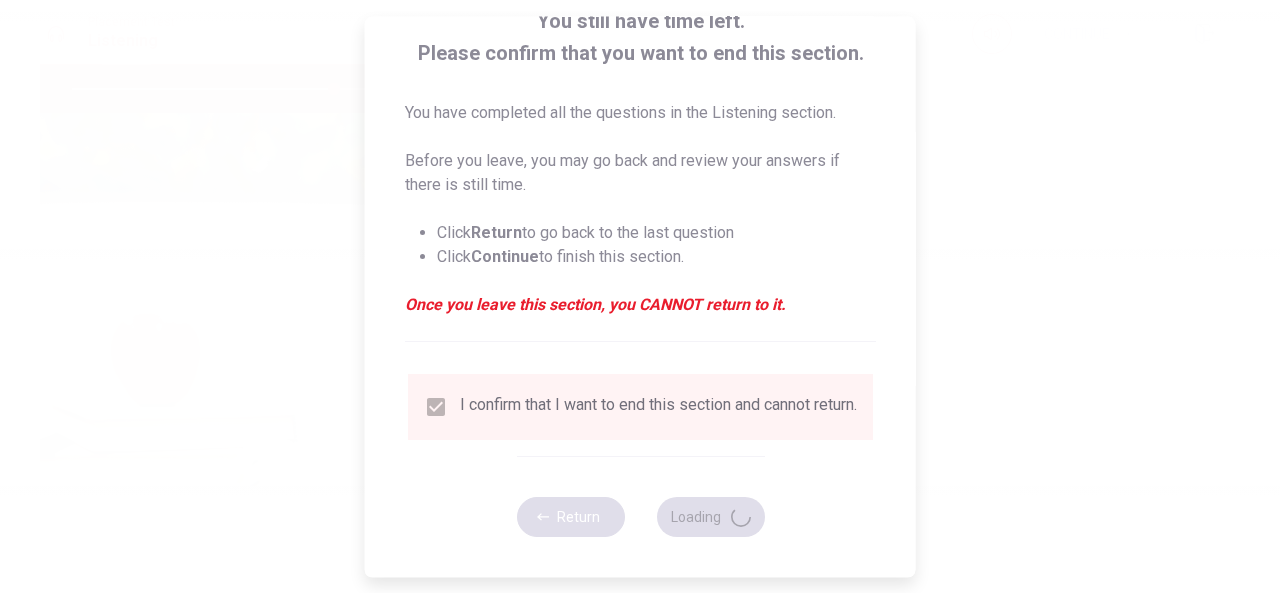 type on "73" 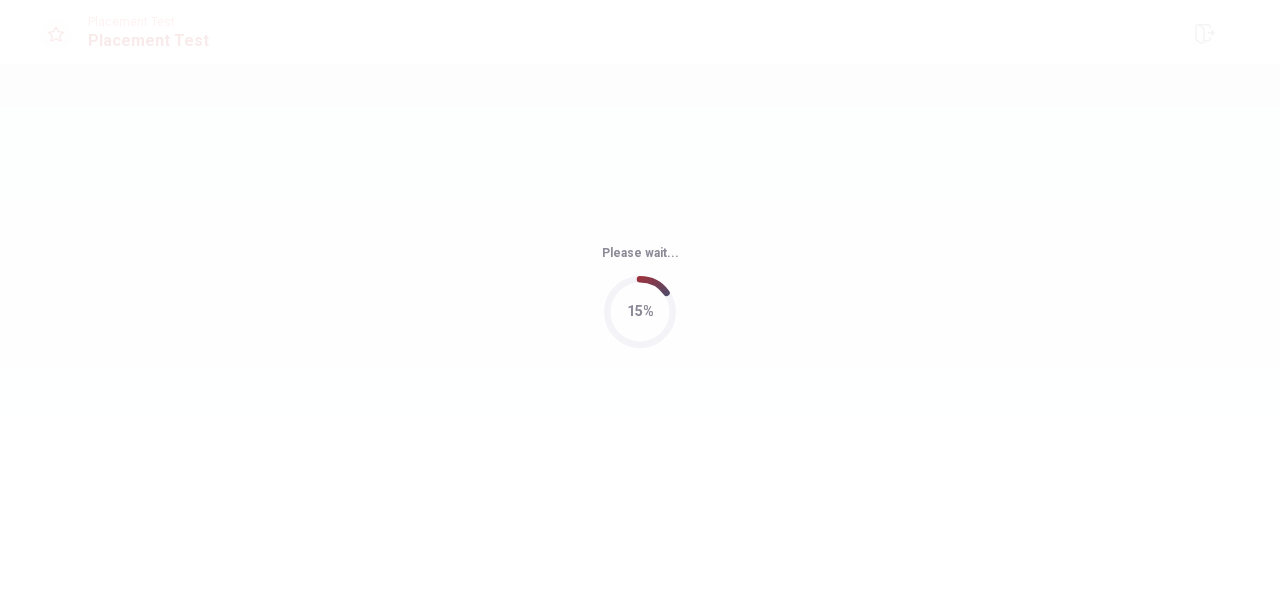 scroll, scrollTop: 0, scrollLeft: 0, axis: both 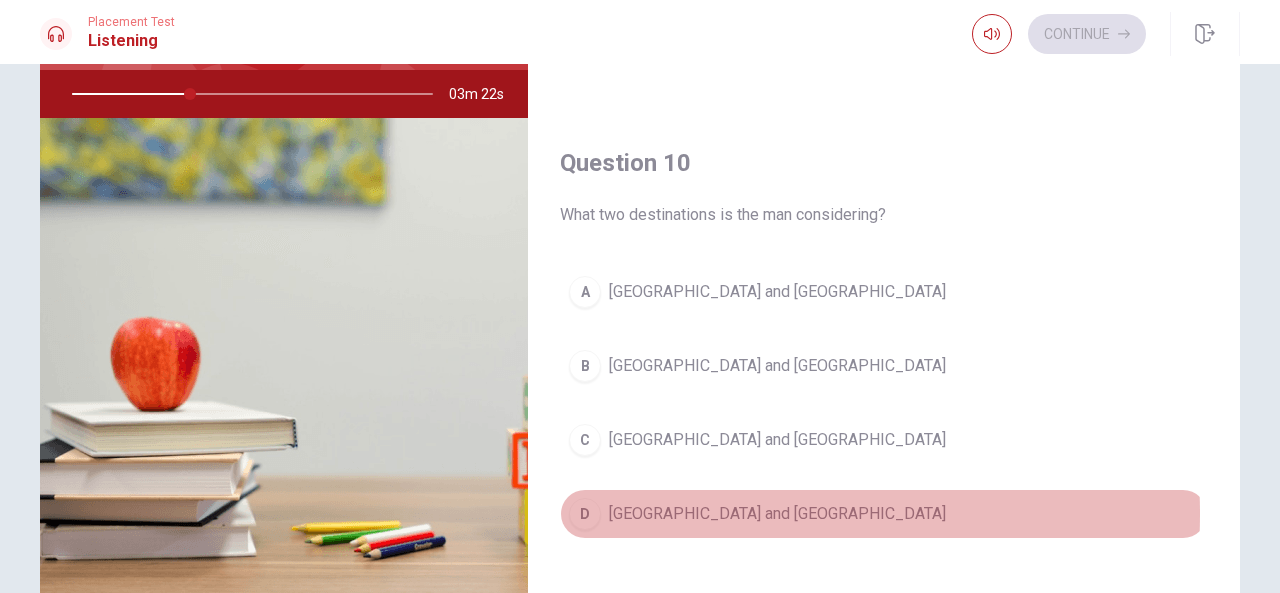 click on "[GEOGRAPHIC_DATA] and [GEOGRAPHIC_DATA]" at bounding box center [777, 514] 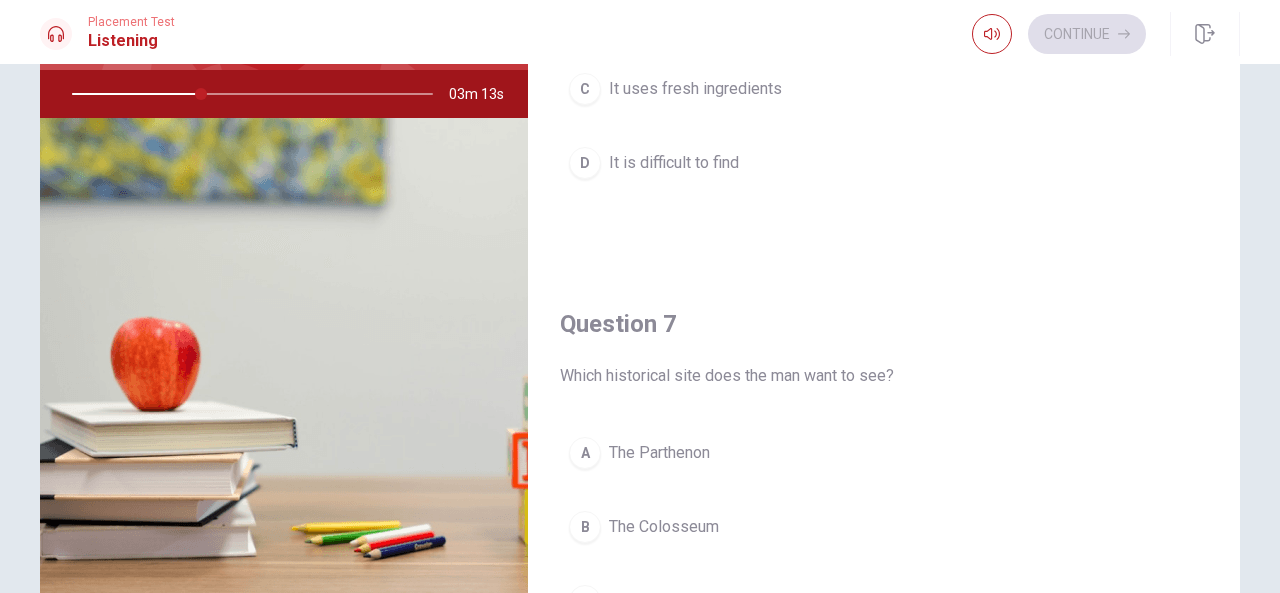 scroll, scrollTop: 0, scrollLeft: 0, axis: both 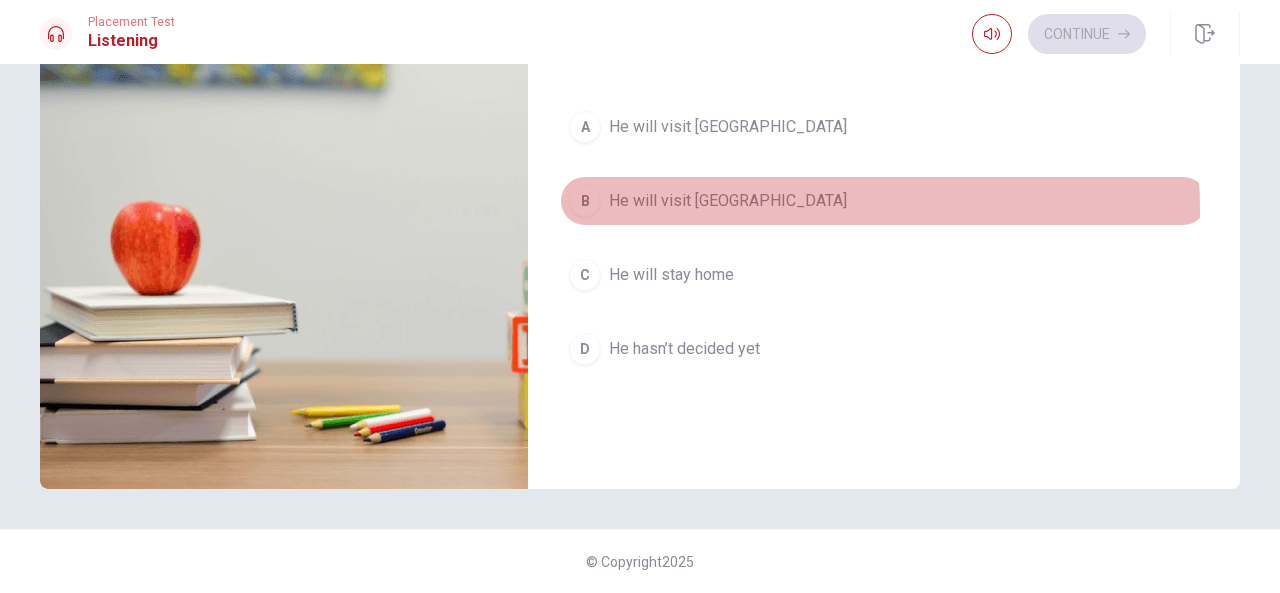 click on "He will visit [GEOGRAPHIC_DATA]" at bounding box center (728, 201) 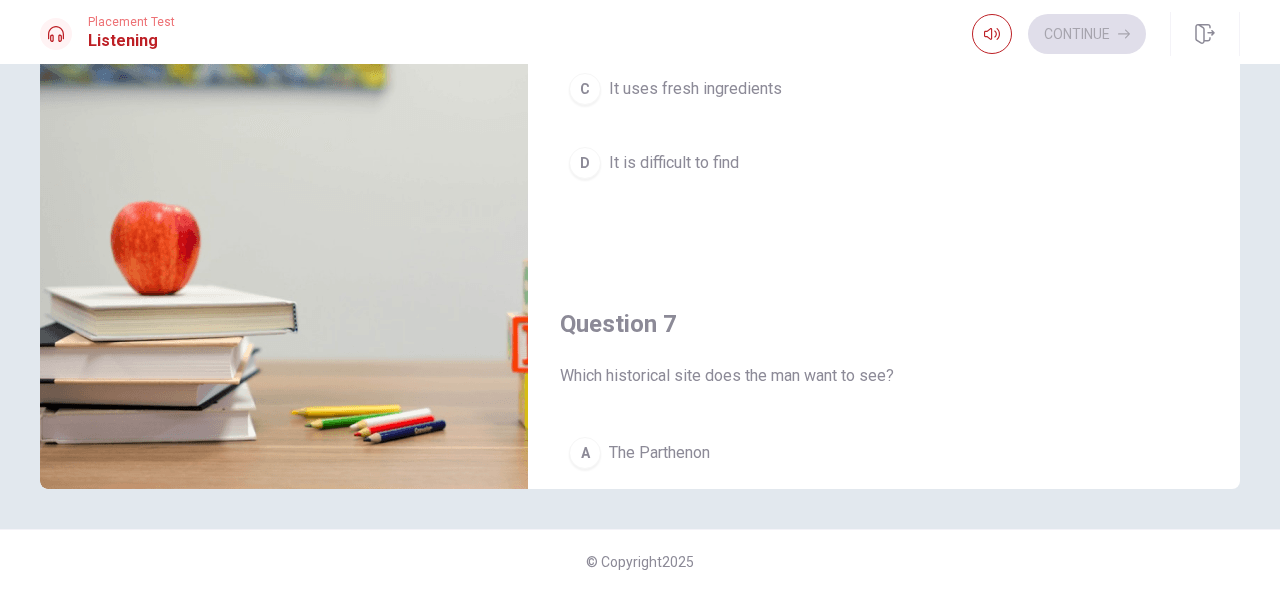 scroll, scrollTop: 0, scrollLeft: 0, axis: both 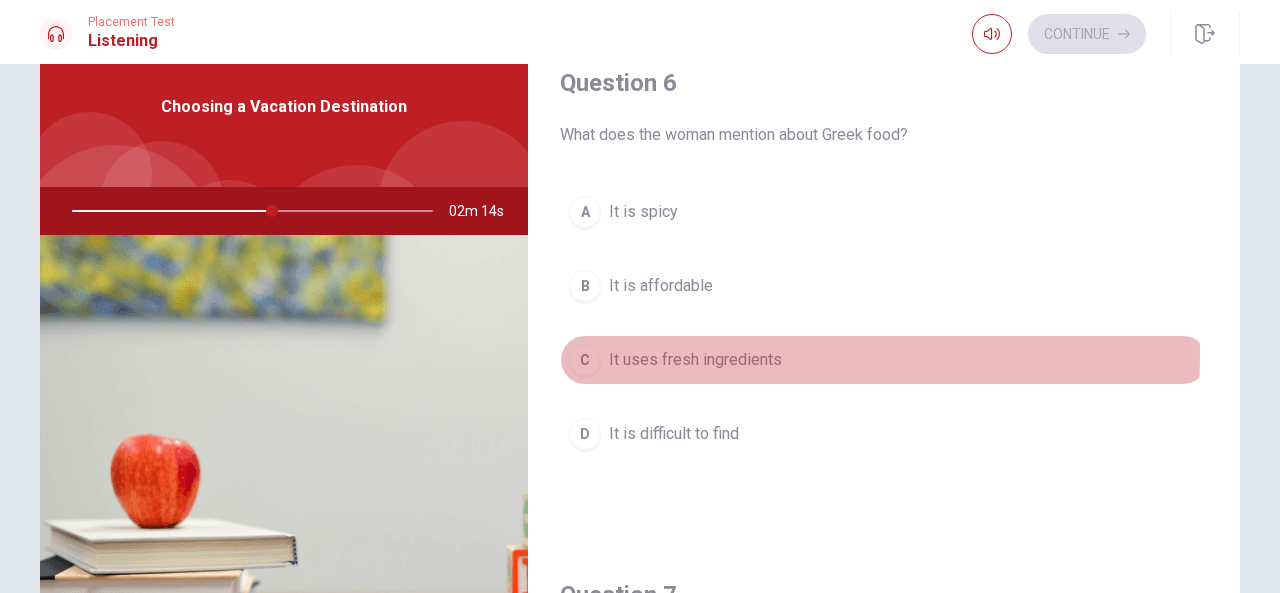 click on "C" at bounding box center [585, 360] 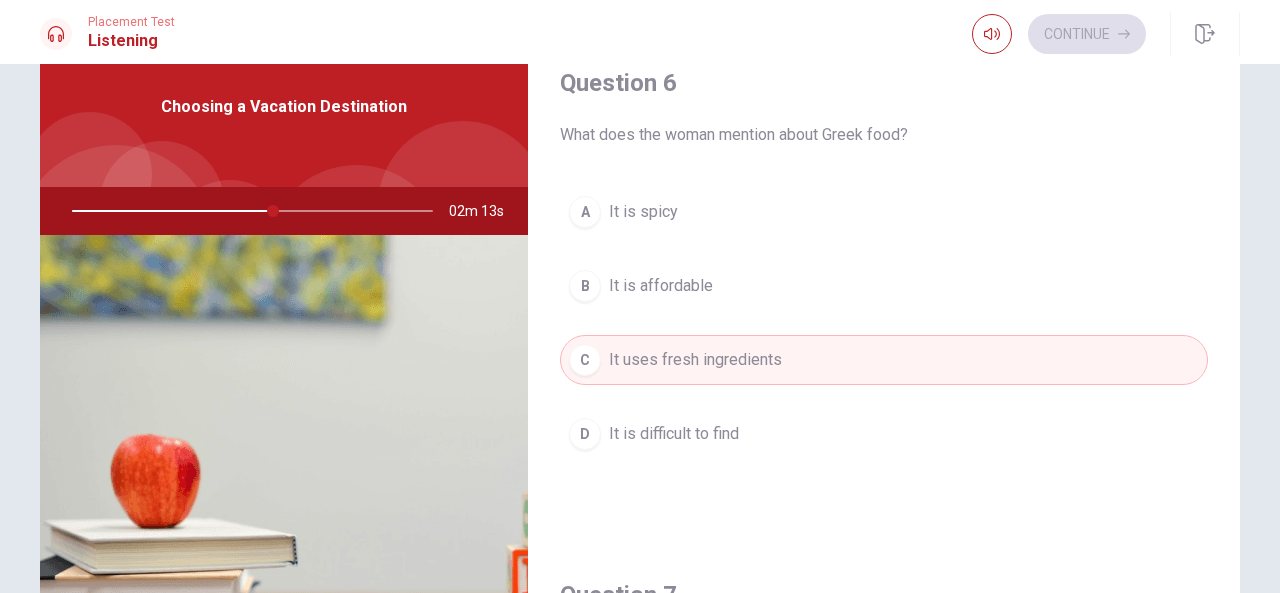 scroll, scrollTop: 0, scrollLeft: 0, axis: both 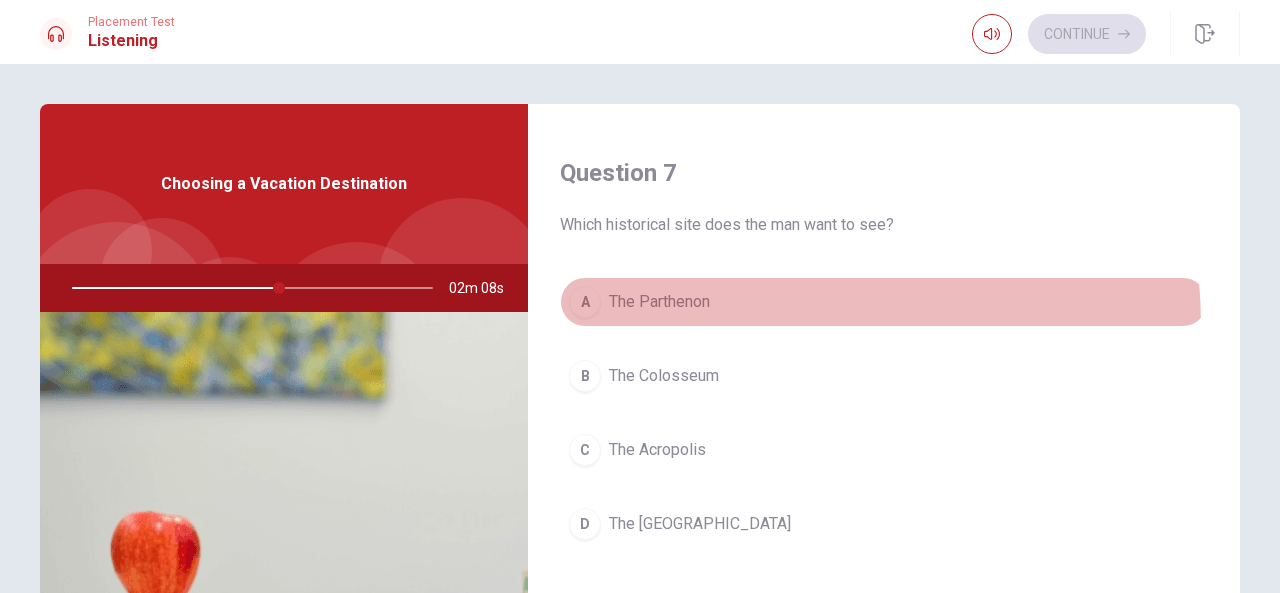 click on "A The Parthenon" at bounding box center [884, 302] 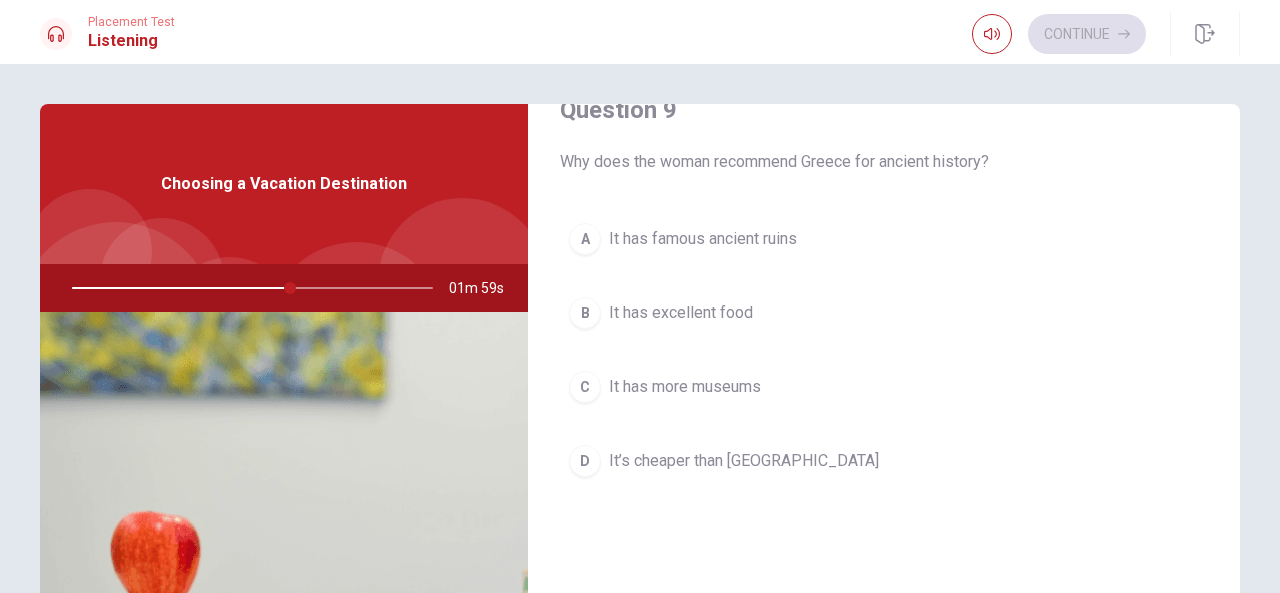 scroll, scrollTop: 1587, scrollLeft: 0, axis: vertical 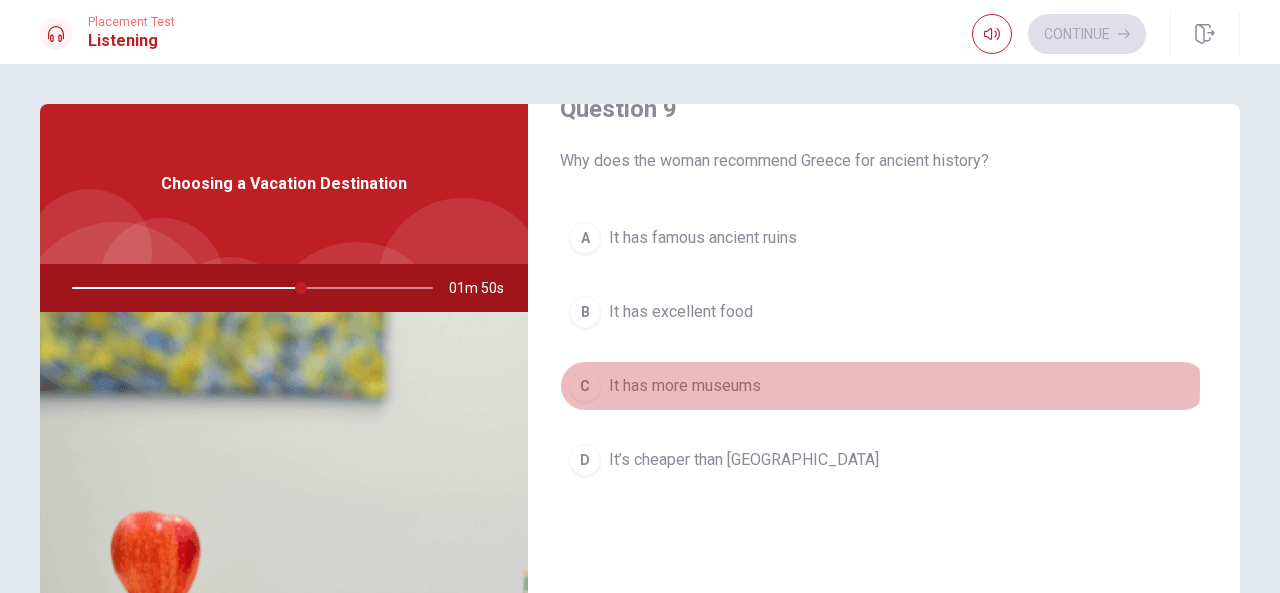 click on "It has more museums" at bounding box center [685, 386] 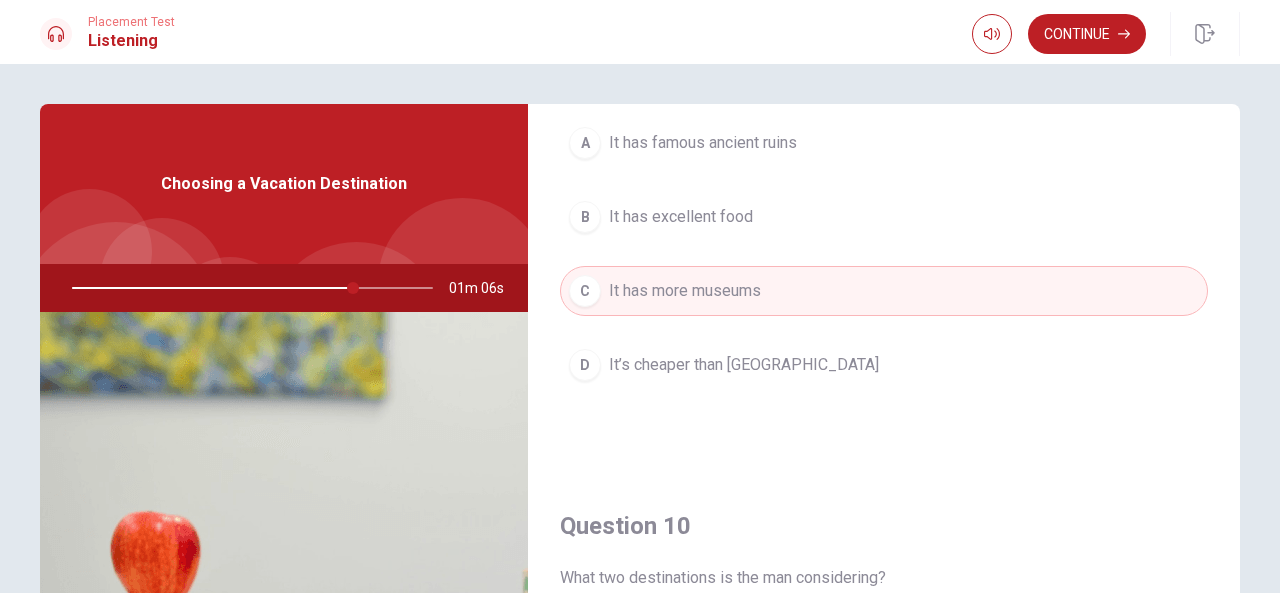 scroll, scrollTop: 1851, scrollLeft: 0, axis: vertical 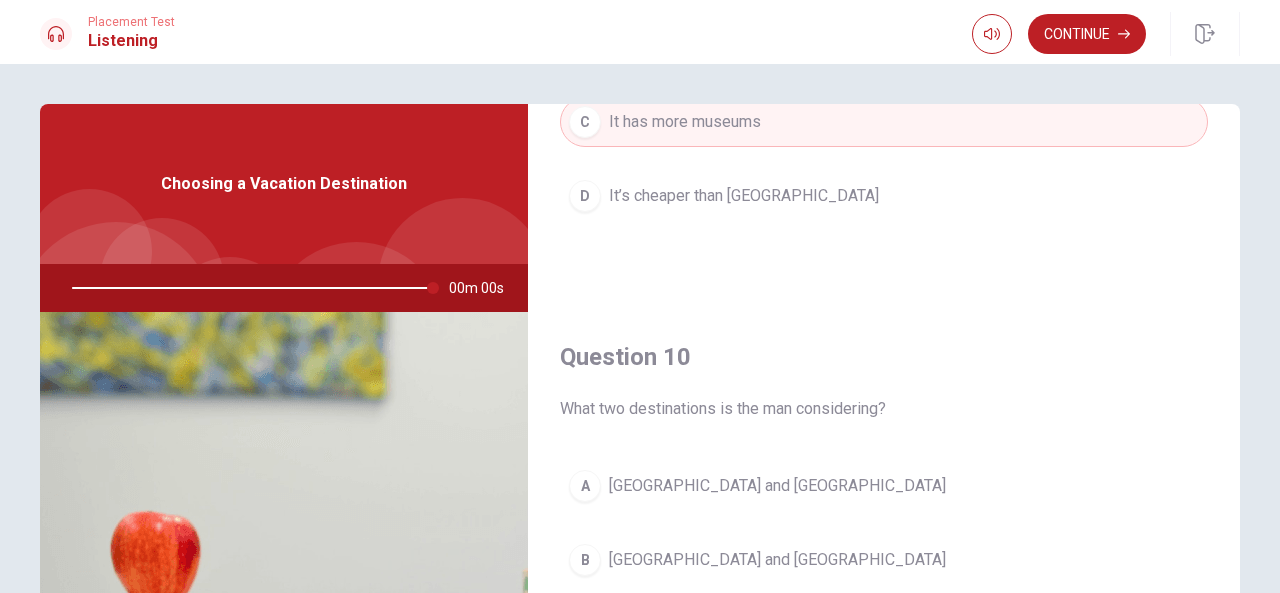type on "0" 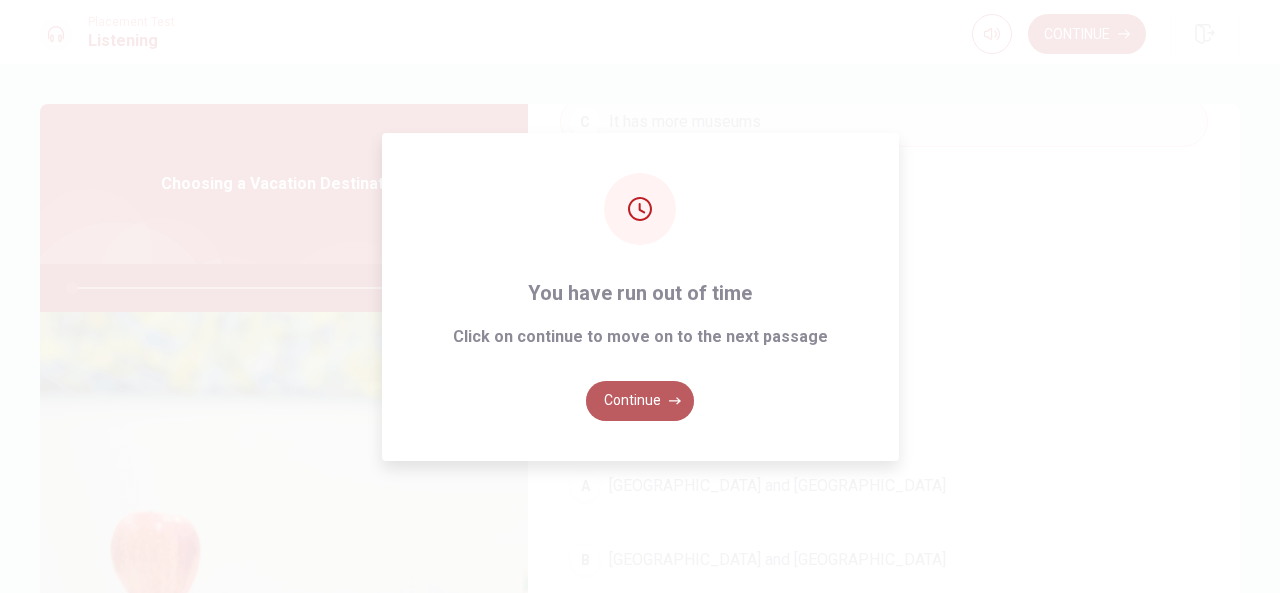 click on "Continue" at bounding box center (640, 401) 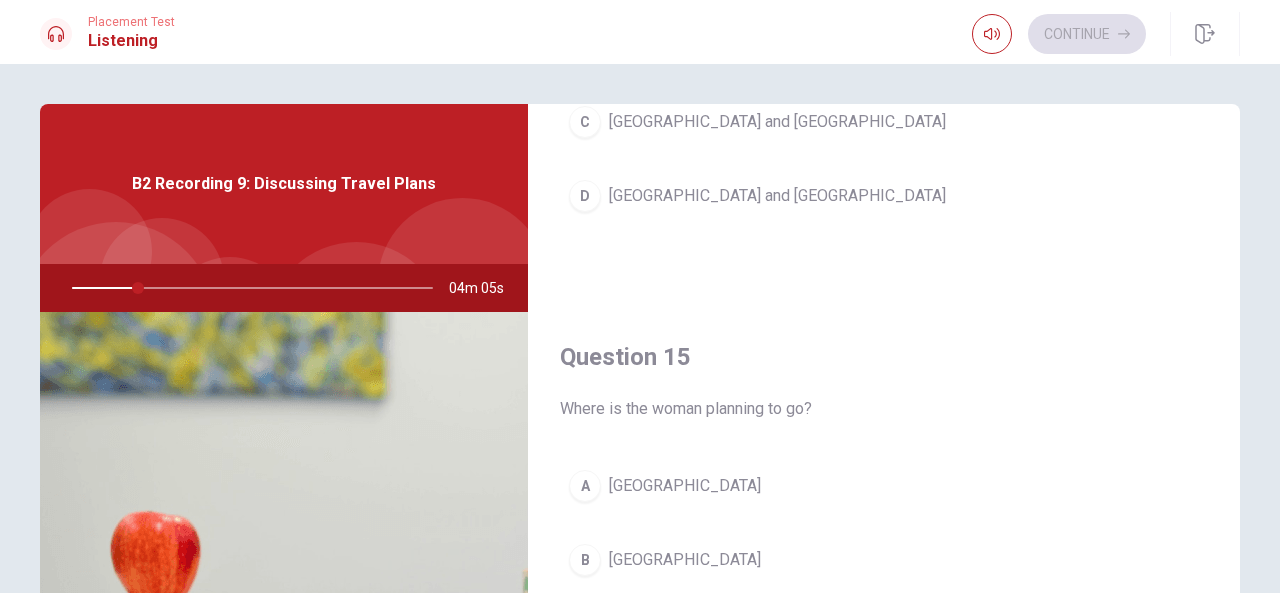 scroll, scrollTop: 1851, scrollLeft: 0, axis: vertical 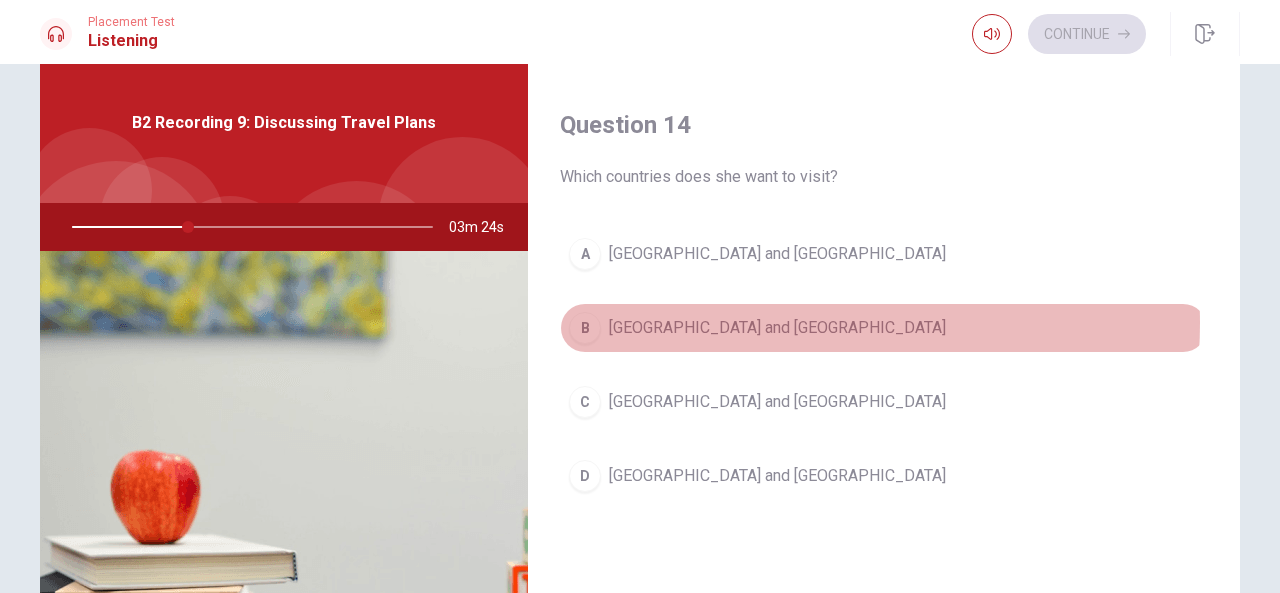click on "B [GEOGRAPHIC_DATA] and [GEOGRAPHIC_DATA]" at bounding box center (884, 328) 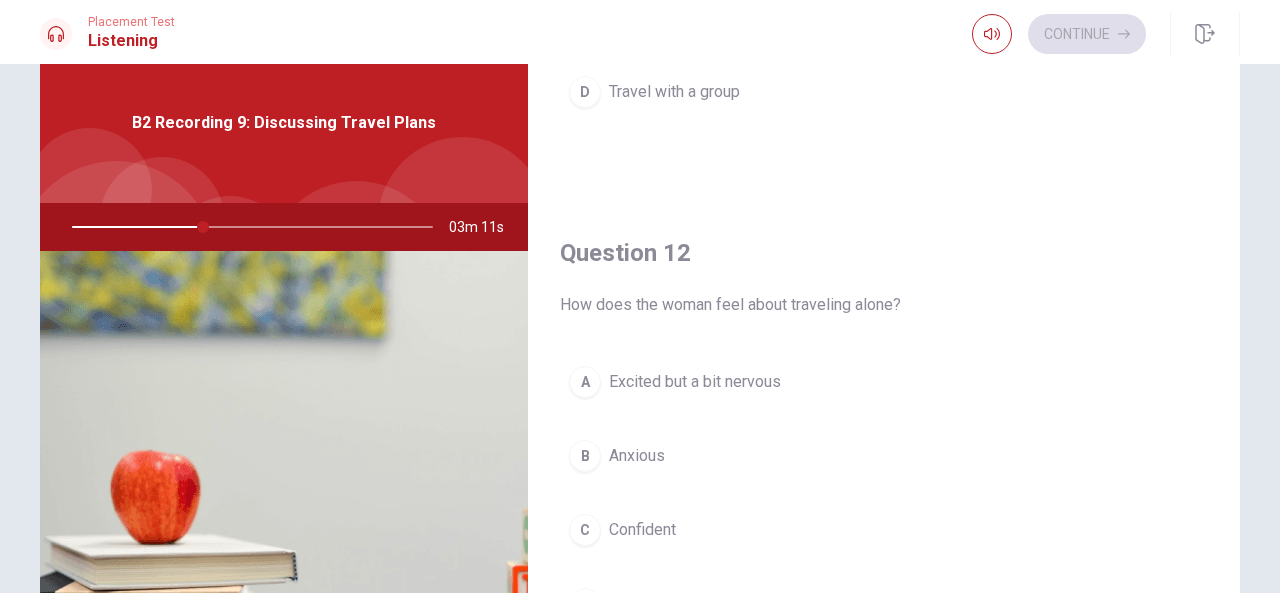 scroll, scrollTop: 360, scrollLeft: 0, axis: vertical 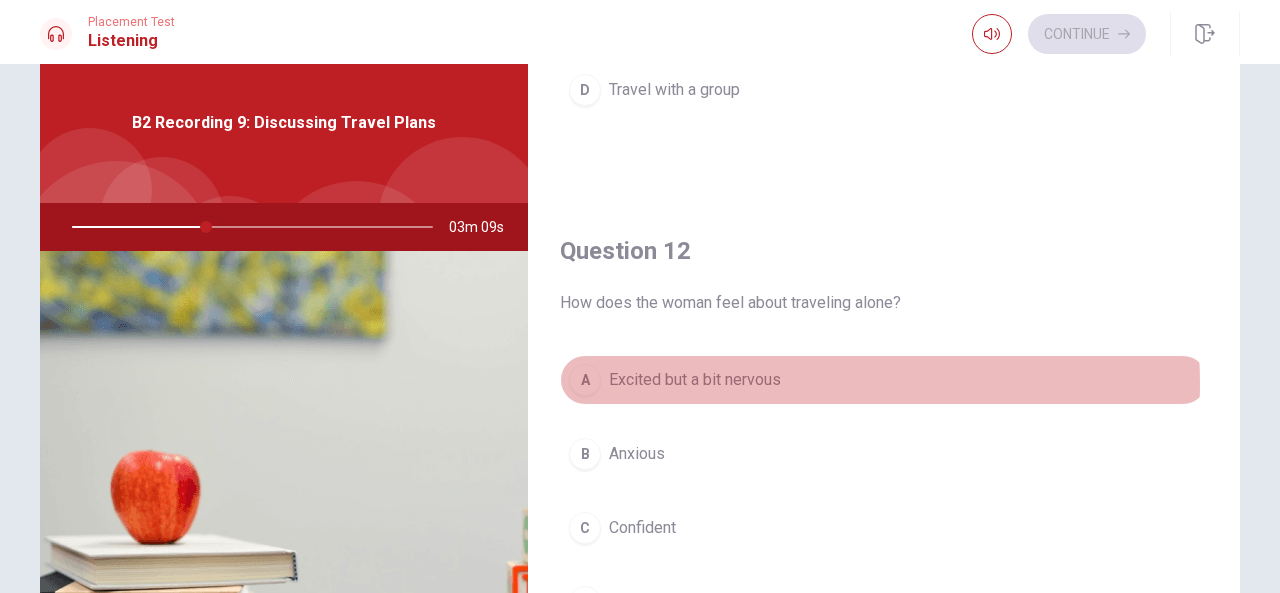 click on "Excited but a bit nervous" at bounding box center (695, 380) 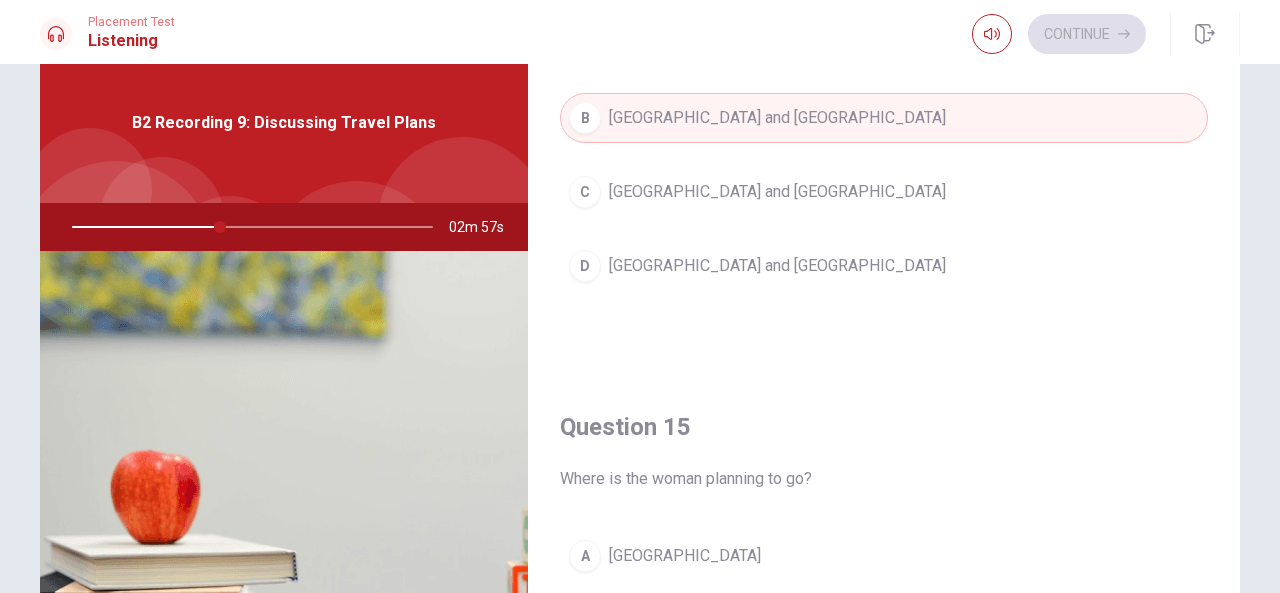 scroll, scrollTop: 1851, scrollLeft: 0, axis: vertical 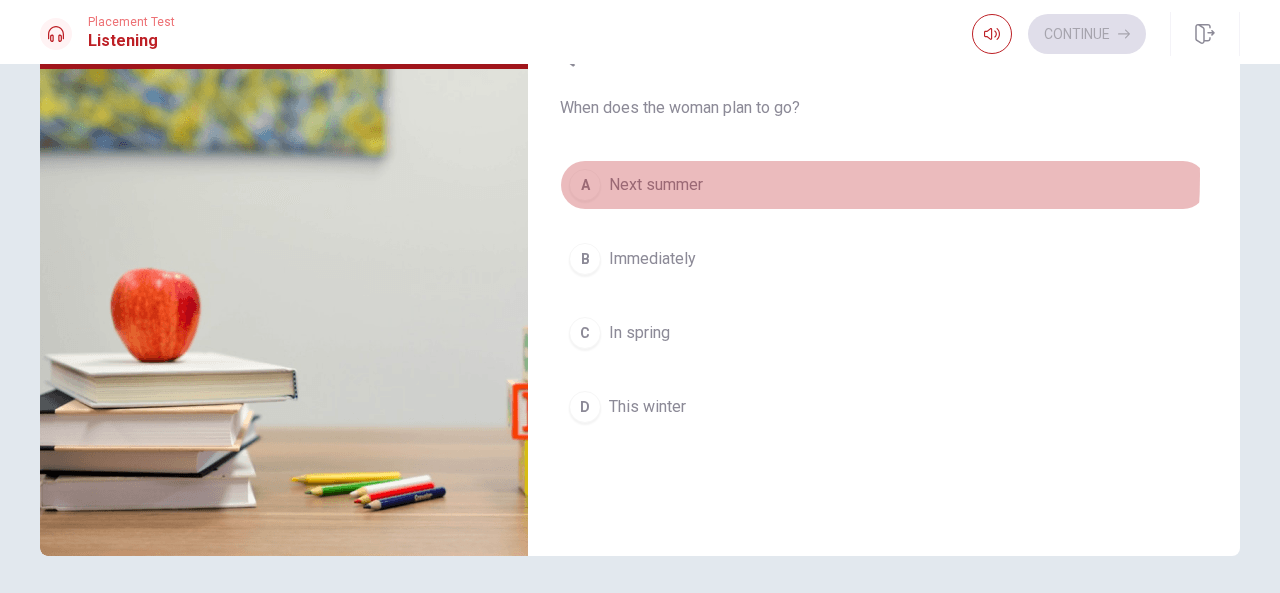 click on "Next summer" at bounding box center (656, 185) 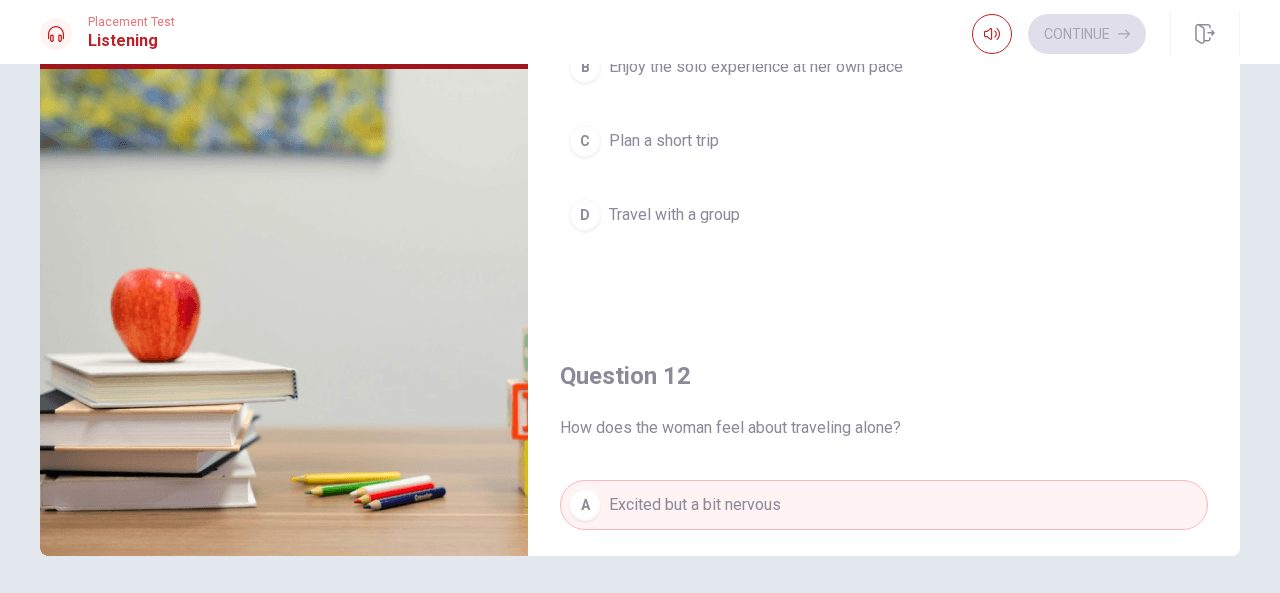 scroll, scrollTop: 0, scrollLeft: 0, axis: both 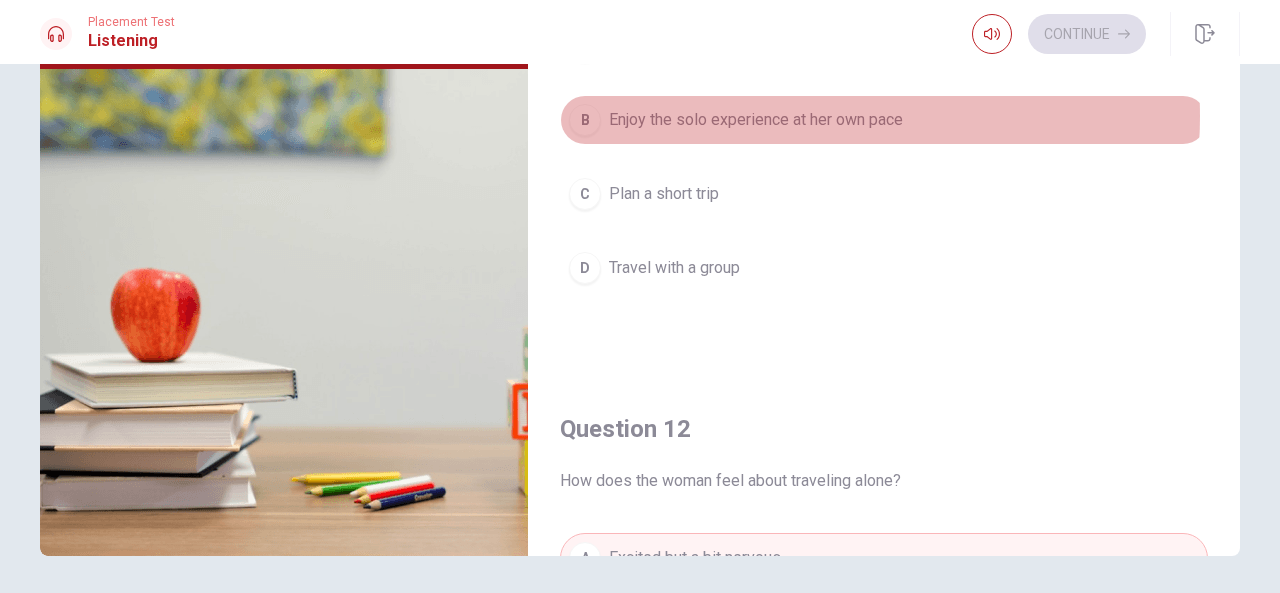 click on "Enjoy the solo experience at her own pace" at bounding box center [756, 120] 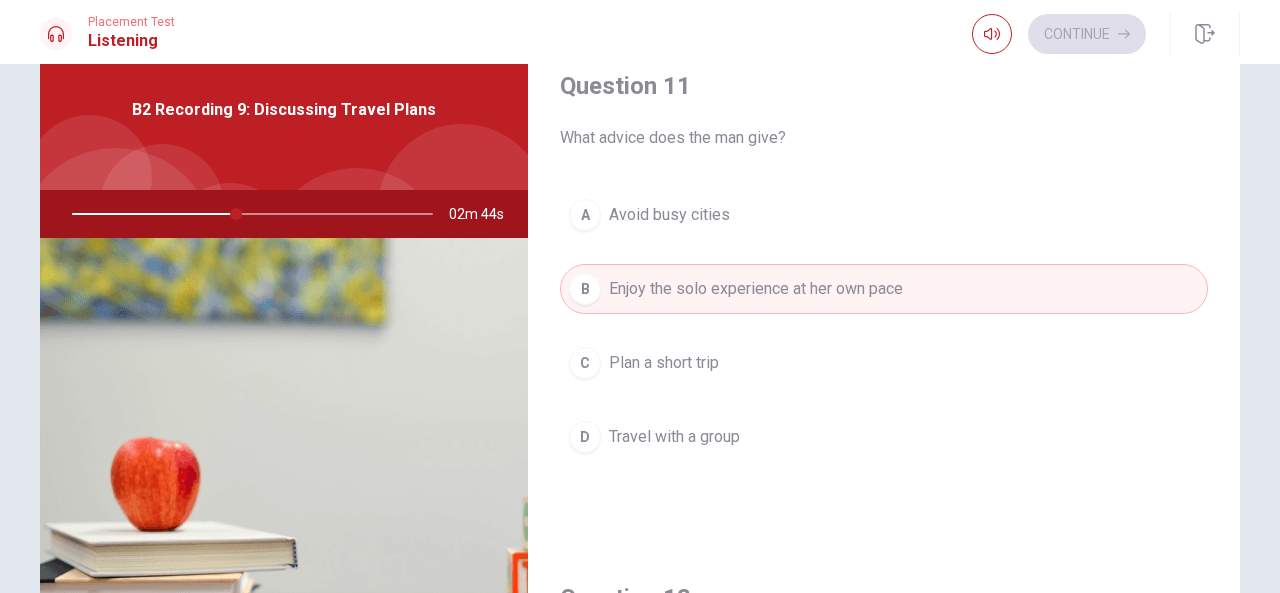 scroll, scrollTop: 73, scrollLeft: 0, axis: vertical 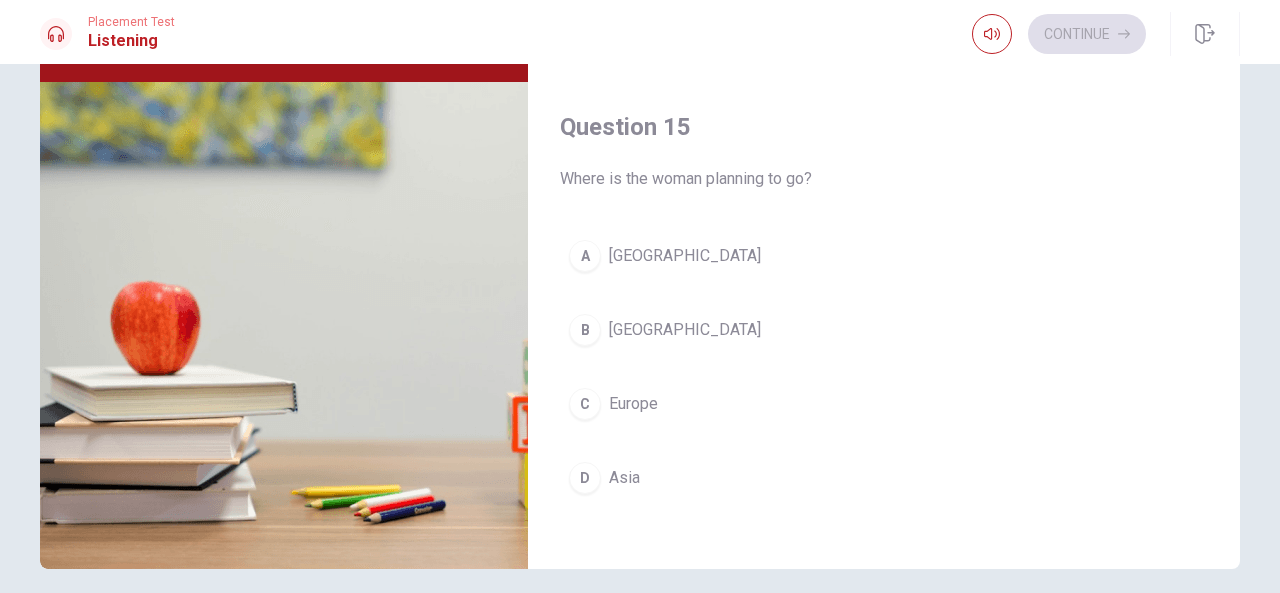 click on "Europe" at bounding box center (633, 404) 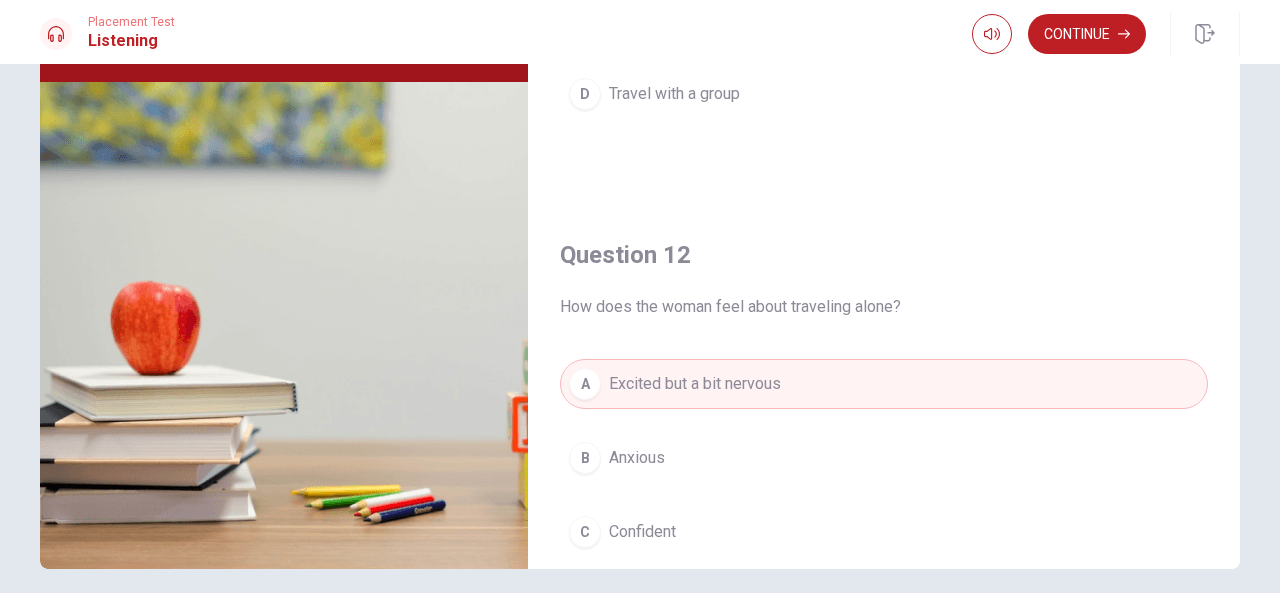 scroll, scrollTop: 0, scrollLeft: 0, axis: both 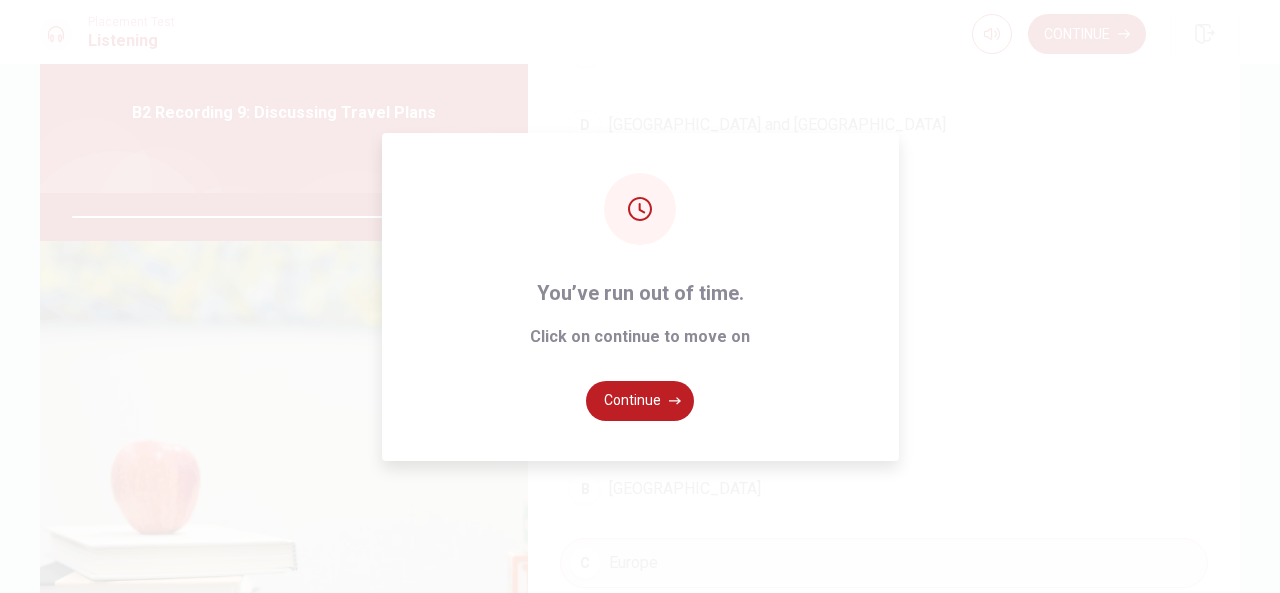 type on "0" 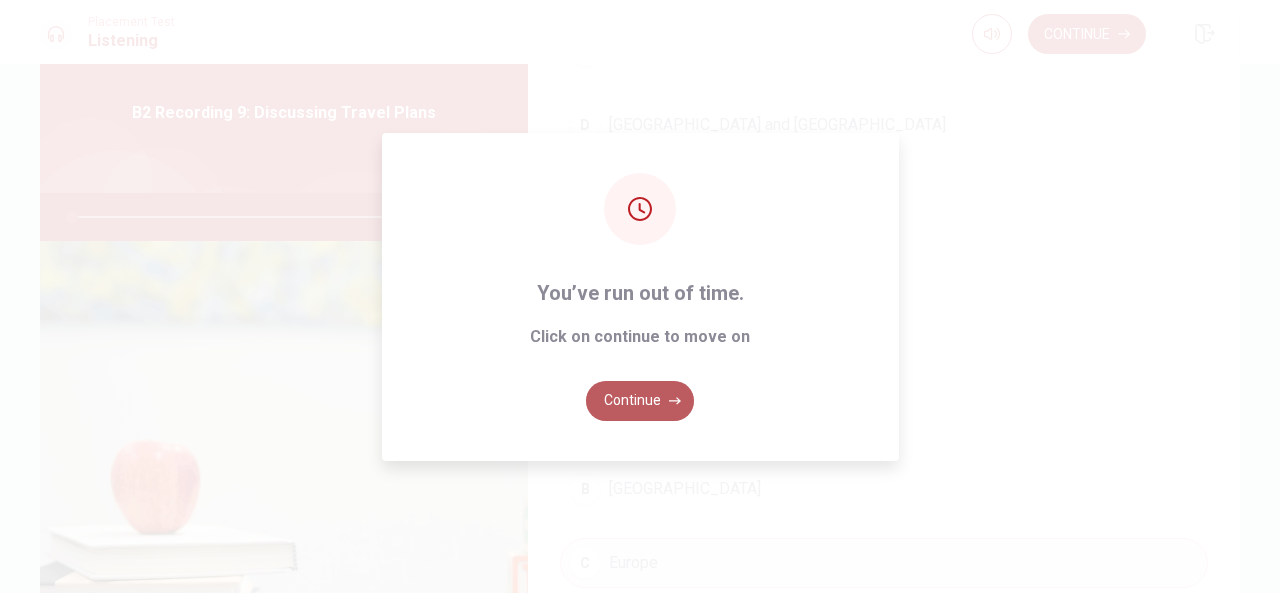 click on "Continue" at bounding box center (640, 401) 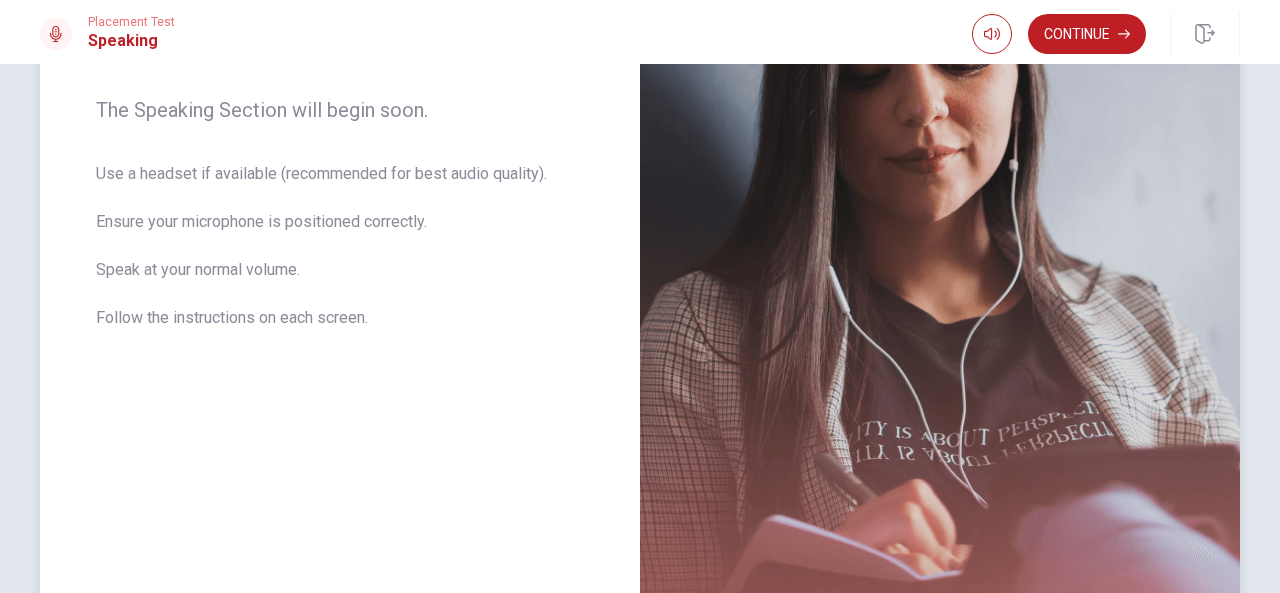 scroll, scrollTop: 328, scrollLeft: 0, axis: vertical 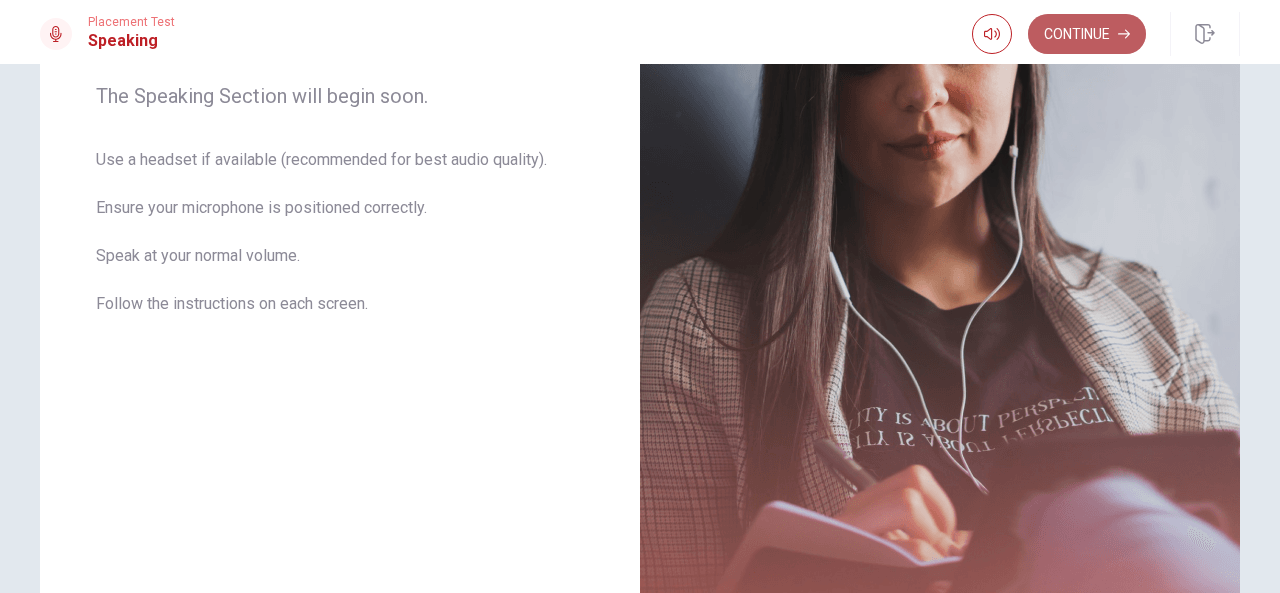 click on "Continue" at bounding box center (1087, 34) 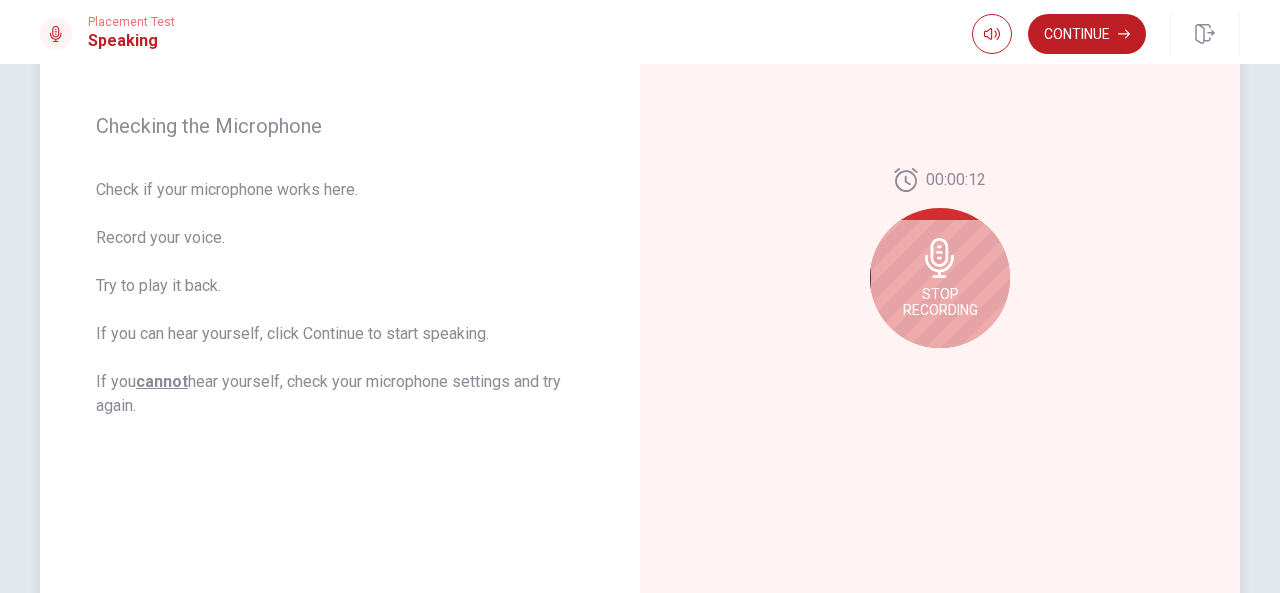 scroll, scrollTop: 268, scrollLeft: 0, axis: vertical 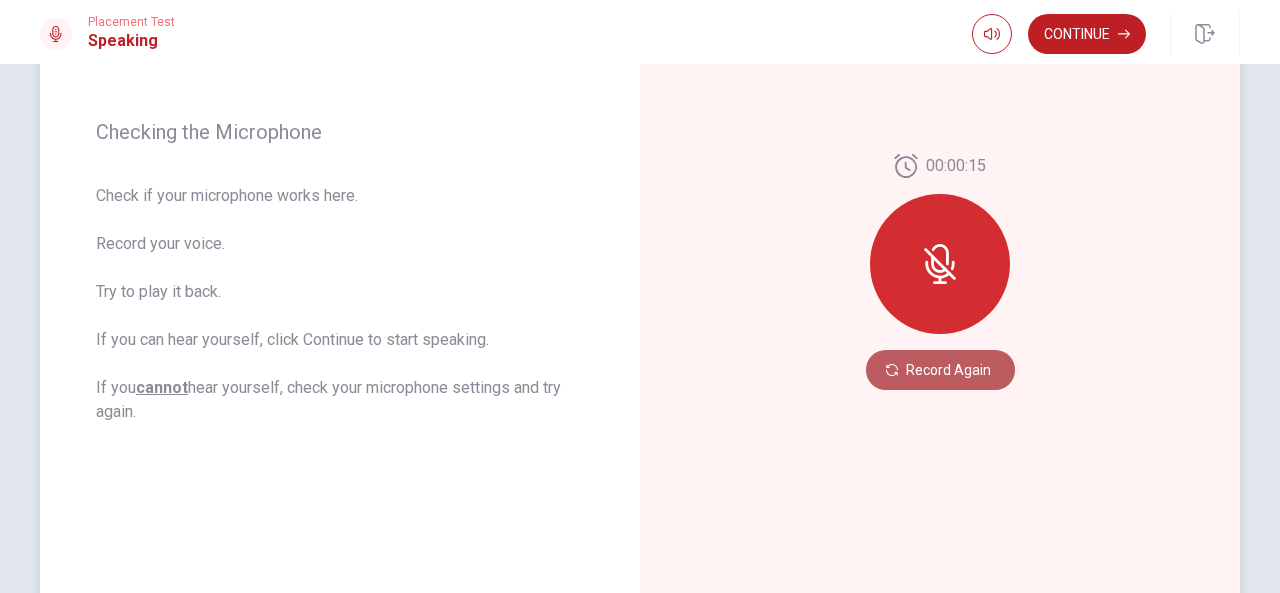 click on "Record Again" at bounding box center [940, 370] 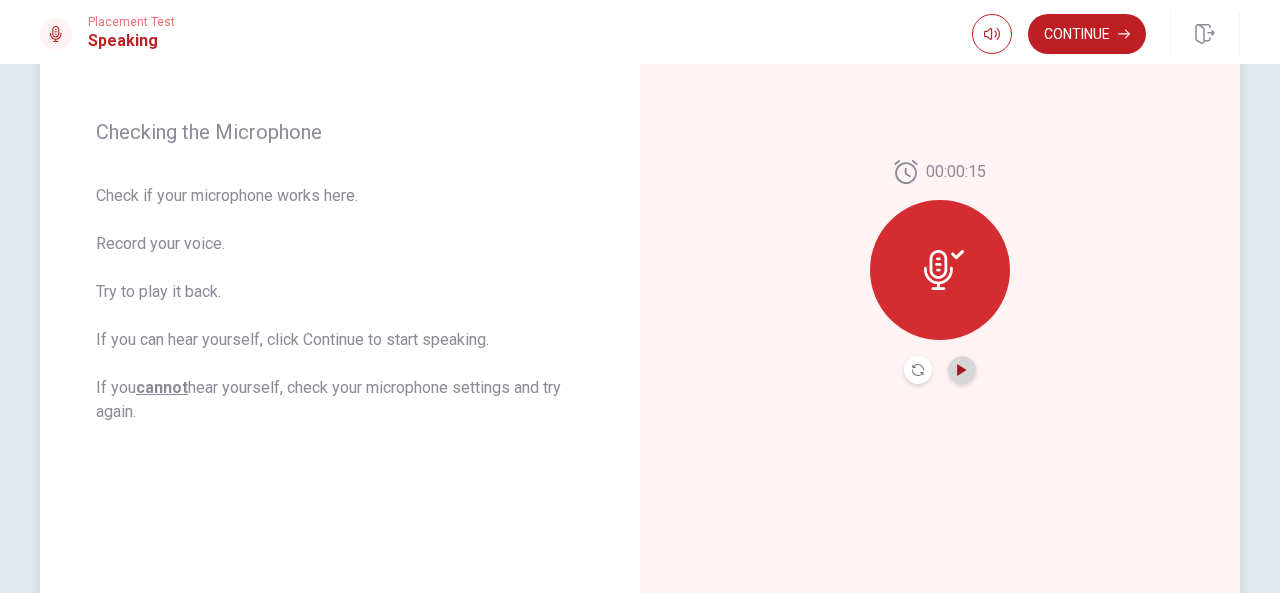 click 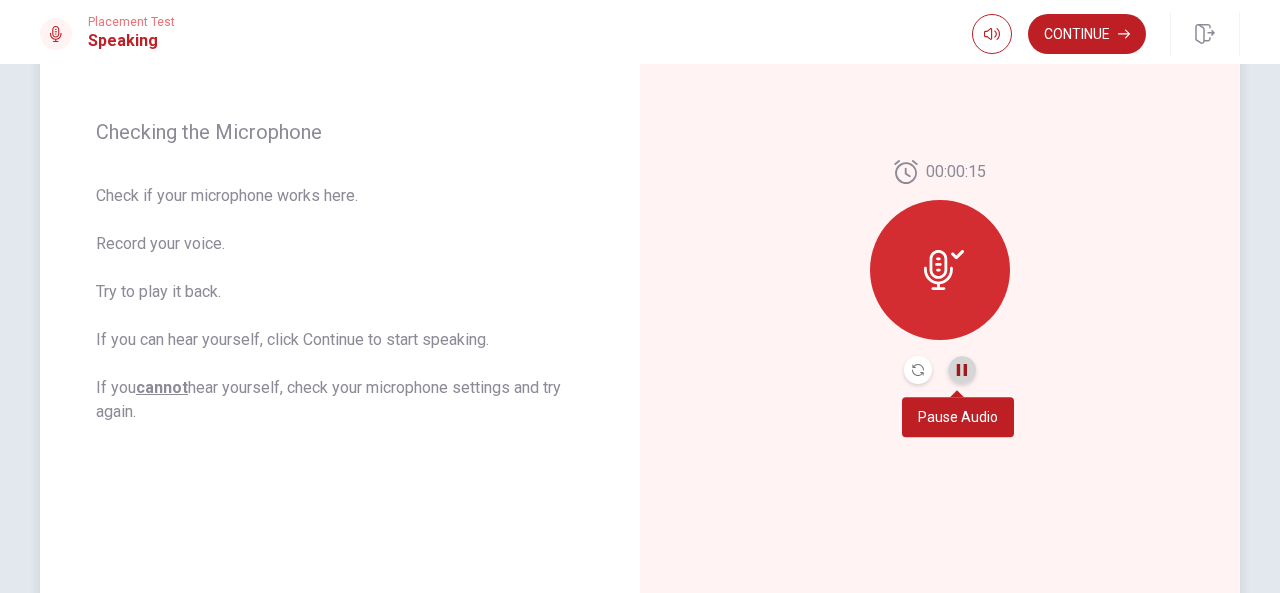 click 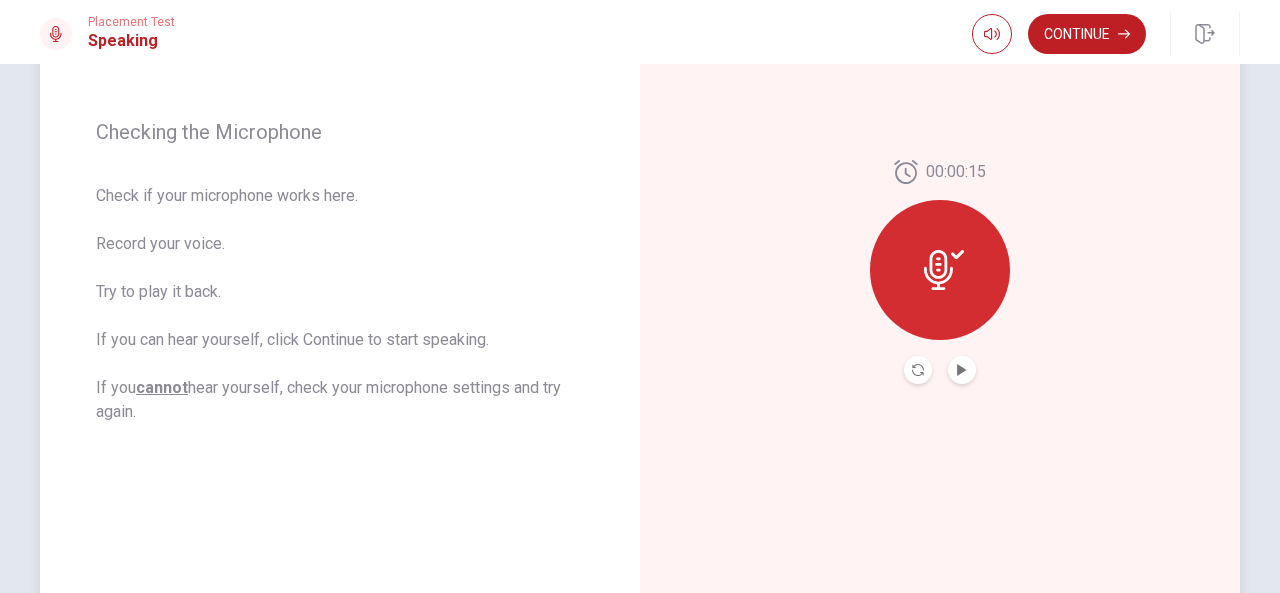 click 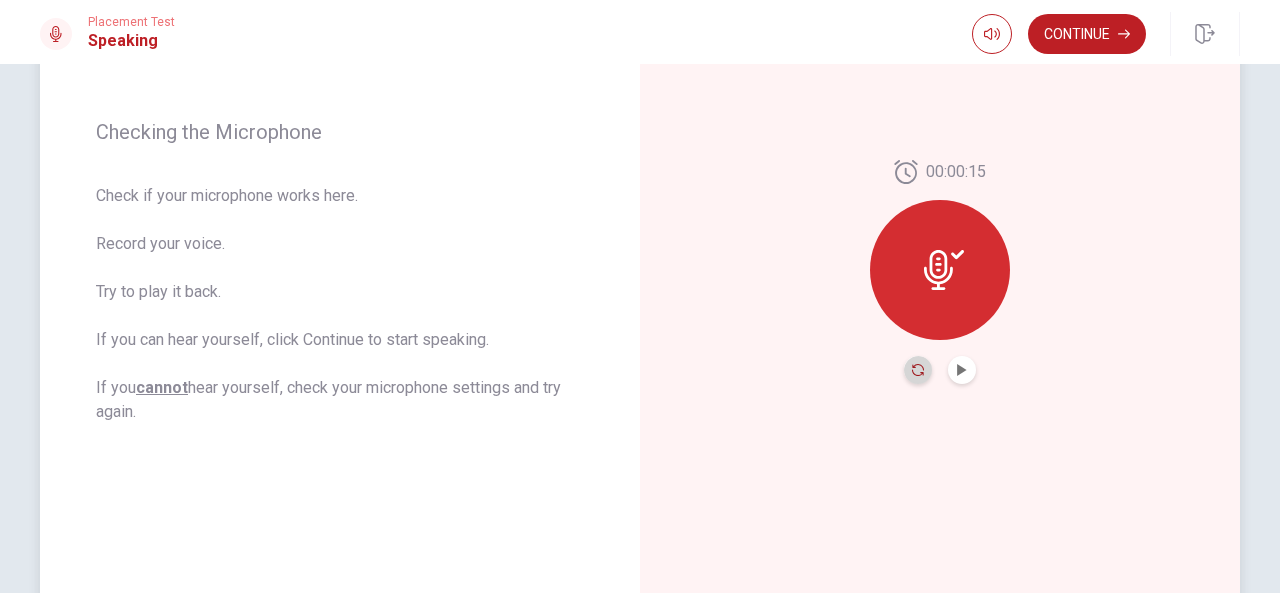 click 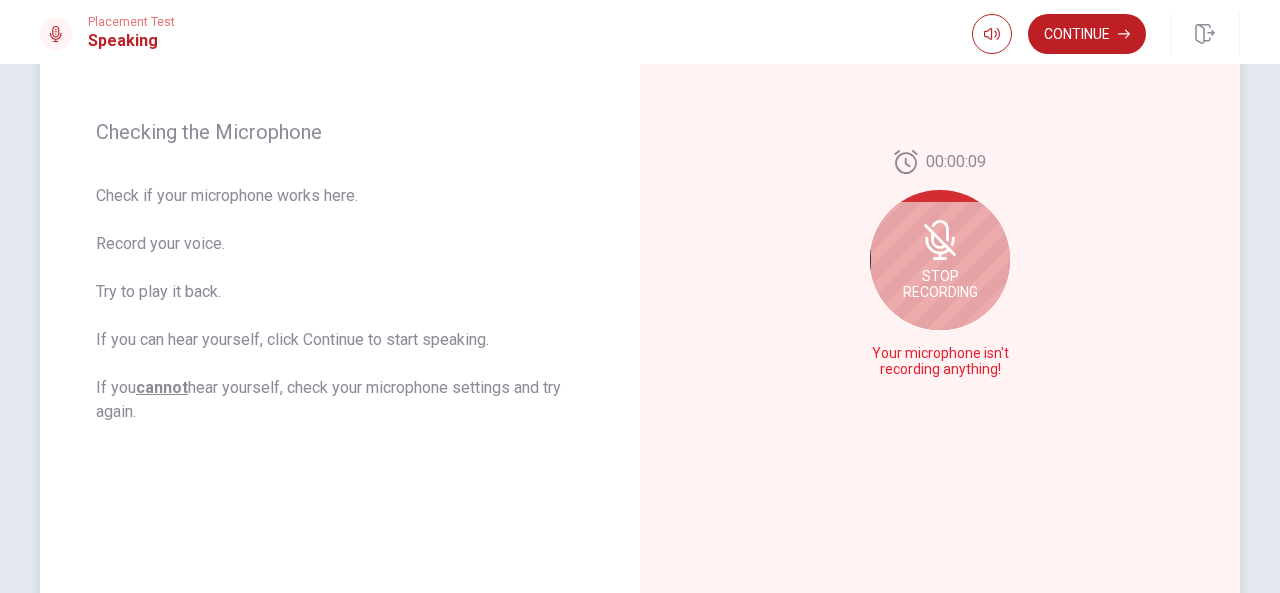 click on "Stop   Recording" at bounding box center [940, 284] 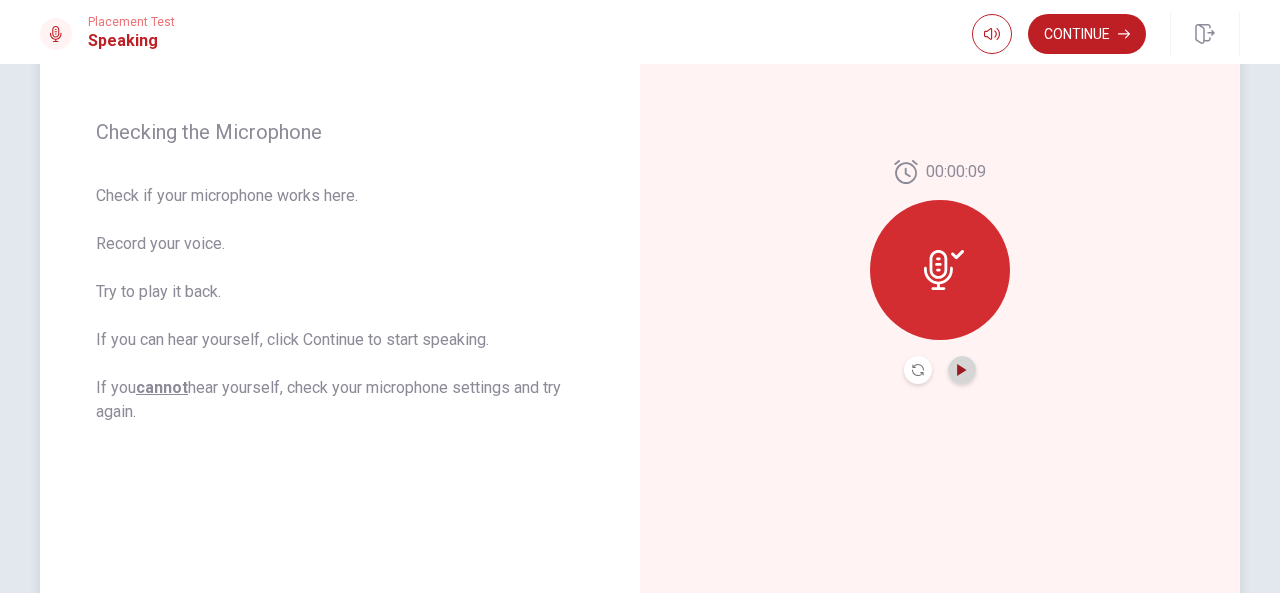 click 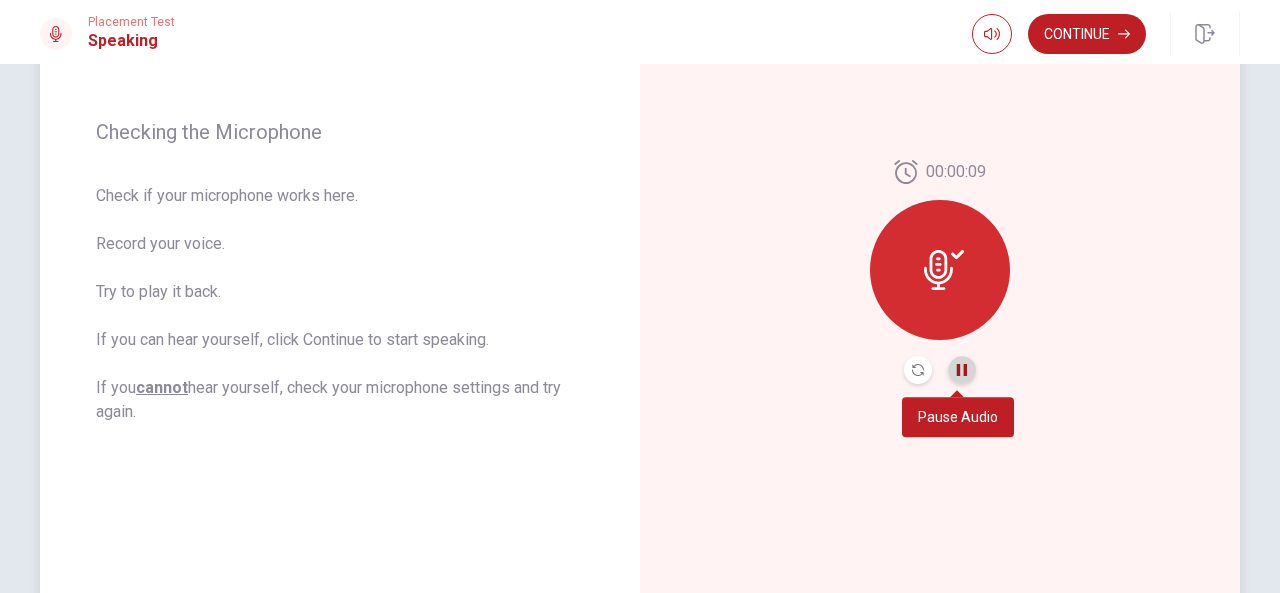 click 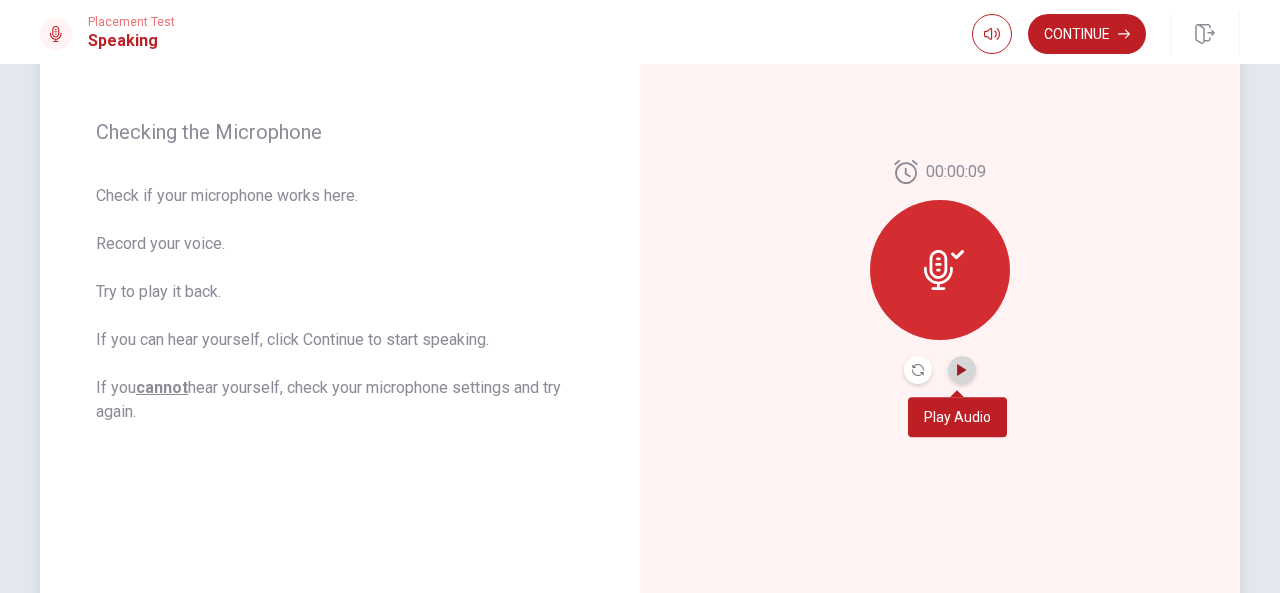 click 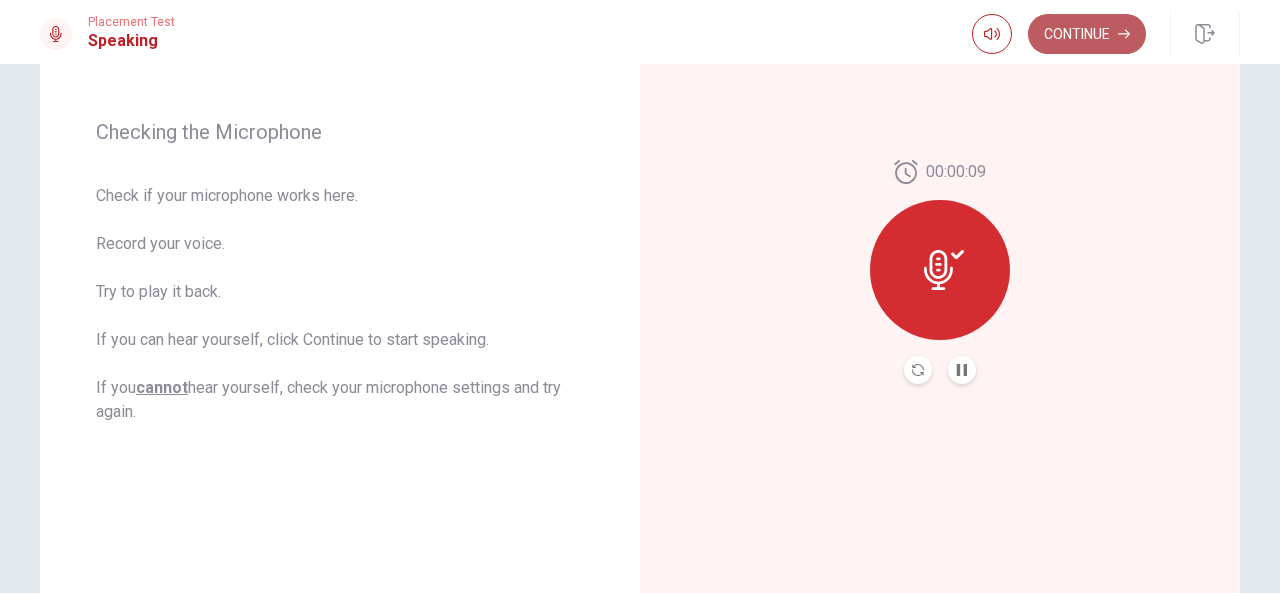 click on "Continue" at bounding box center (1087, 34) 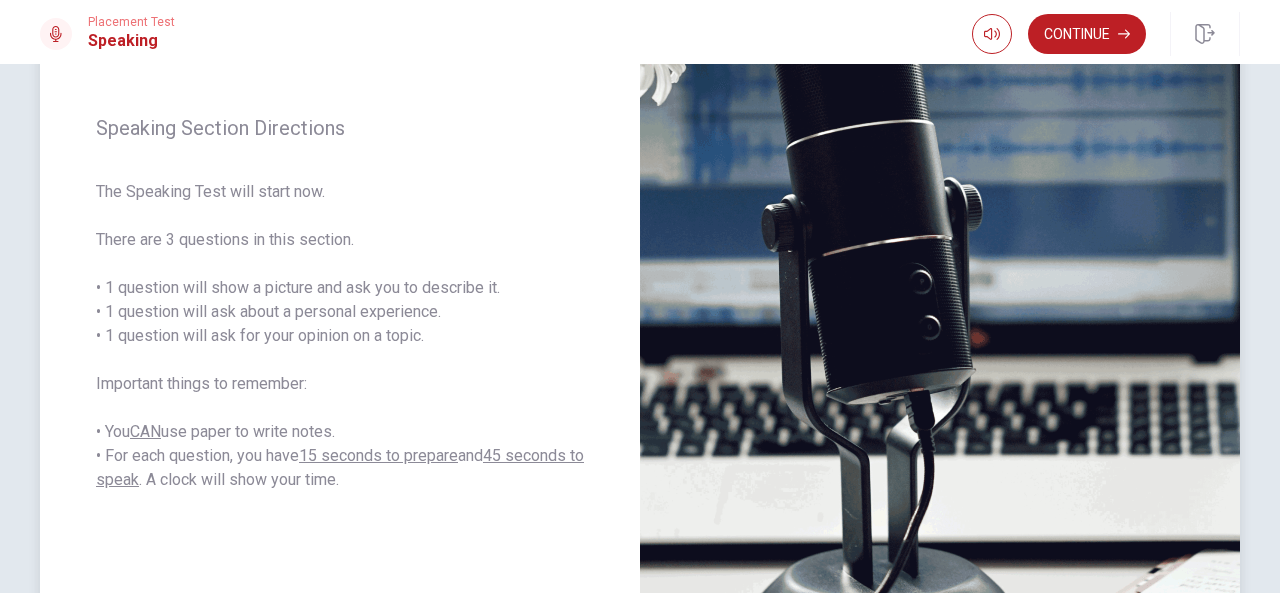 scroll, scrollTop: 190, scrollLeft: 0, axis: vertical 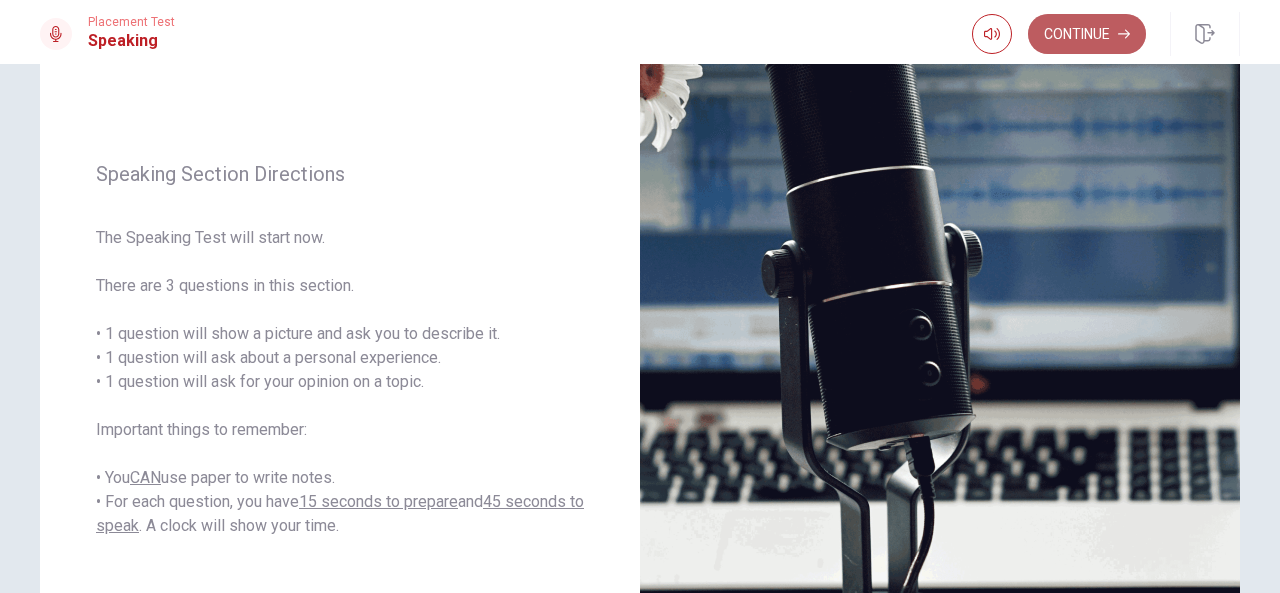 click on "Continue" at bounding box center [1087, 34] 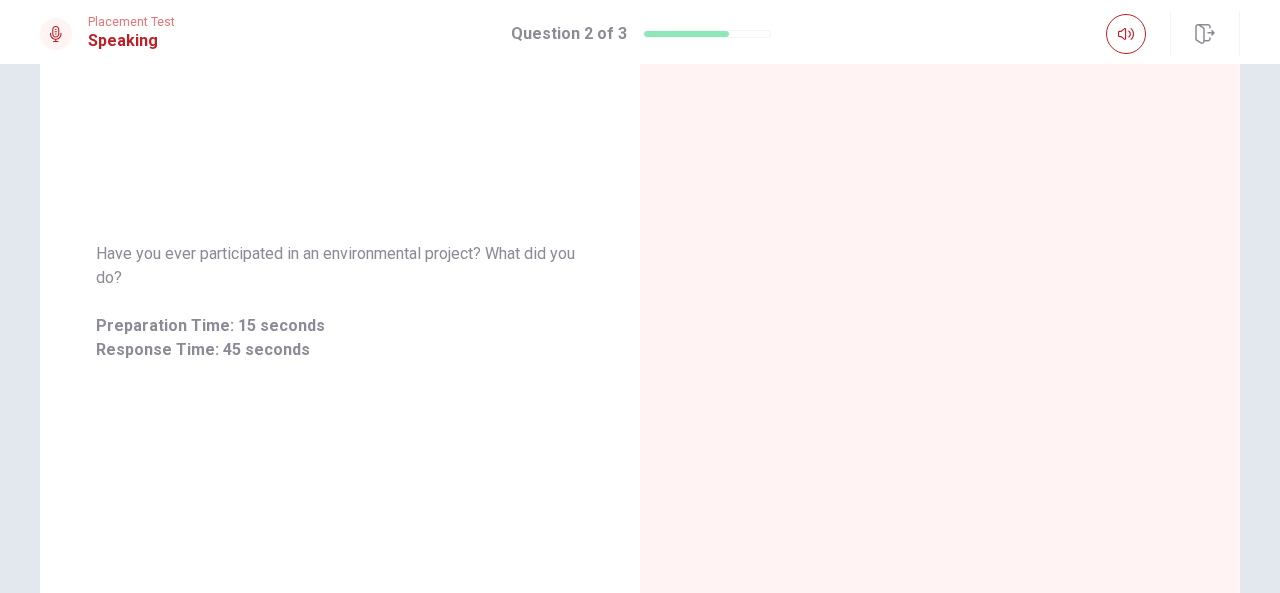 scroll, scrollTop: 19, scrollLeft: 0, axis: vertical 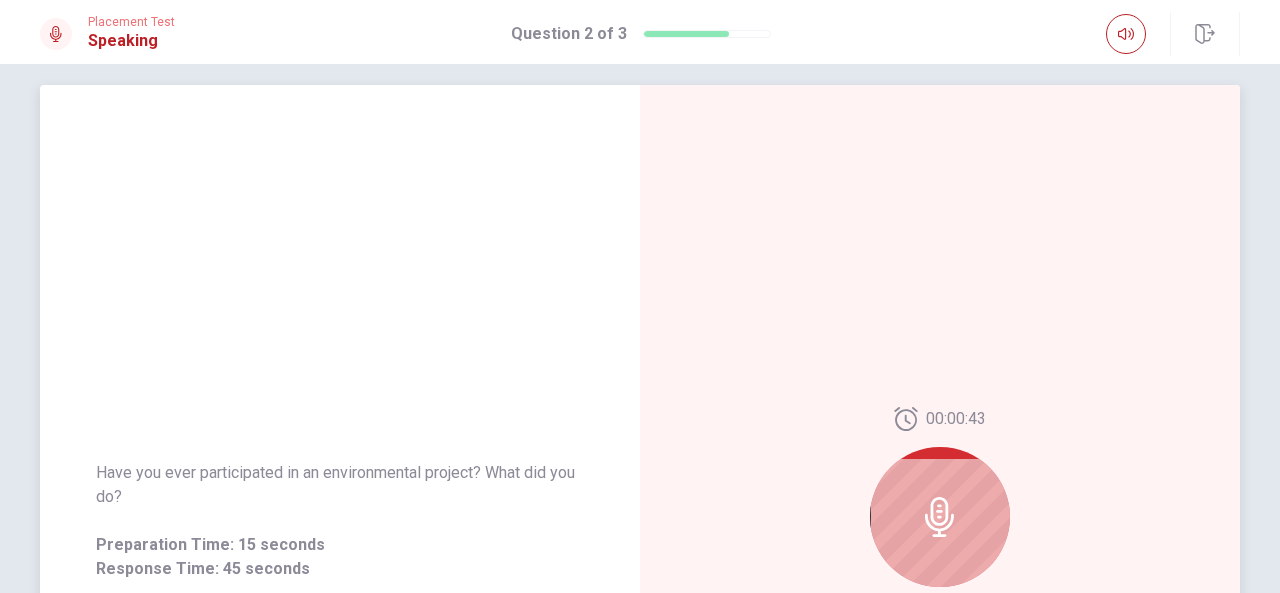 click on "00:00:43 Response Time" at bounding box center [940, 521] 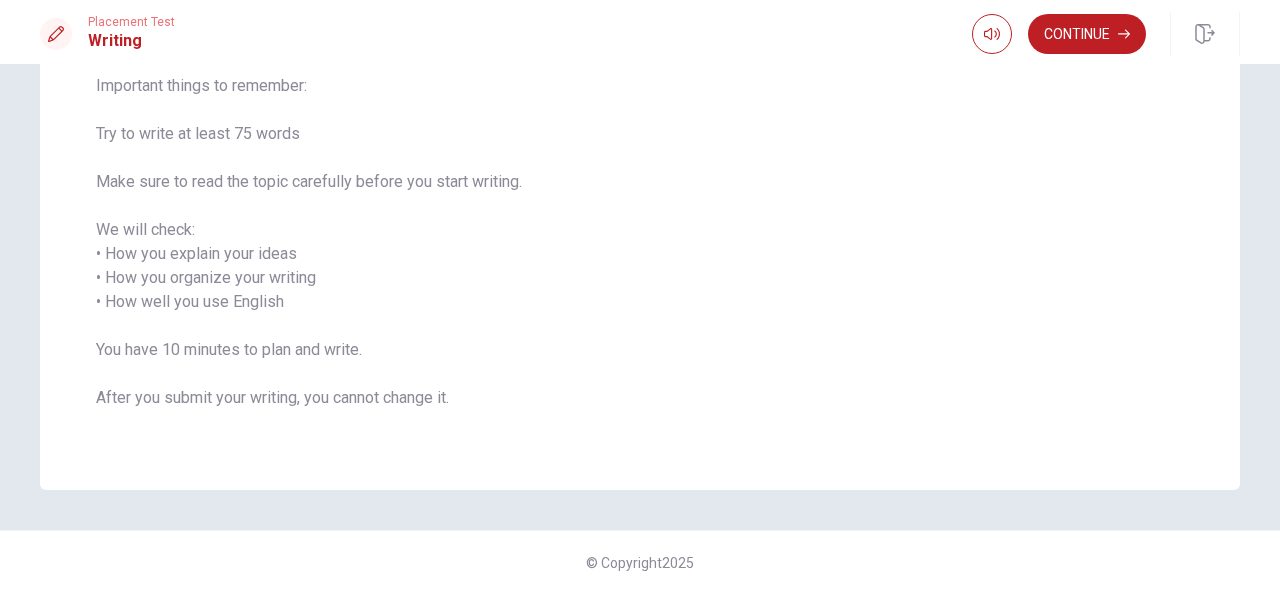 scroll, scrollTop: 0, scrollLeft: 0, axis: both 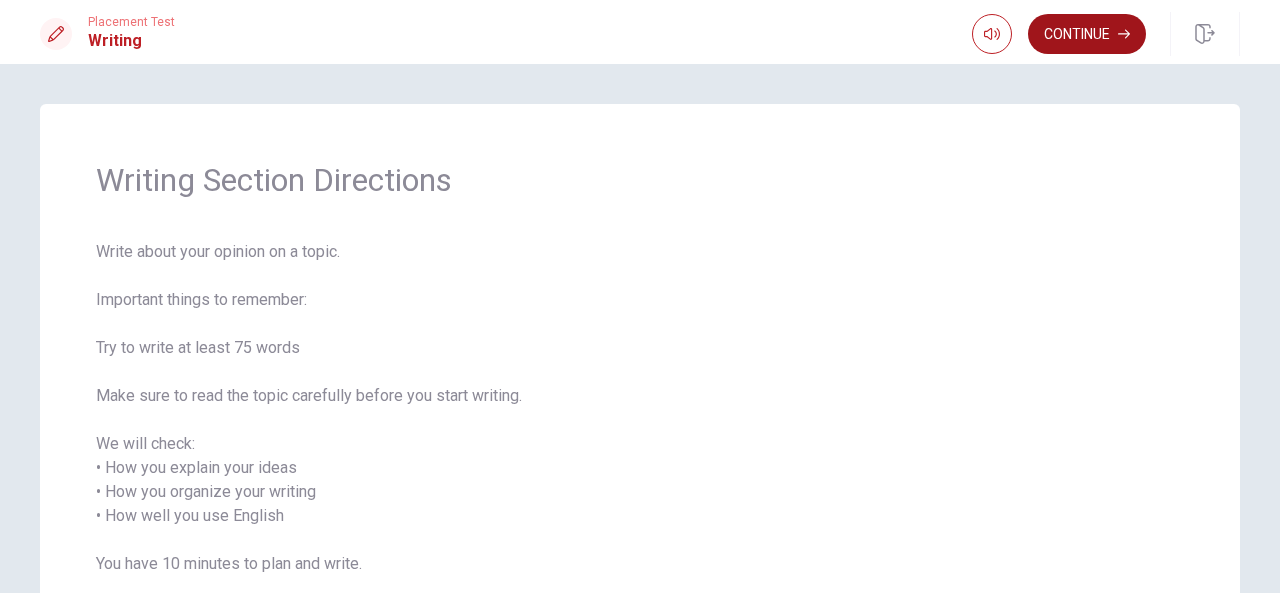 click on "Continue" at bounding box center (1087, 34) 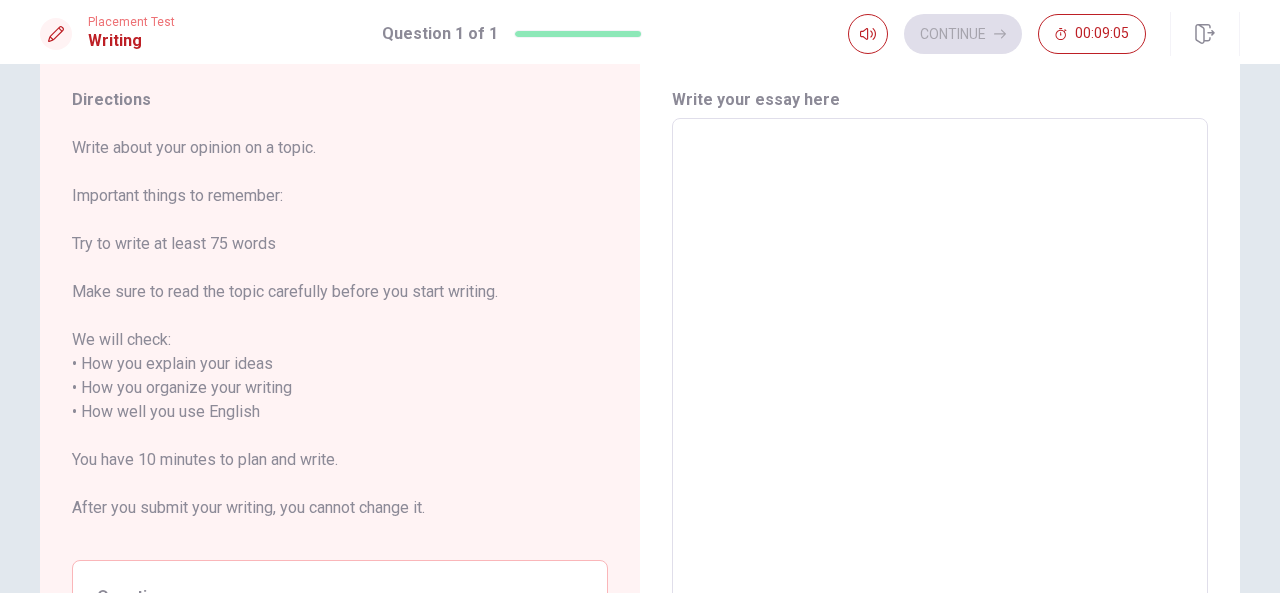 scroll, scrollTop: 38, scrollLeft: 0, axis: vertical 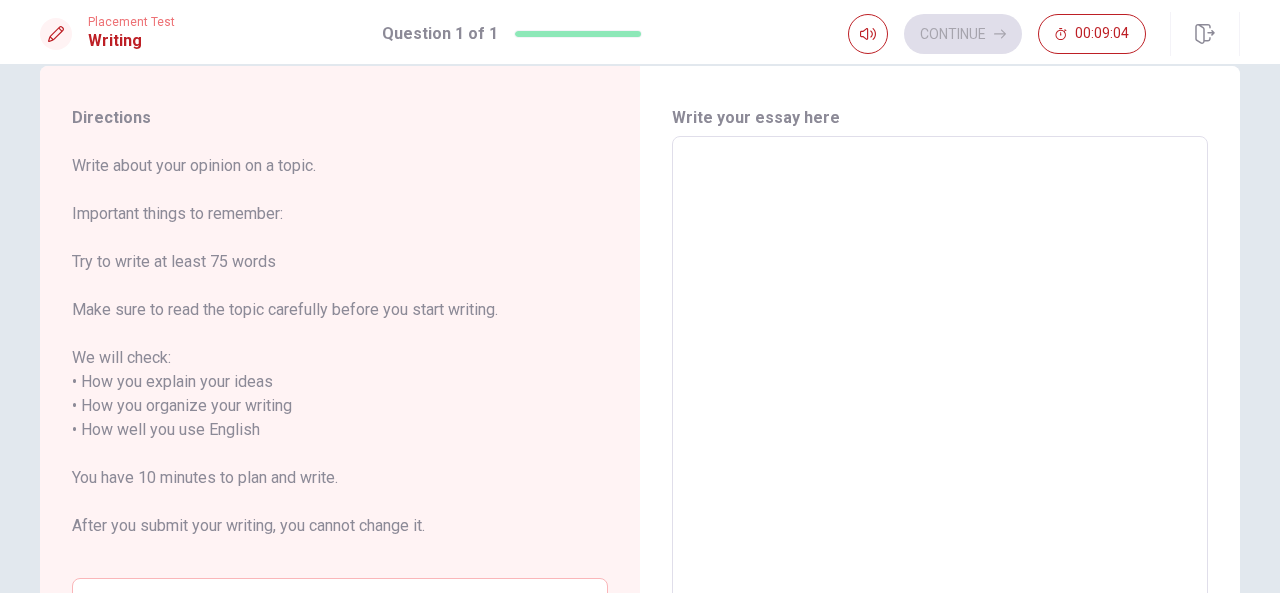click at bounding box center [940, 430] 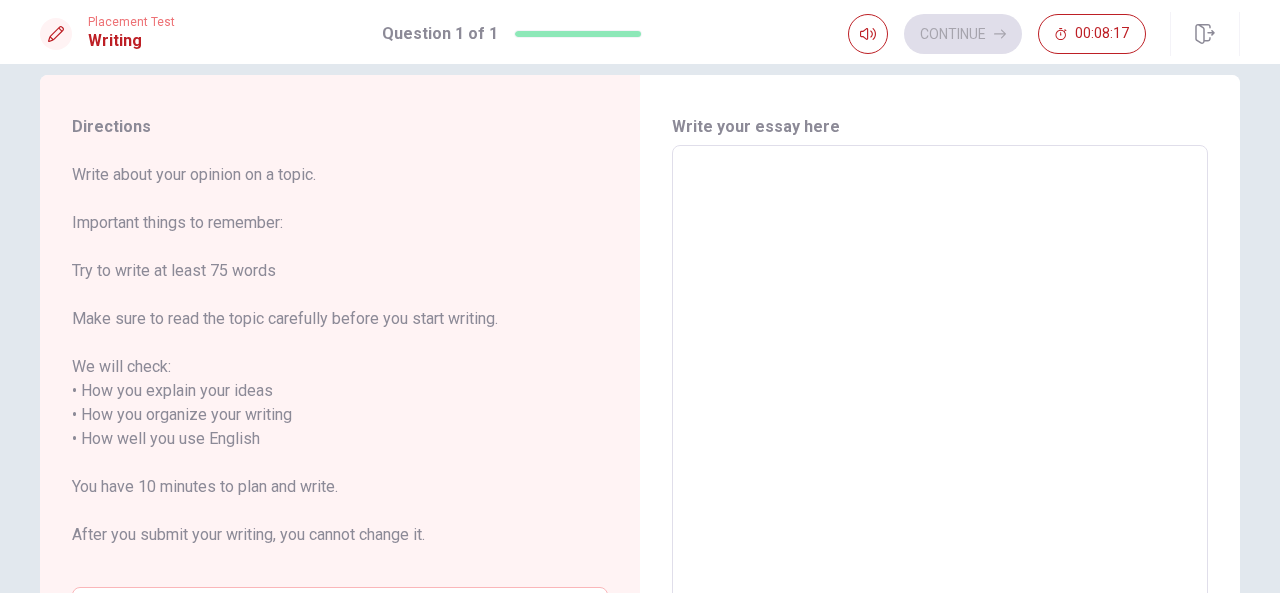 scroll, scrollTop: 0, scrollLeft: 0, axis: both 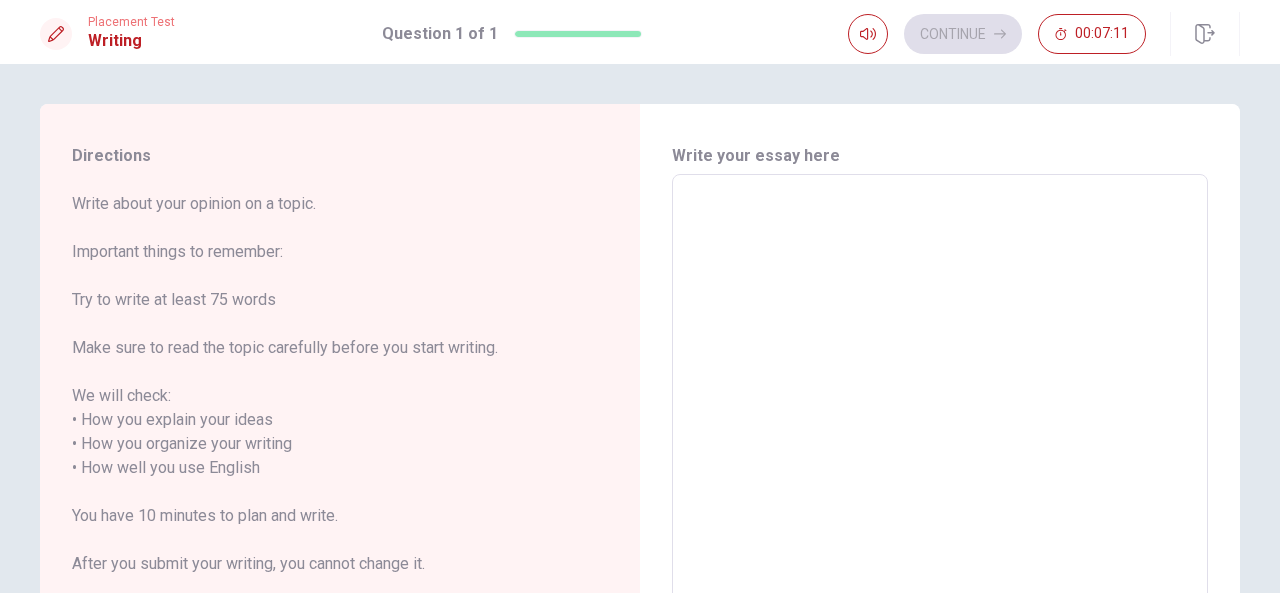 type on "h" 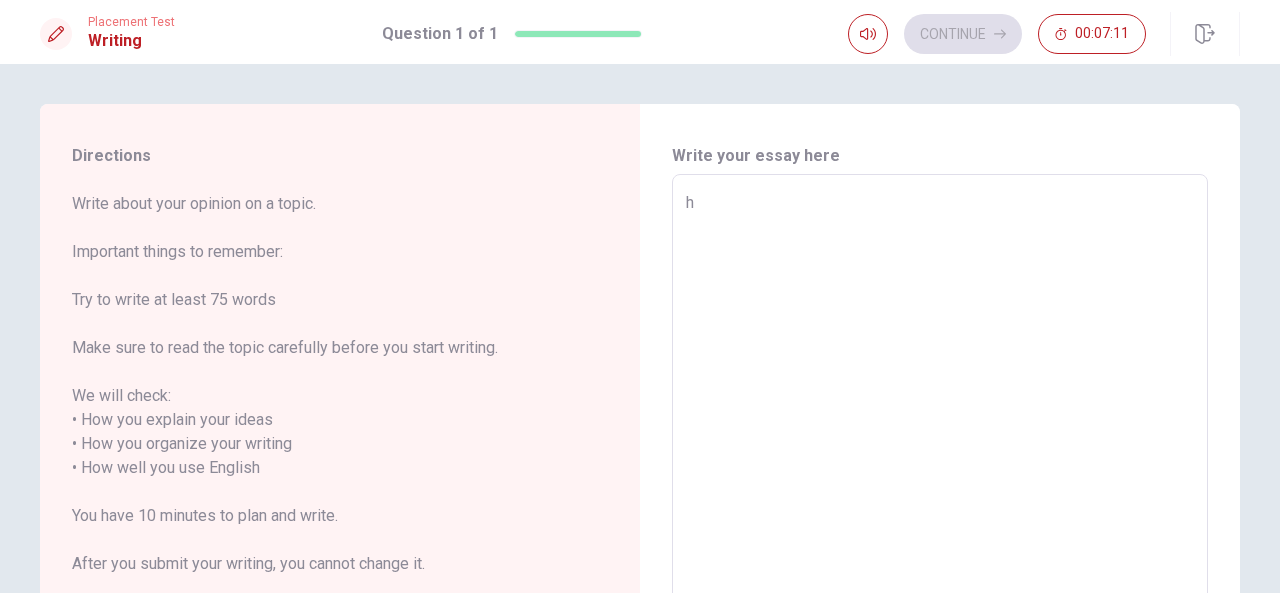 type on "x" 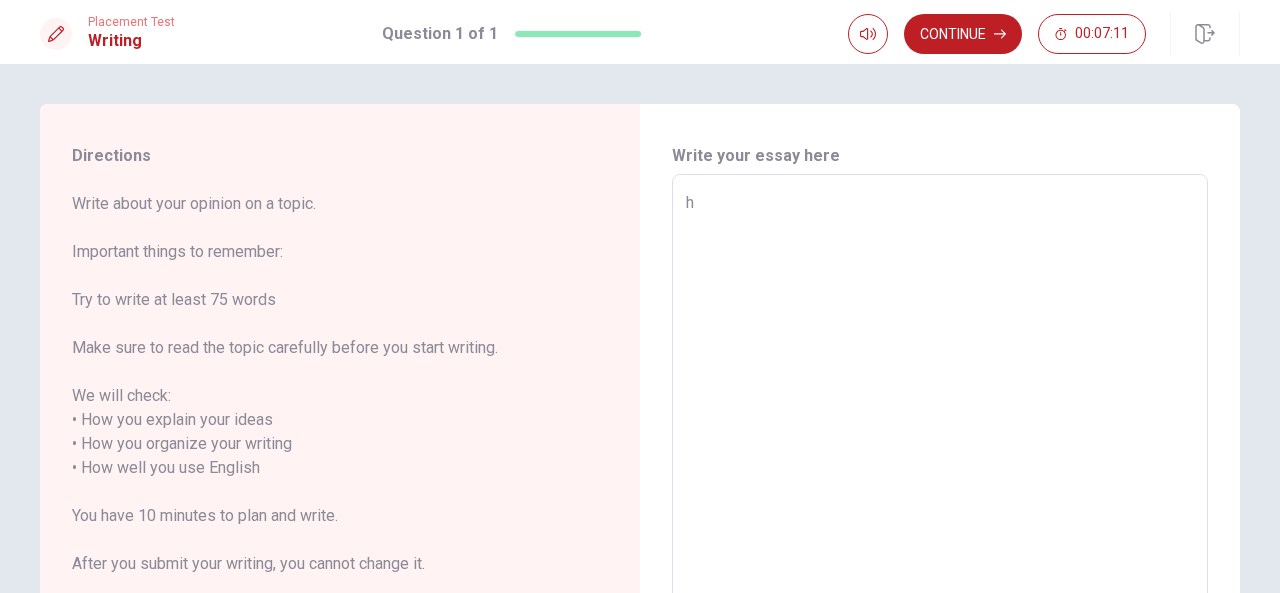type on "he" 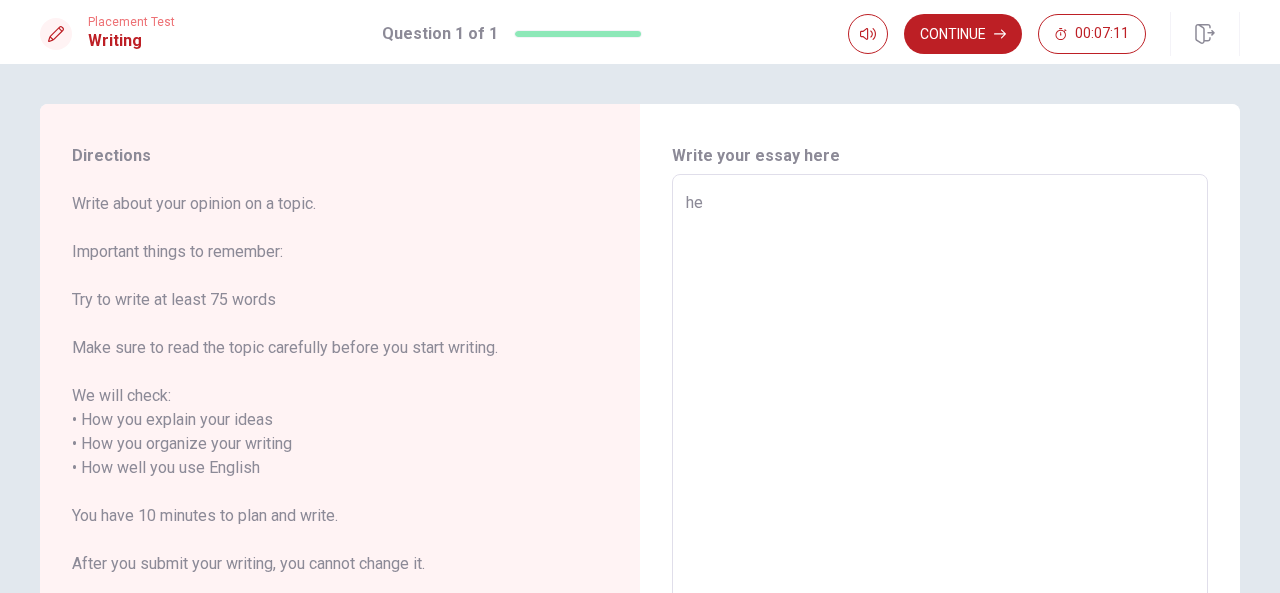 type on "x" 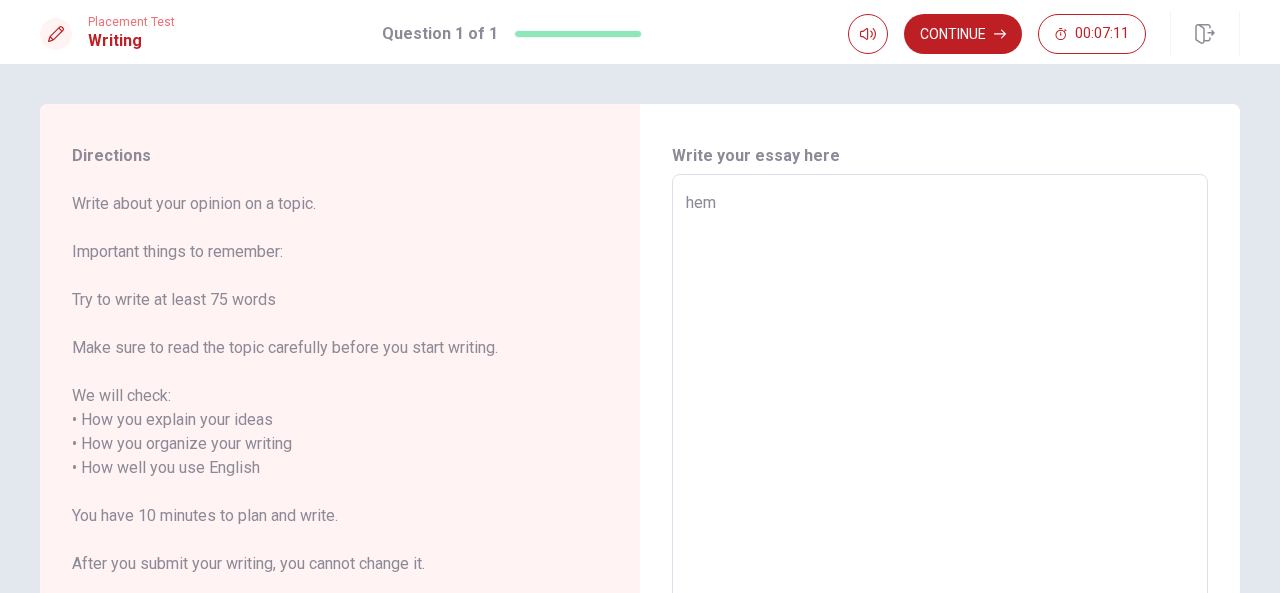type on "x" 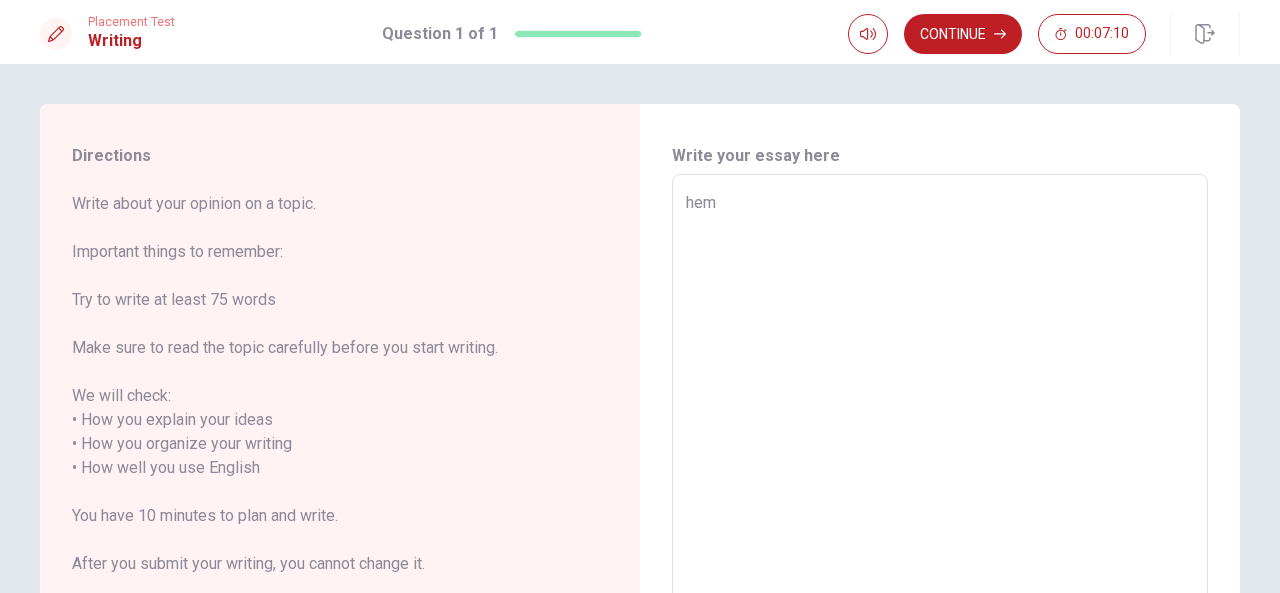 type on "he" 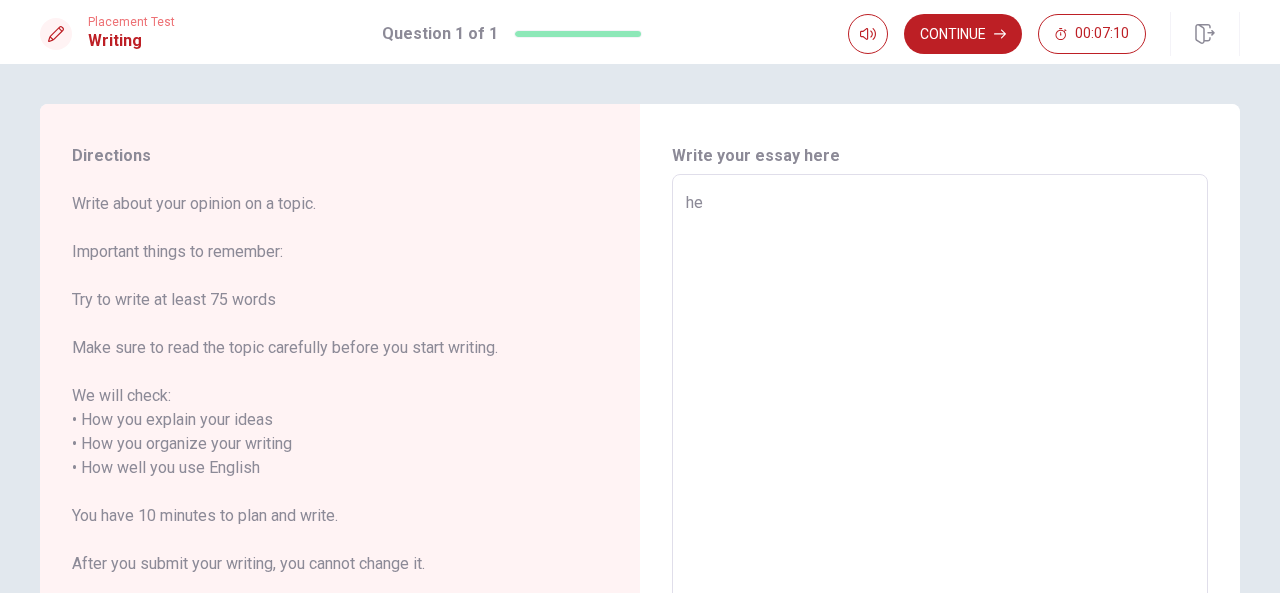 type on "x" 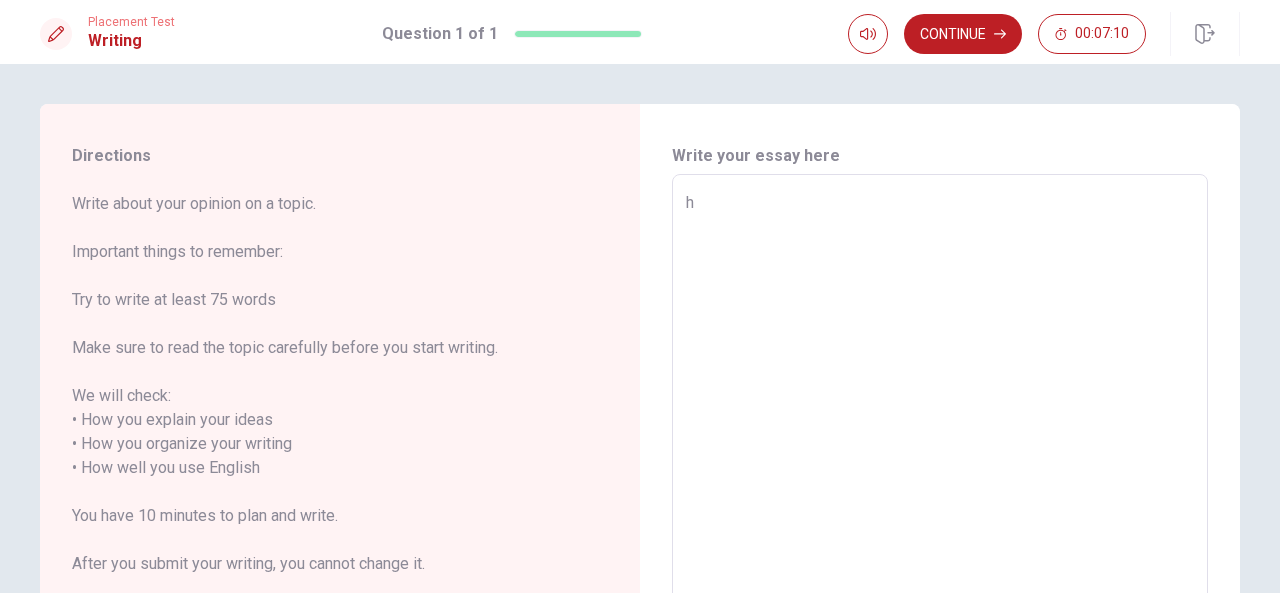 type 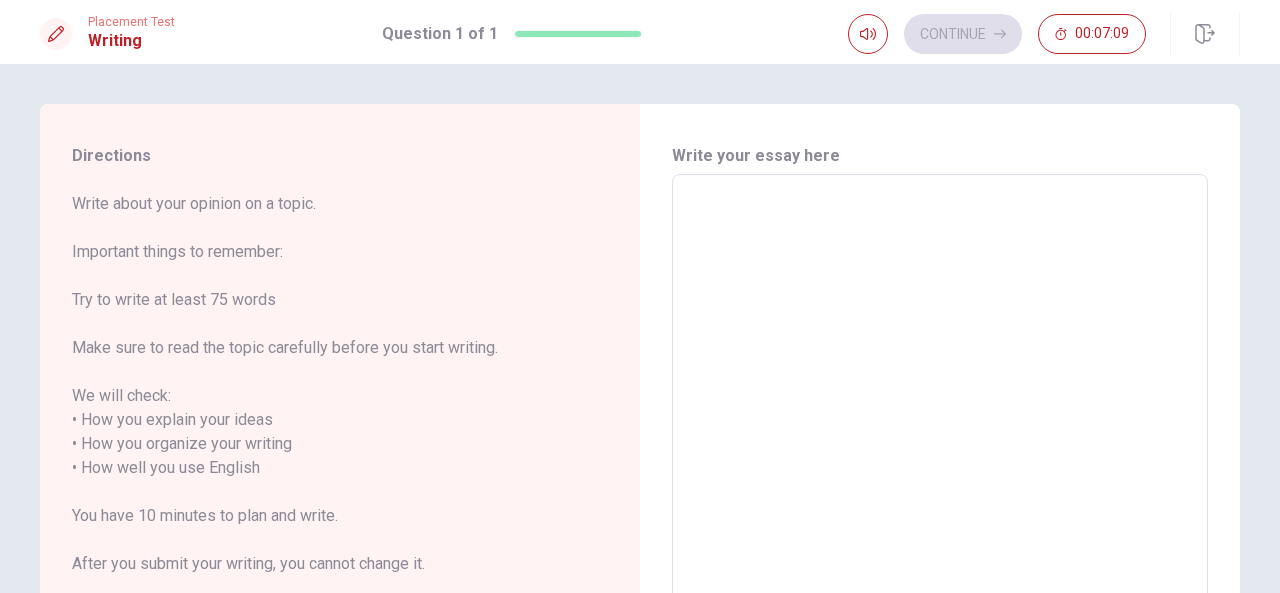 type on "w" 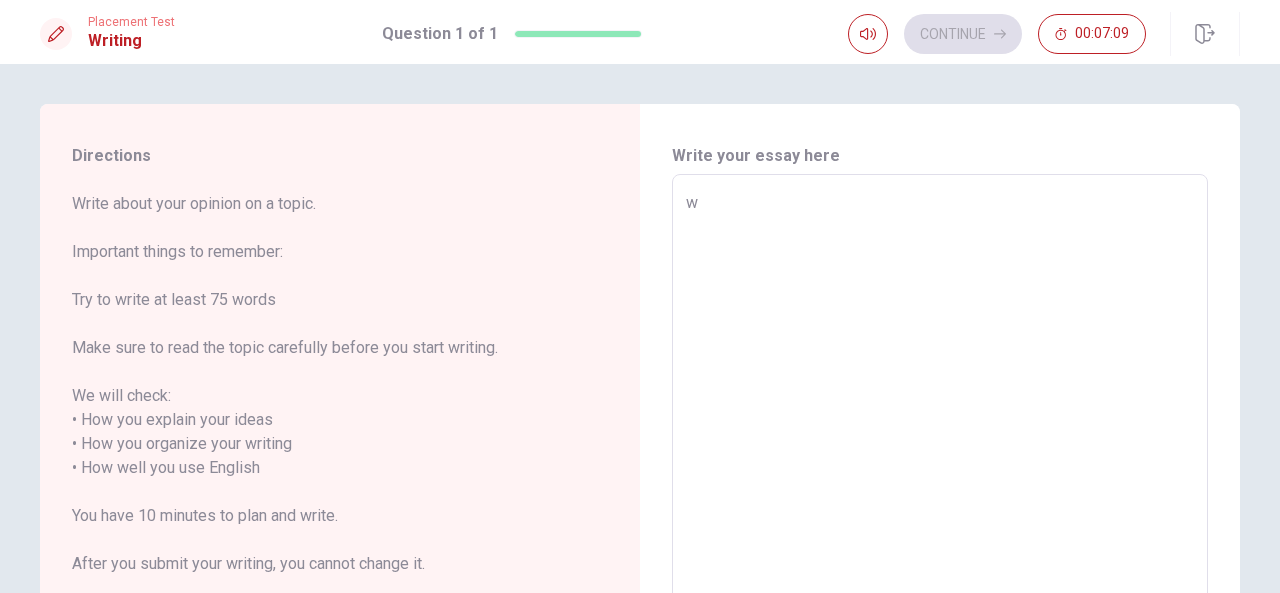 type on "wh" 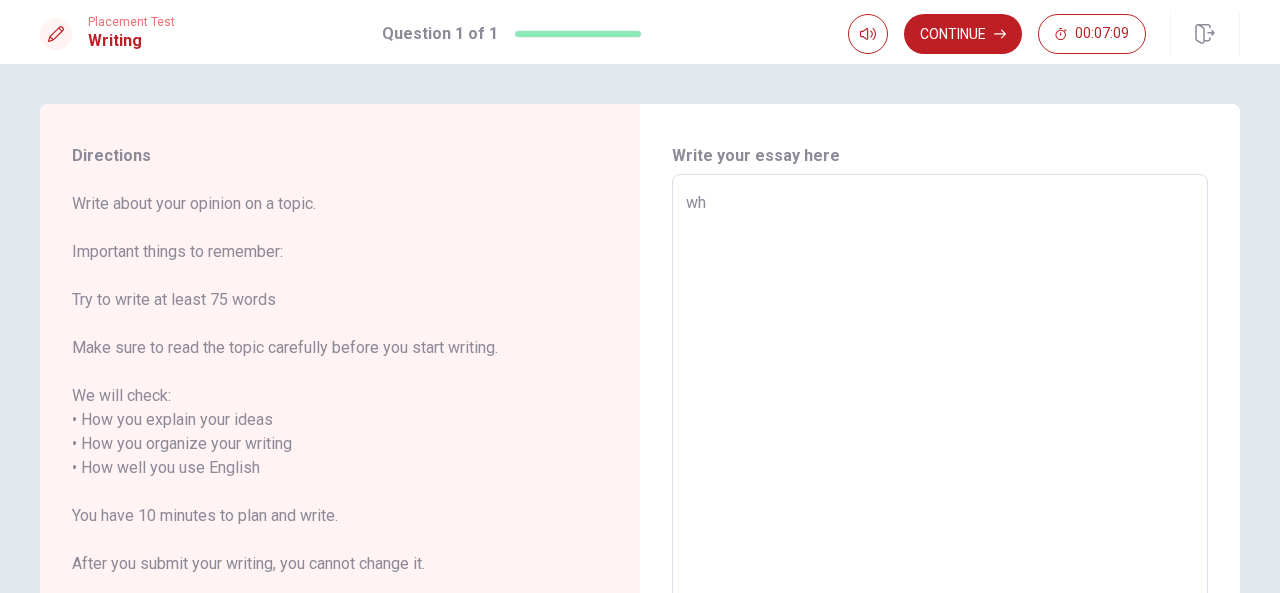 type on "x" 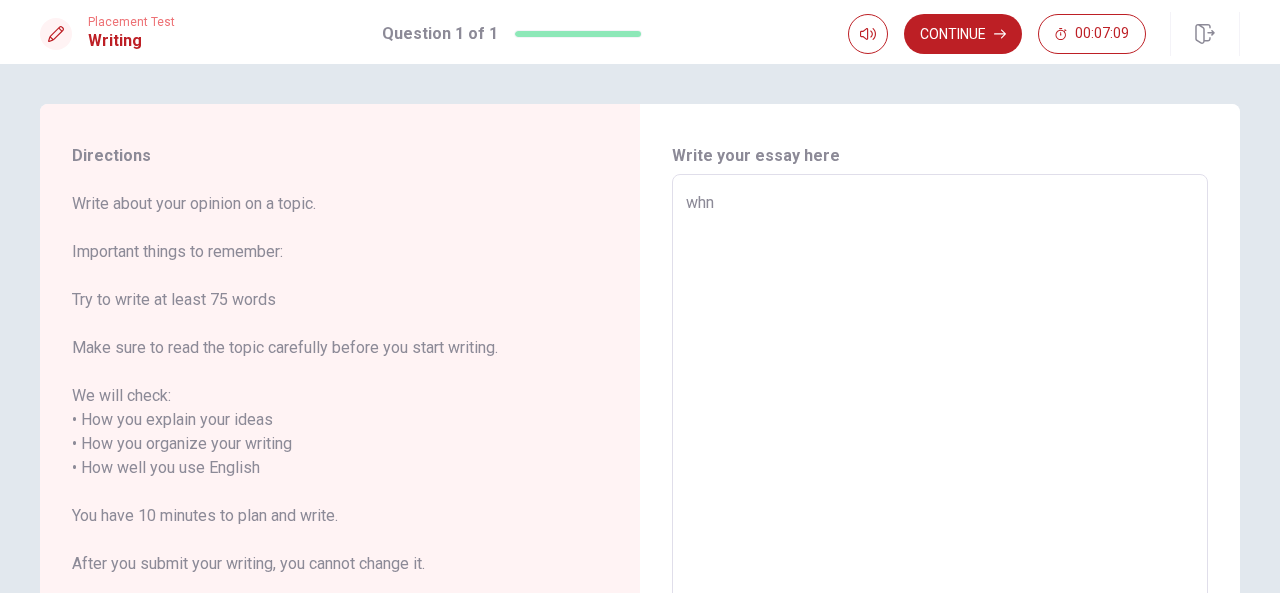type on "x" 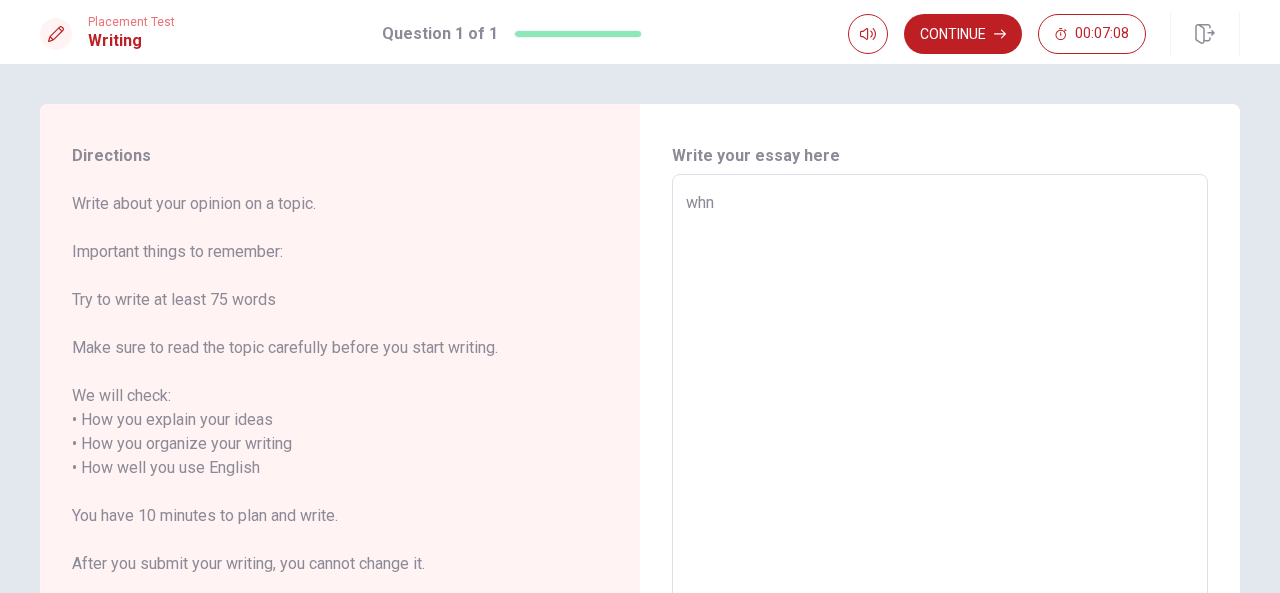 type on "wh" 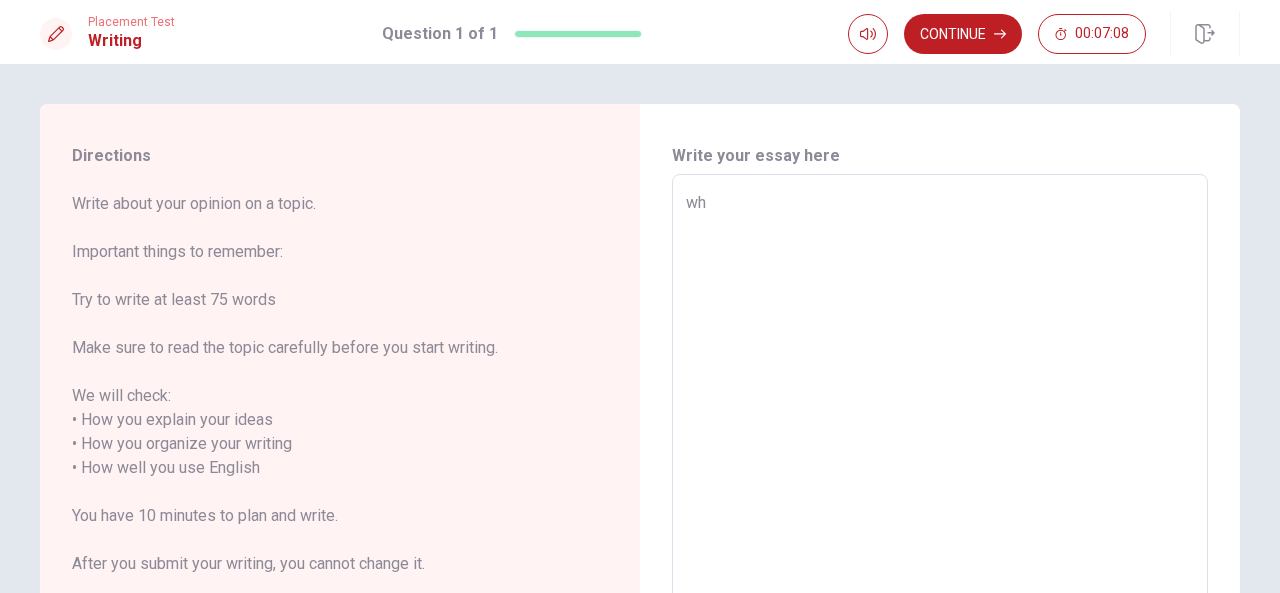 type on "x" 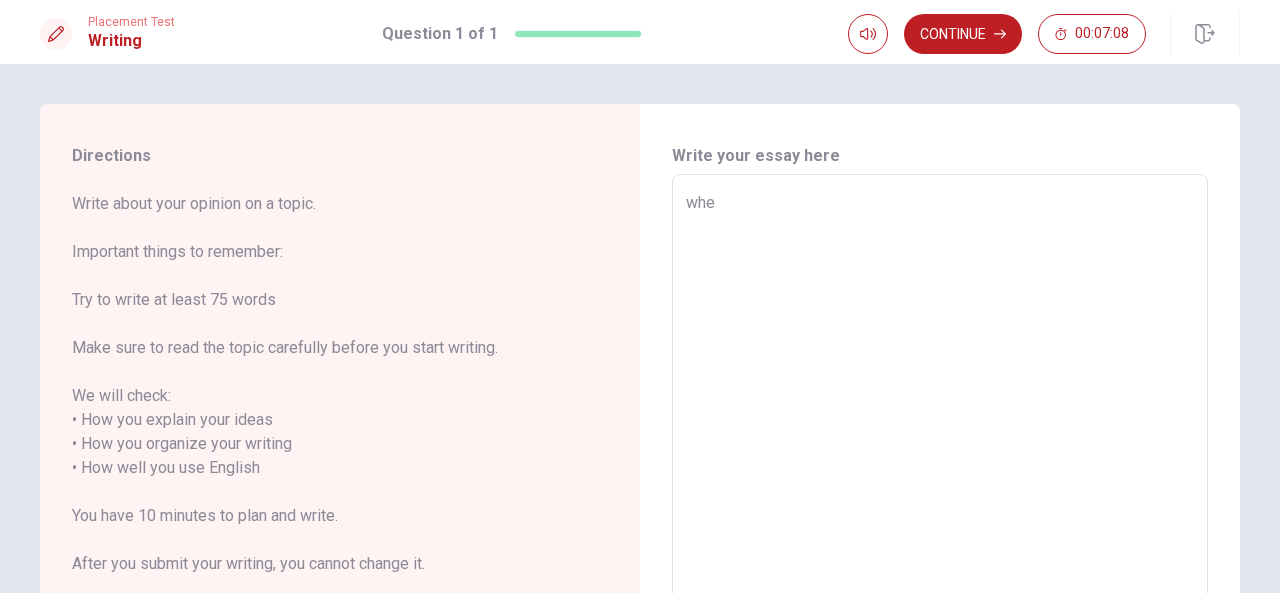 type on "x" 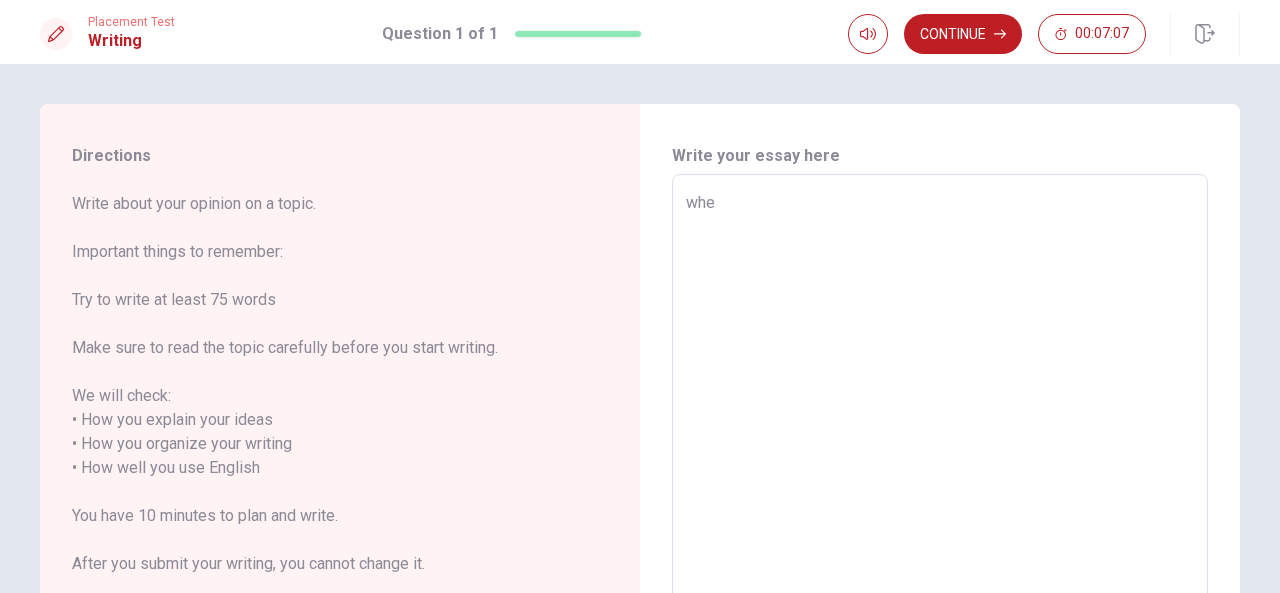 type on "when" 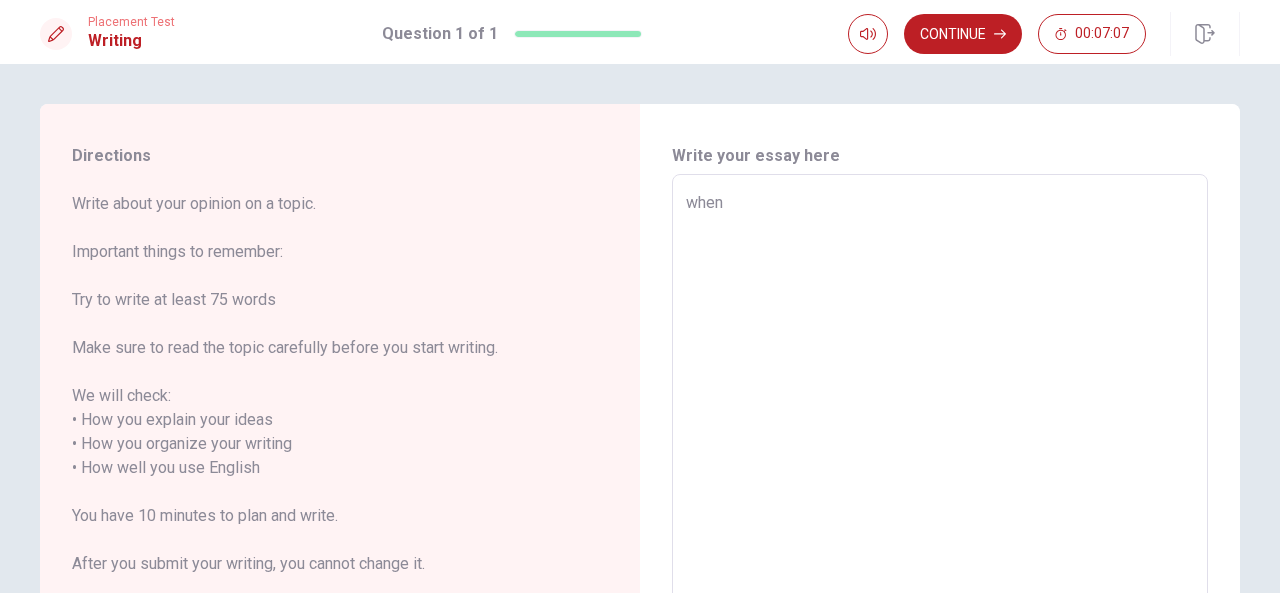 type on "x" 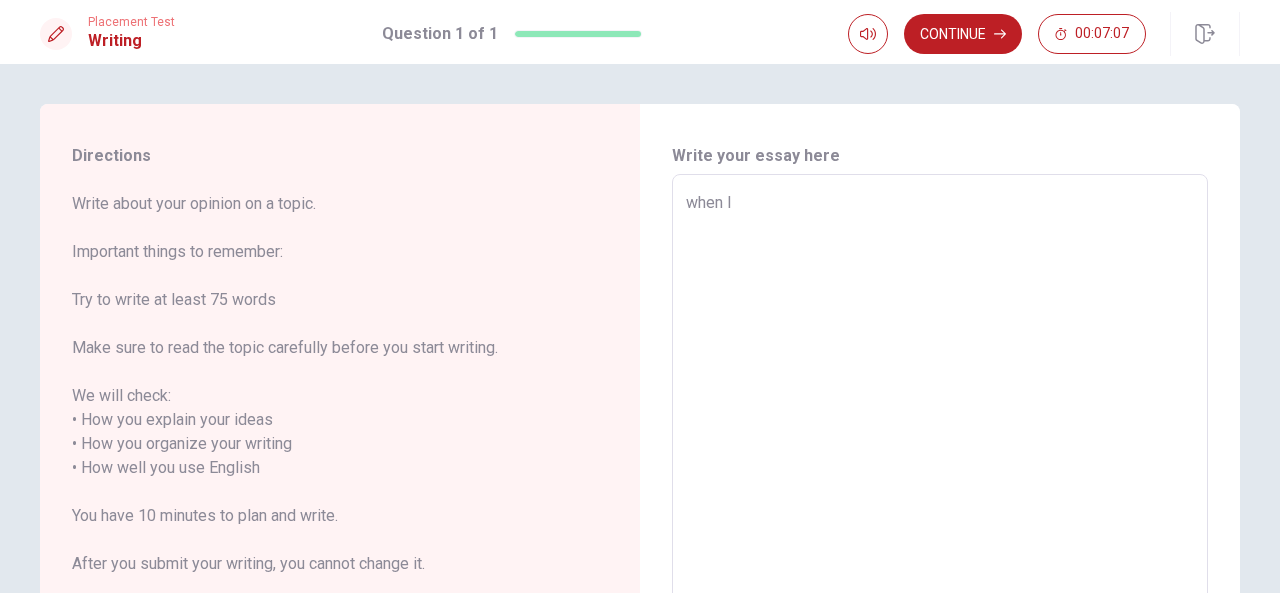 type on "x" 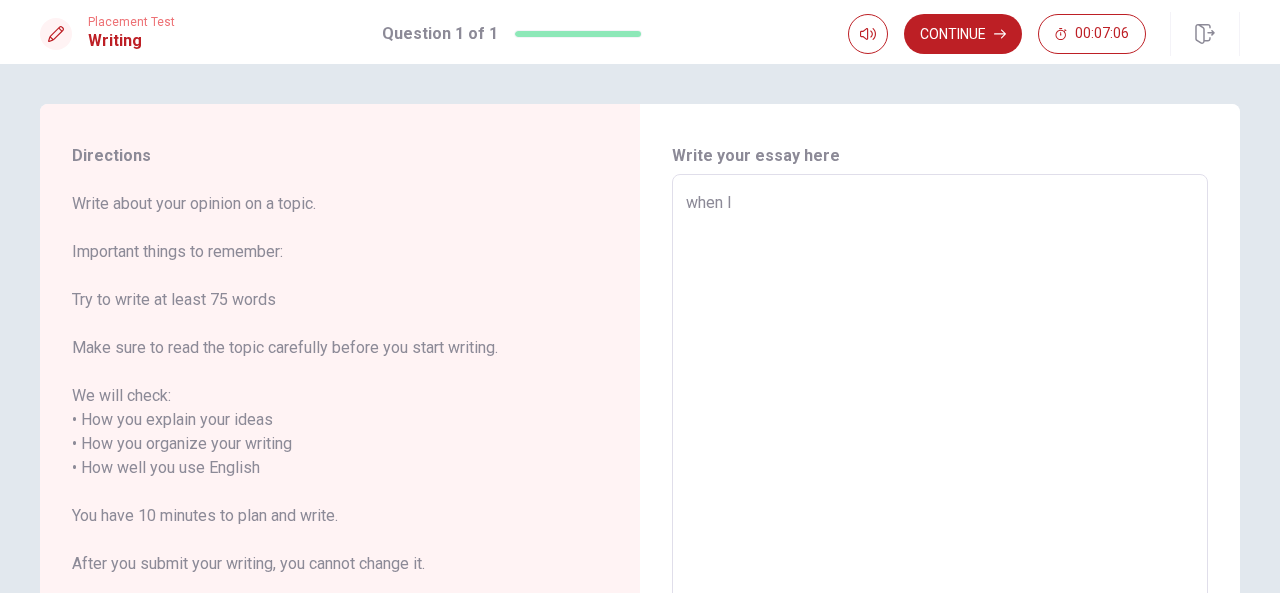 type on "when I m" 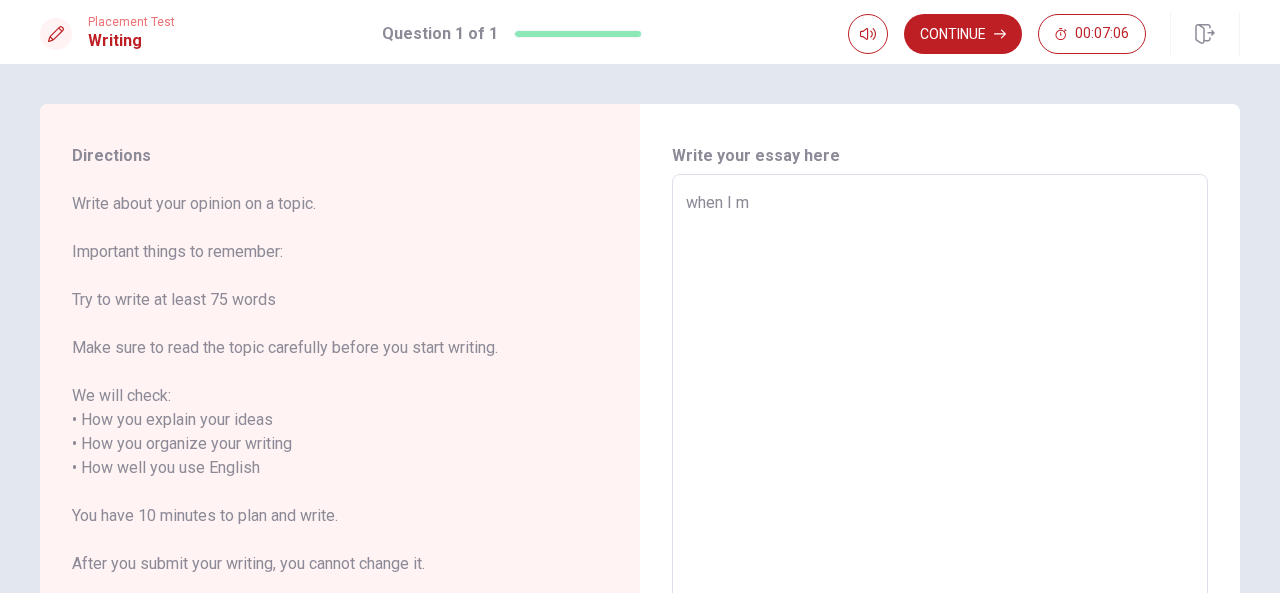 type on "x" 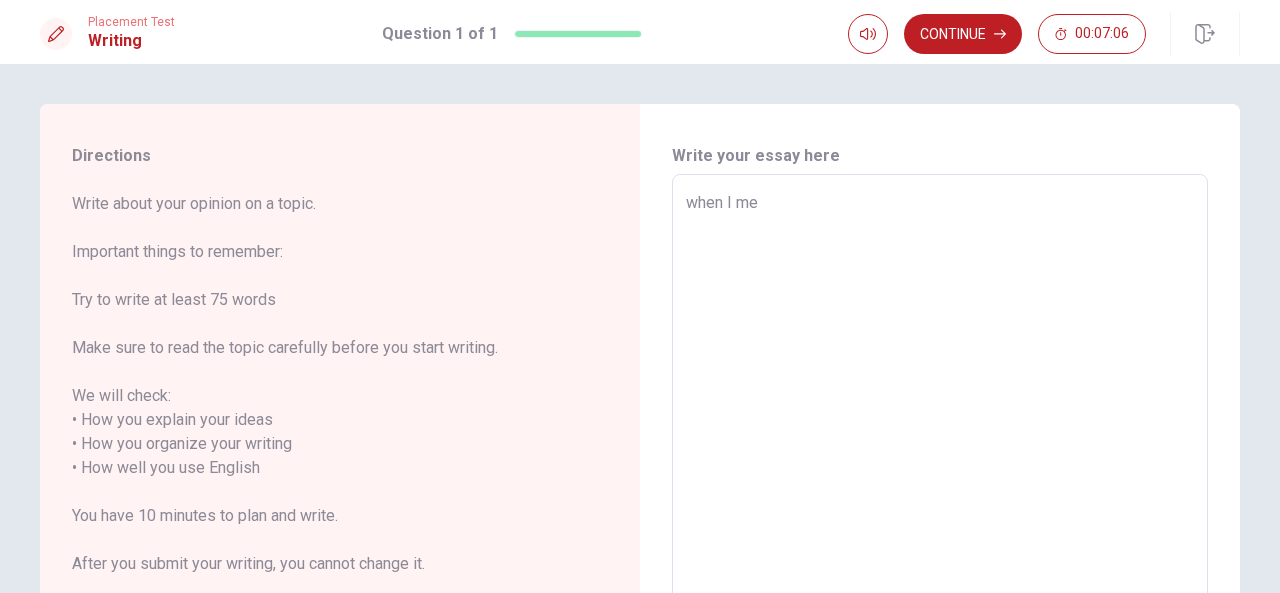 type on "x" 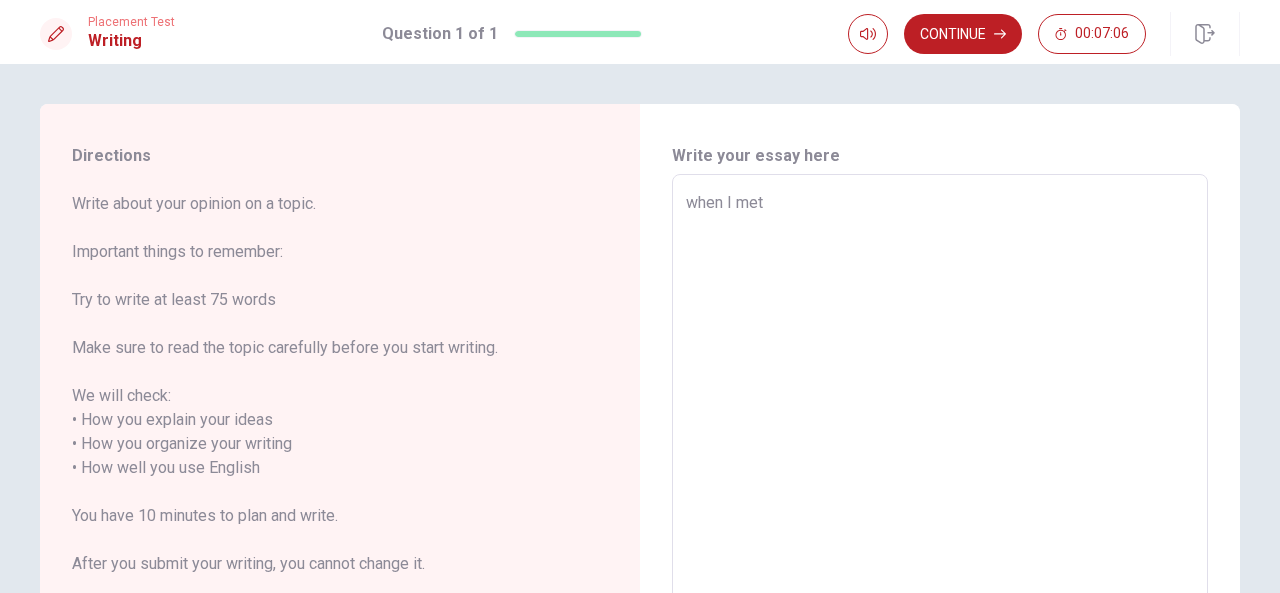 type on "x" 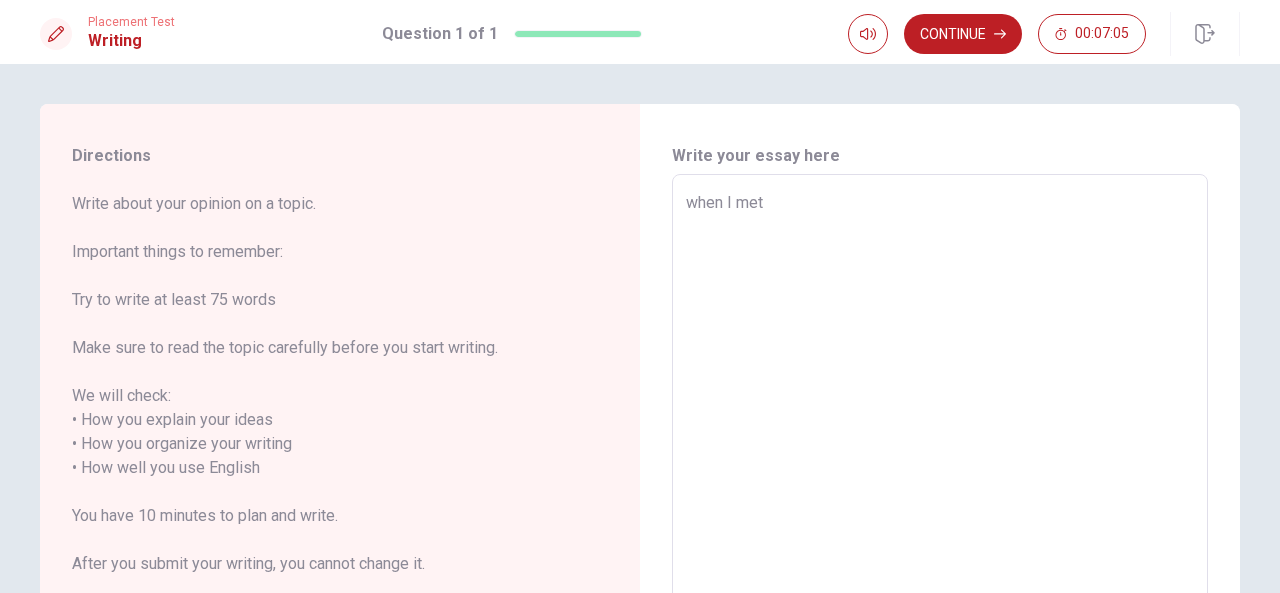 type on "when I met s" 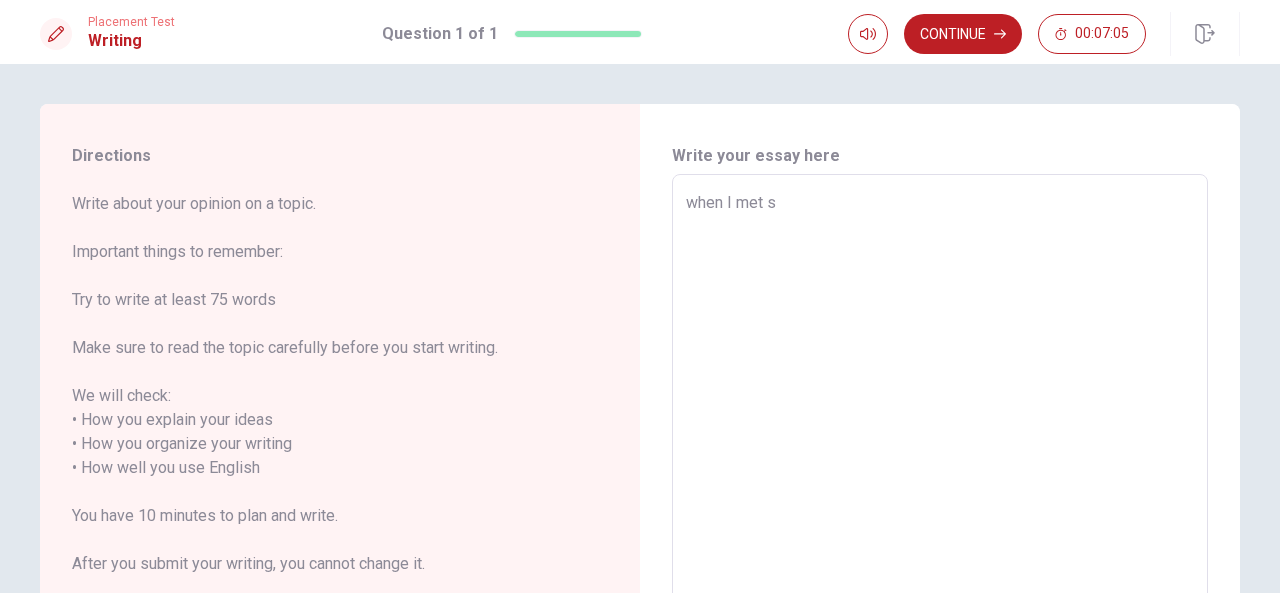 type on "x" 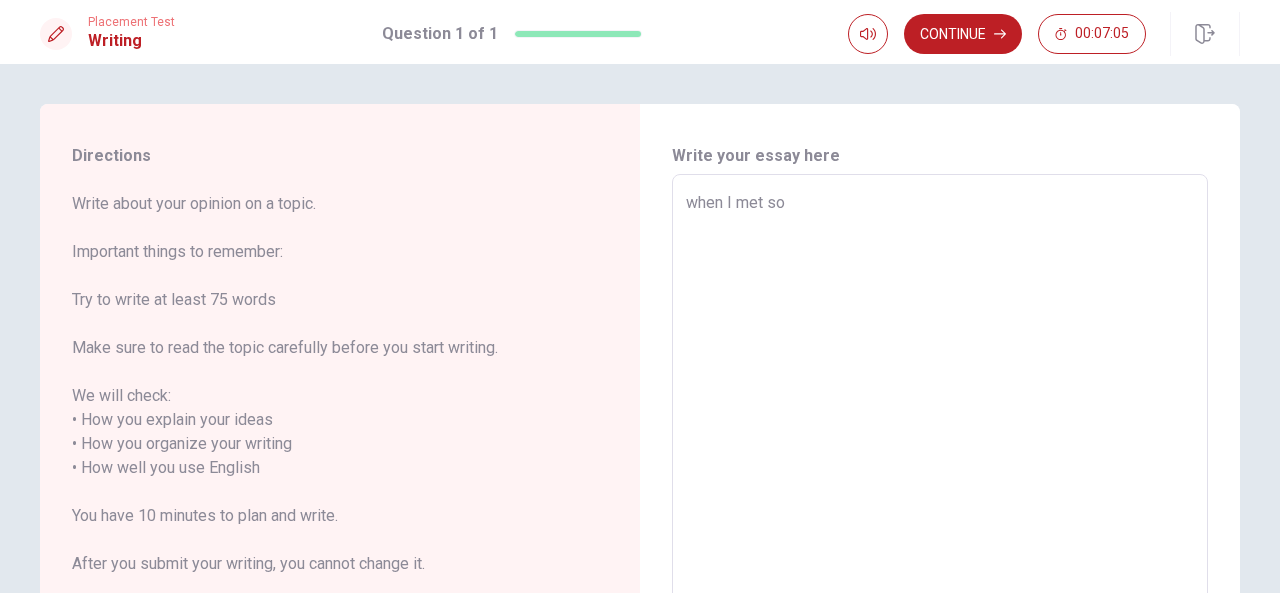 type on "x" 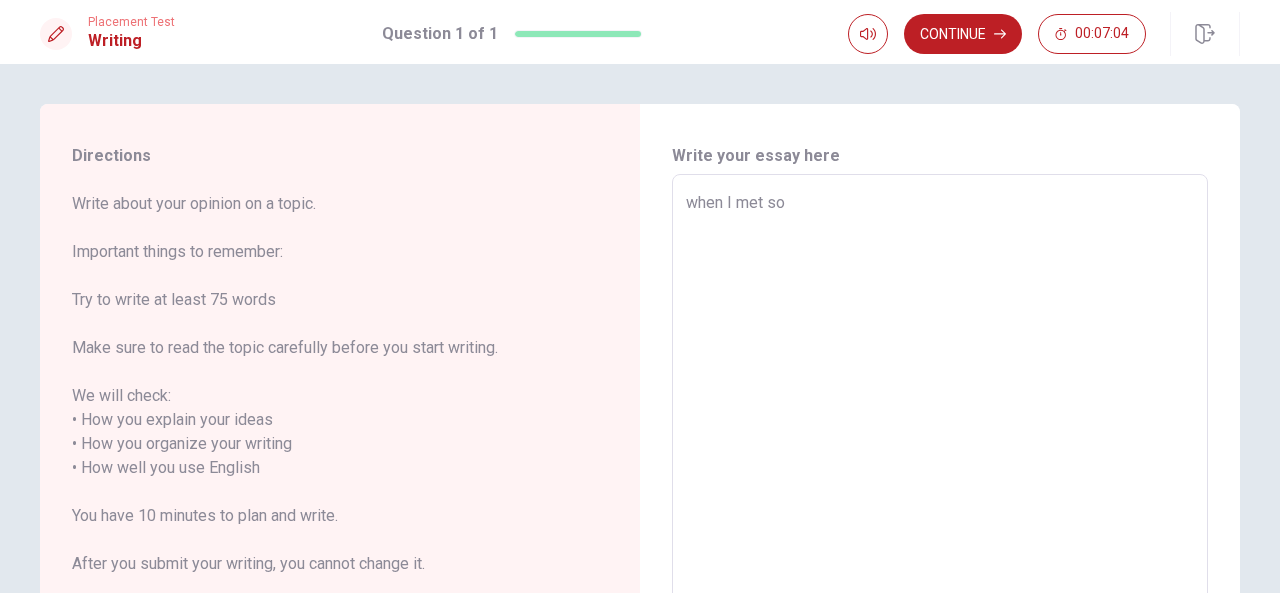 type on "when I met som" 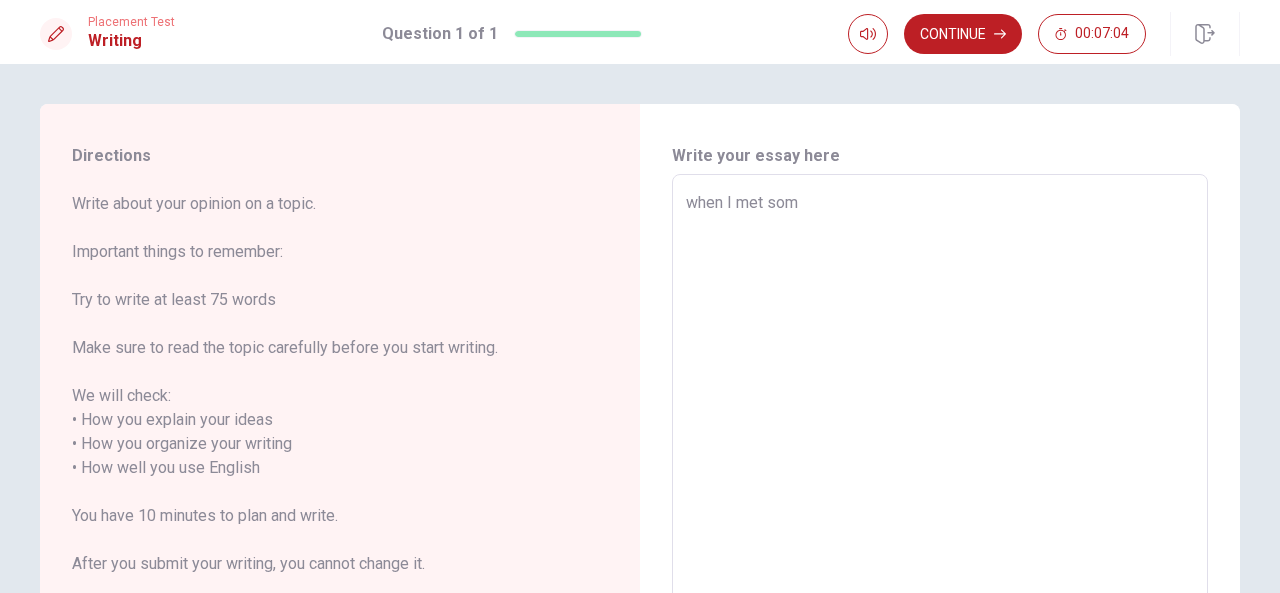 type on "x" 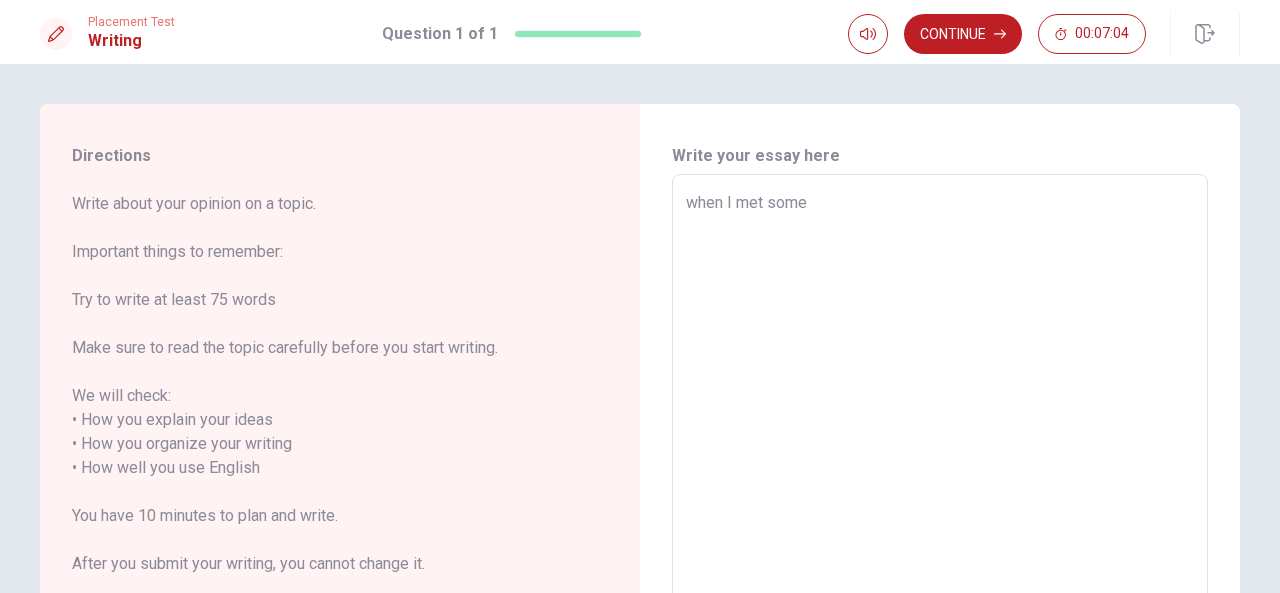 type on "x" 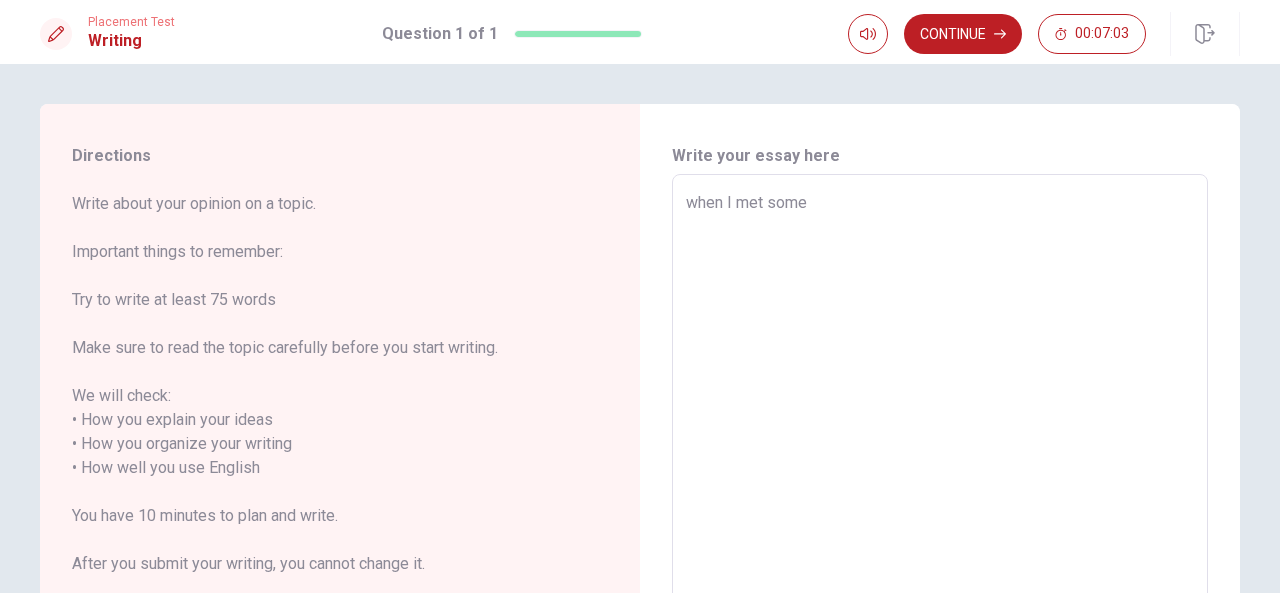type on "when I met someo" 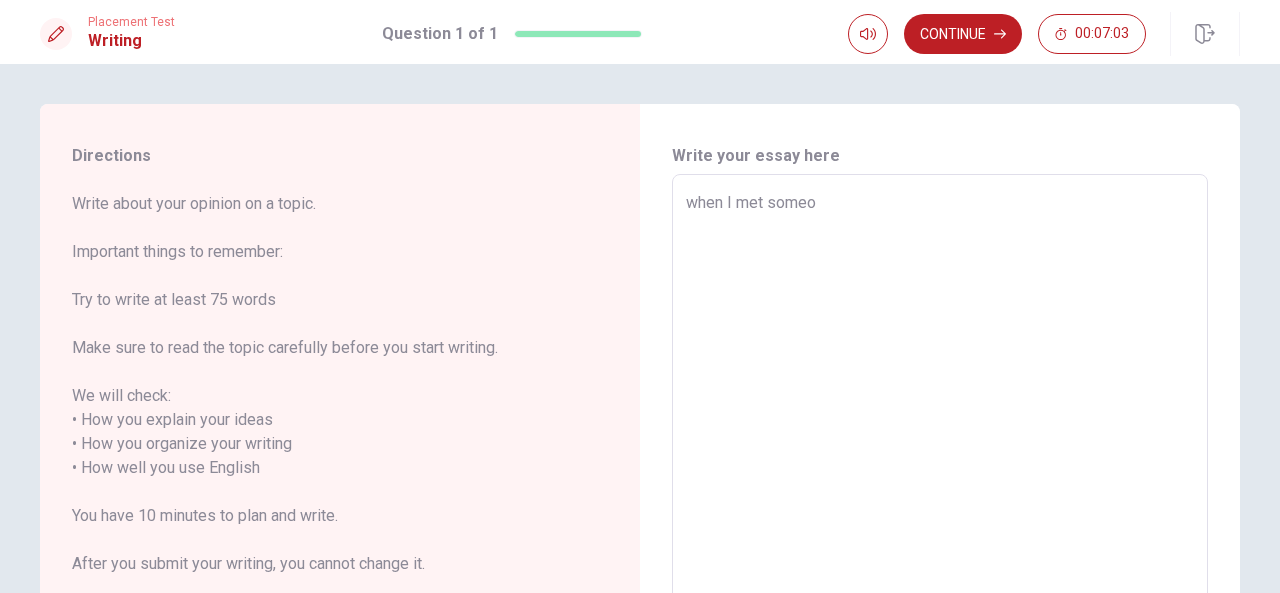 type on "x" 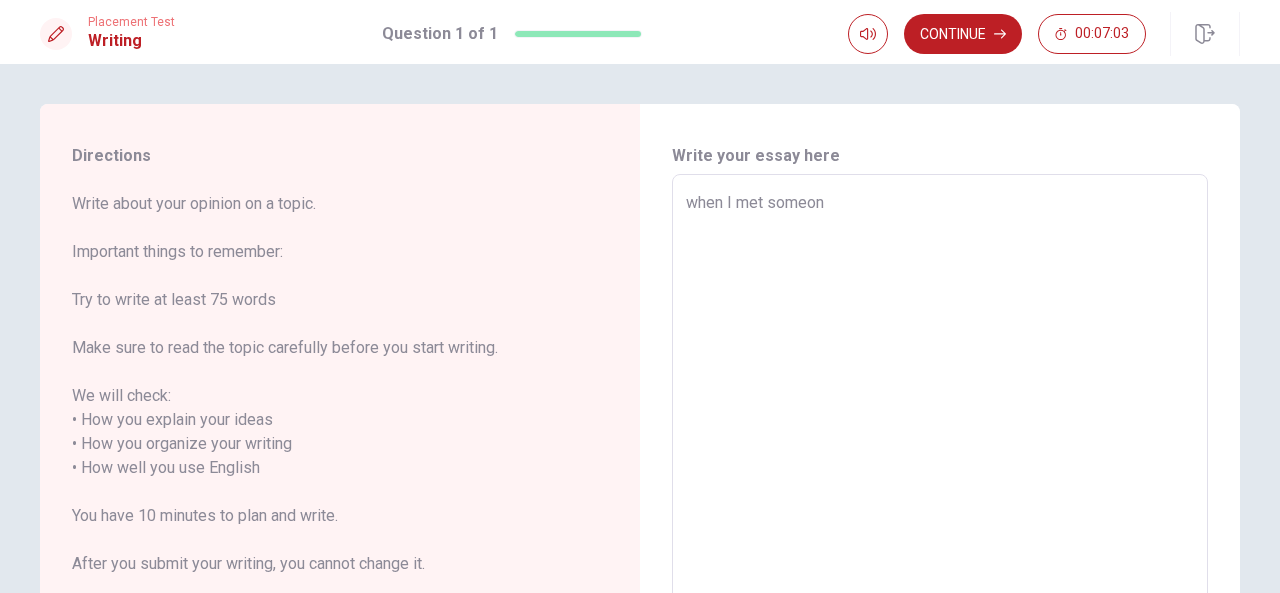 type on "x" 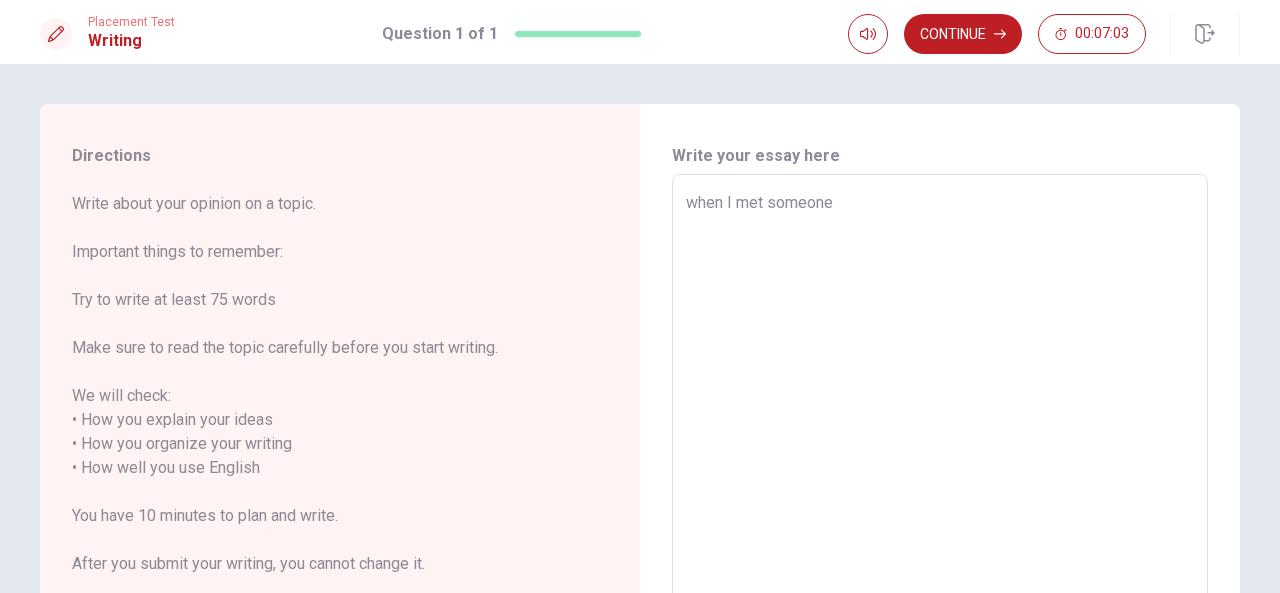 type on "x" 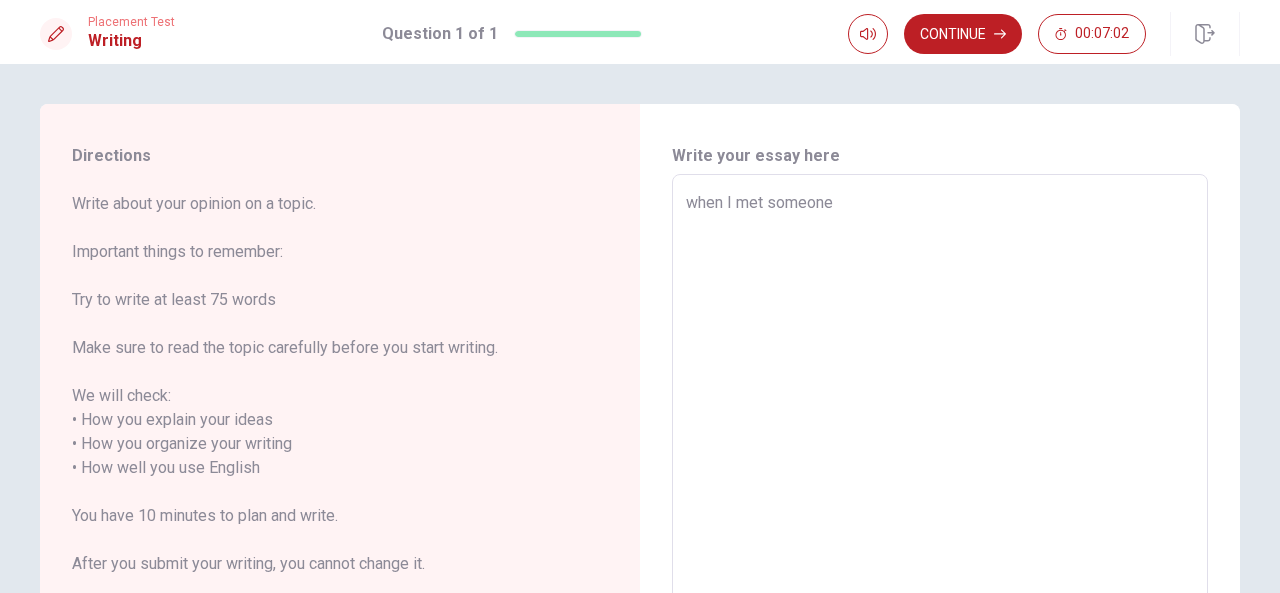 type on "when I met someone," 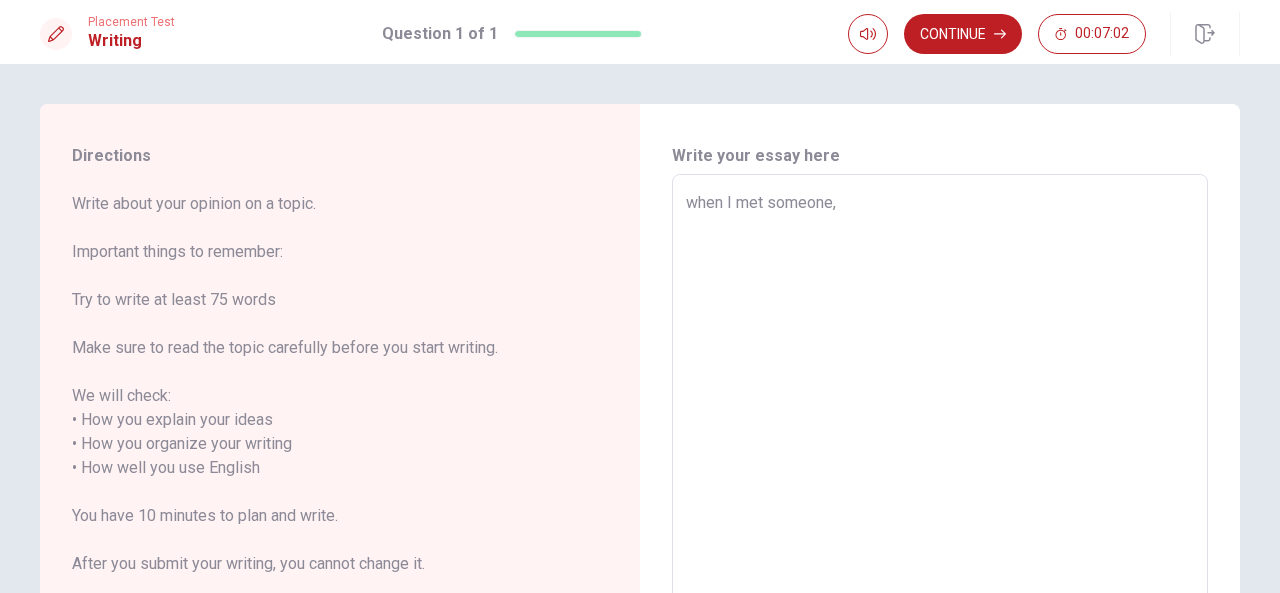 type on "x" 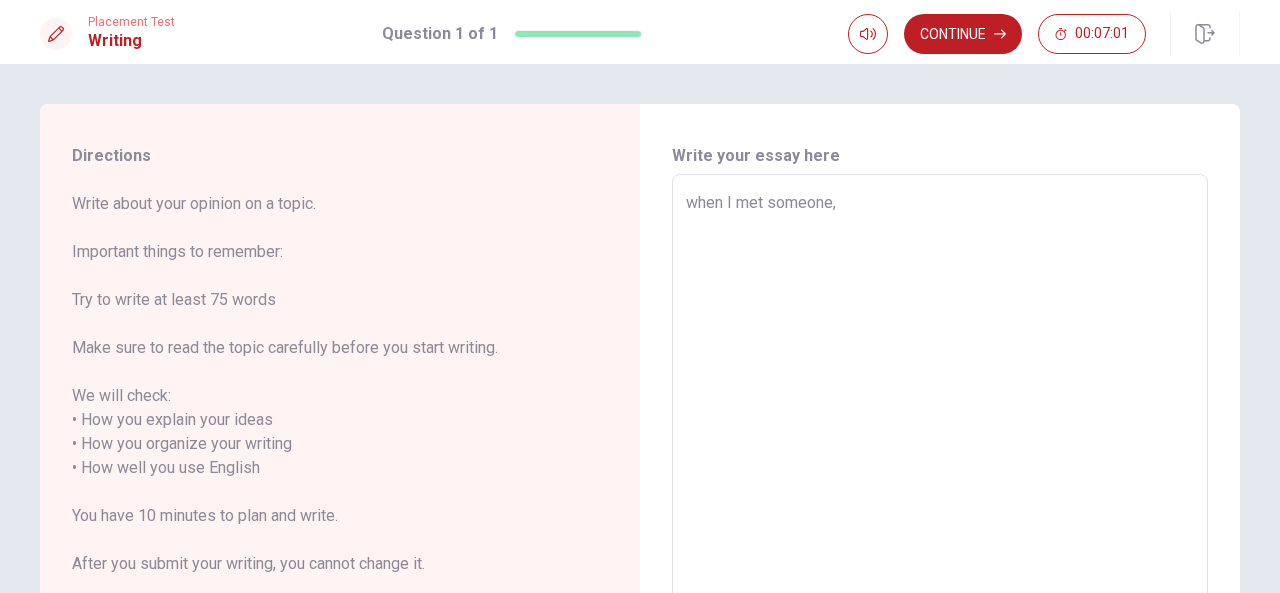 type on "when I met someone, I" 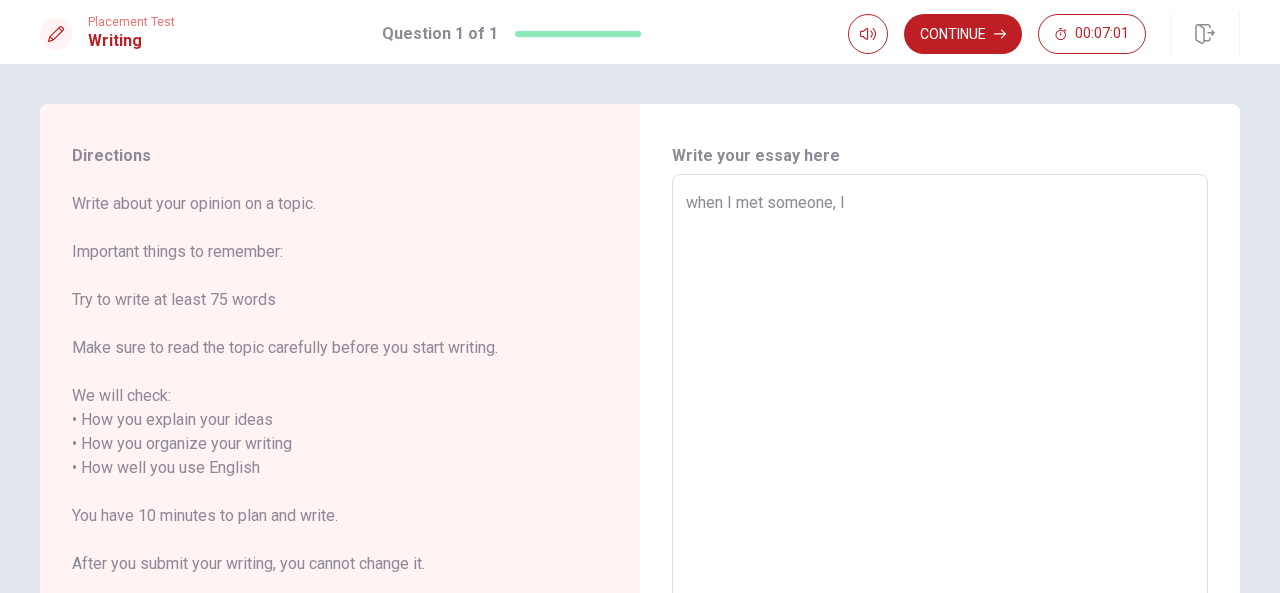 type on "x" 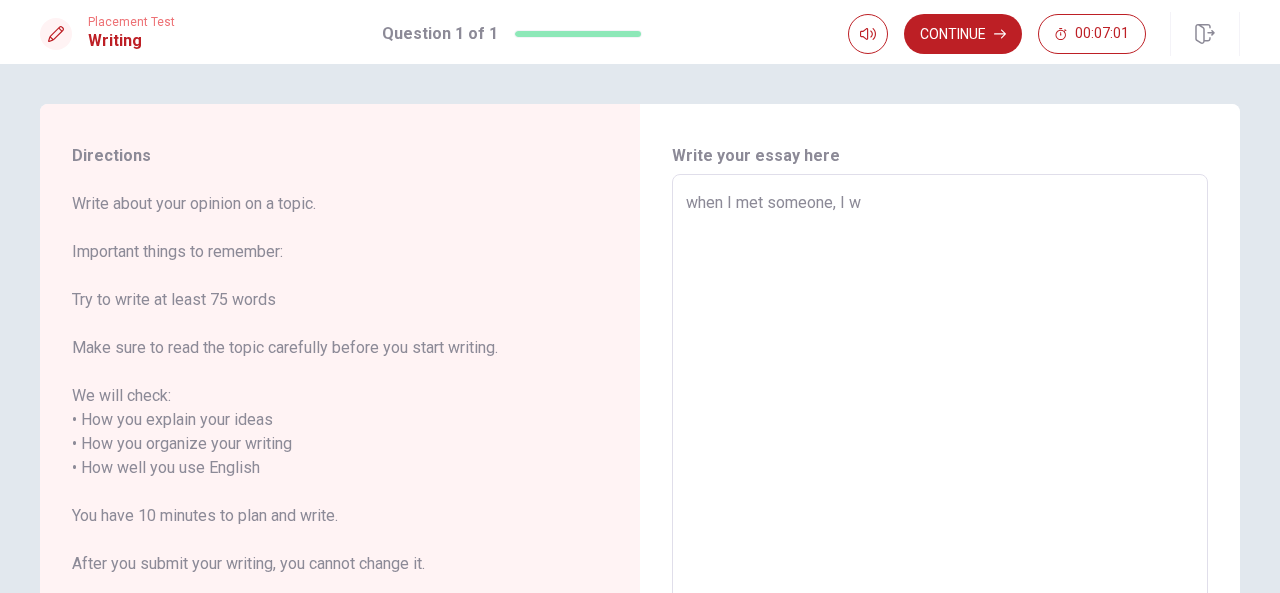 type on "when I met someone, I wo" 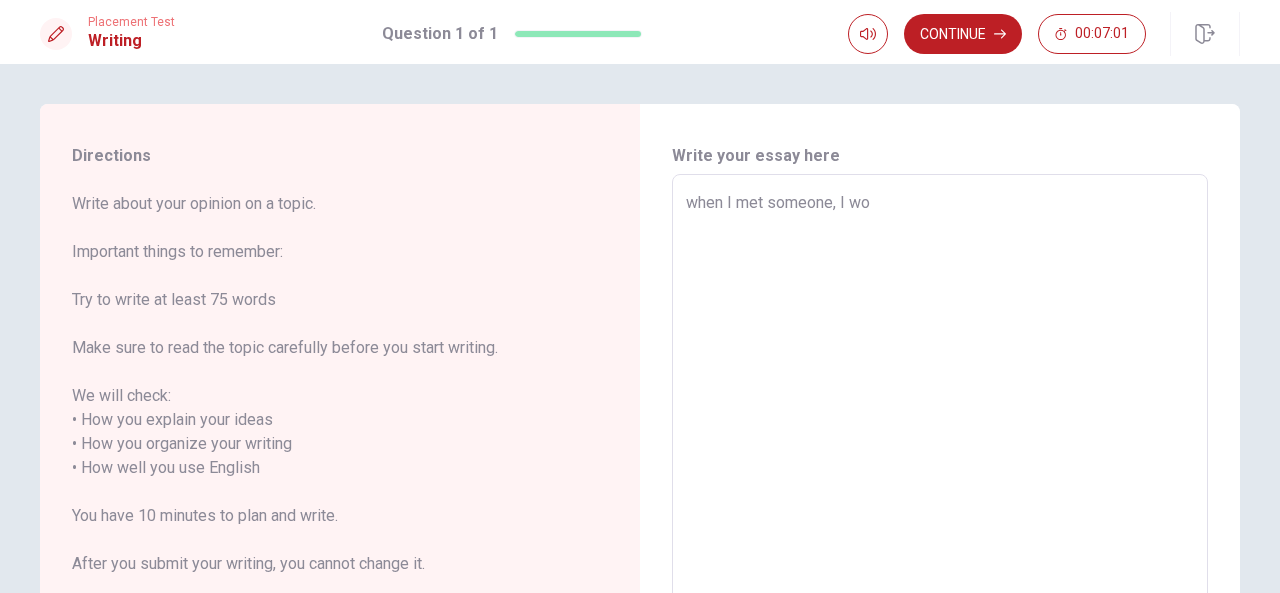 type on "x" 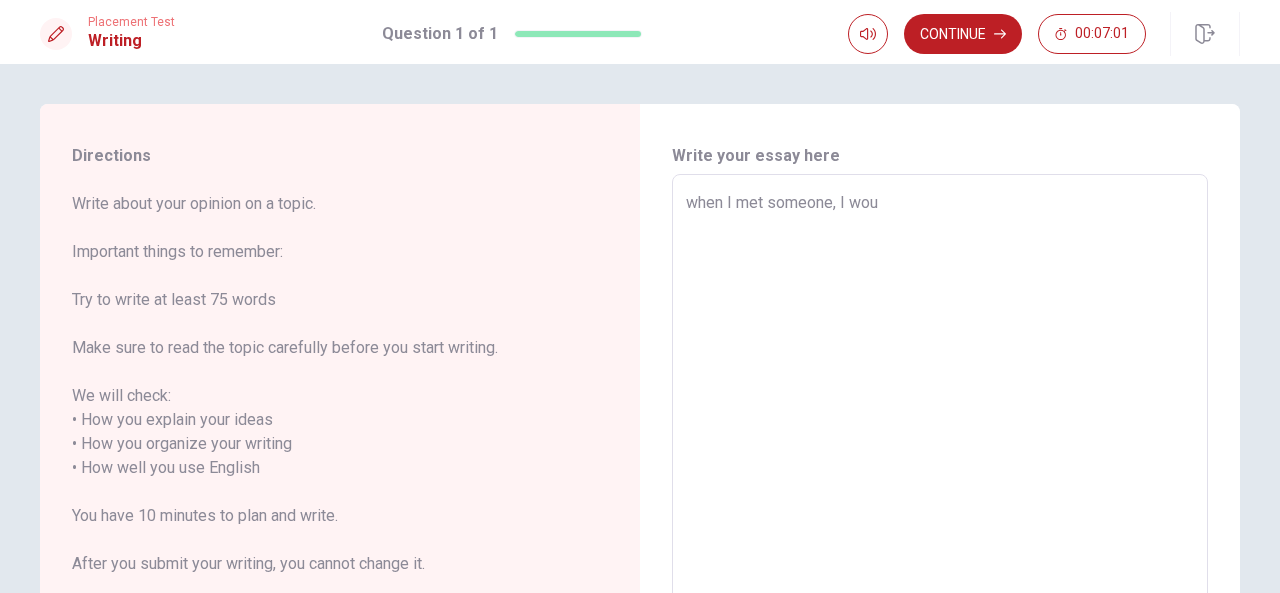 type on "x" 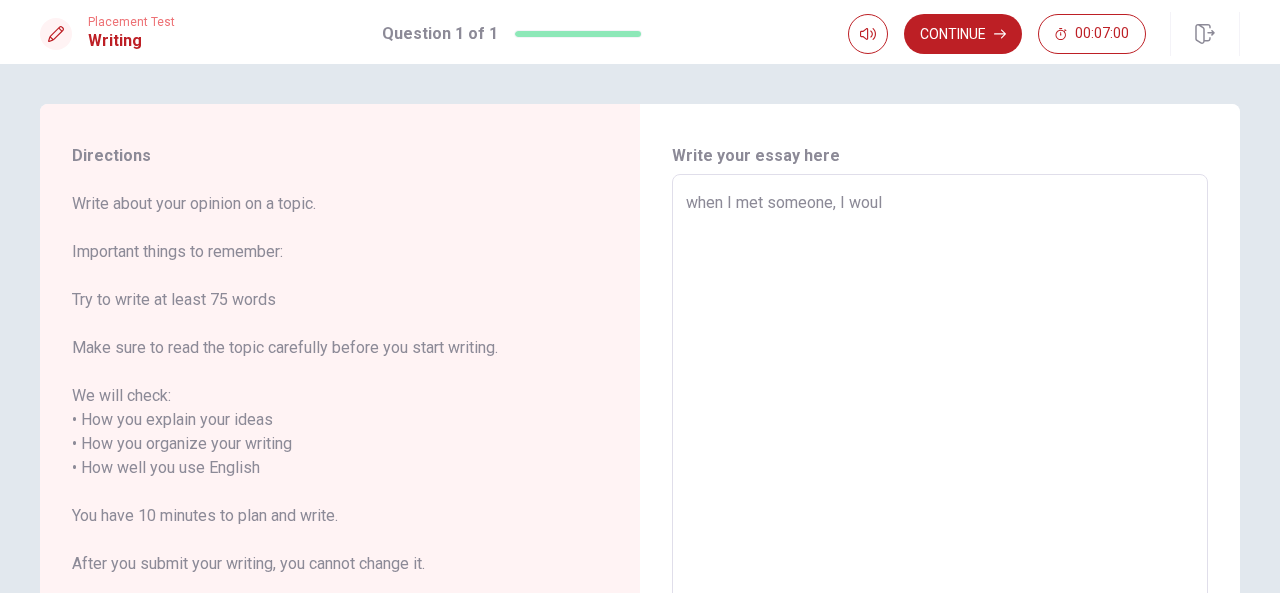 type on "x" 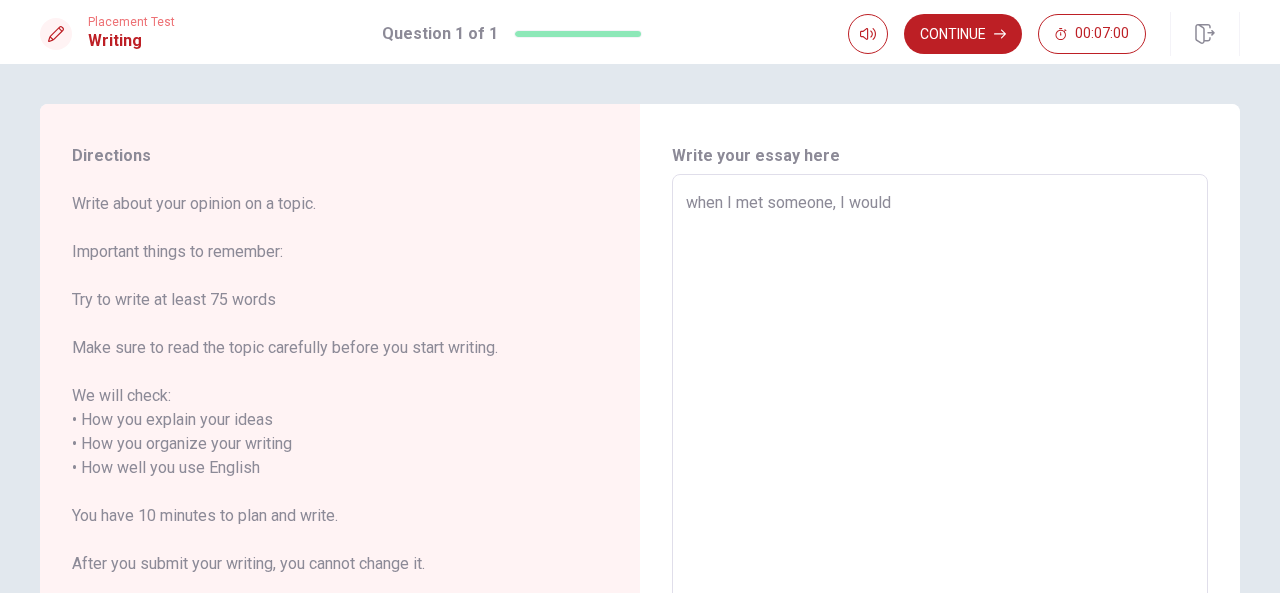 type on "x" 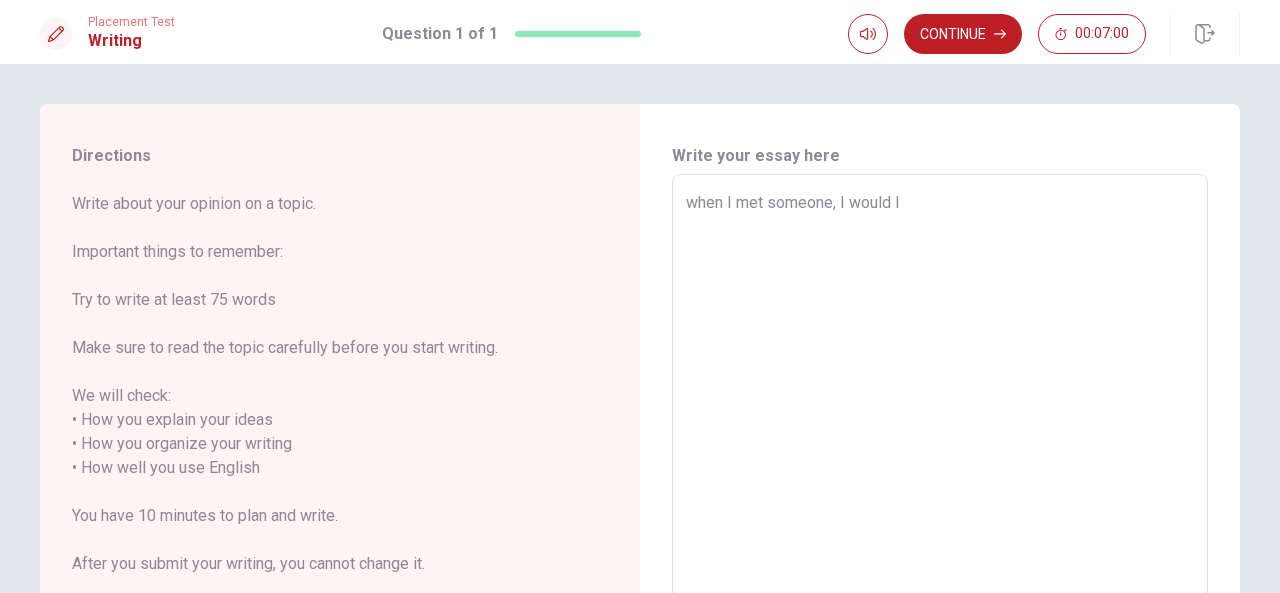 type on "x" 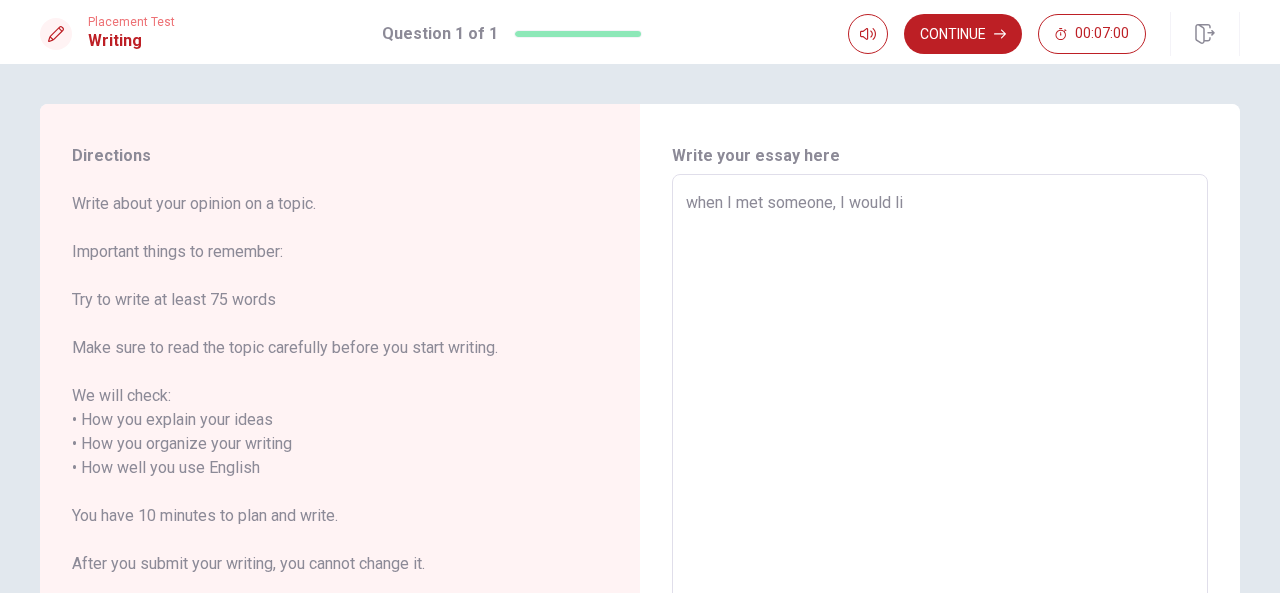 type on "x" 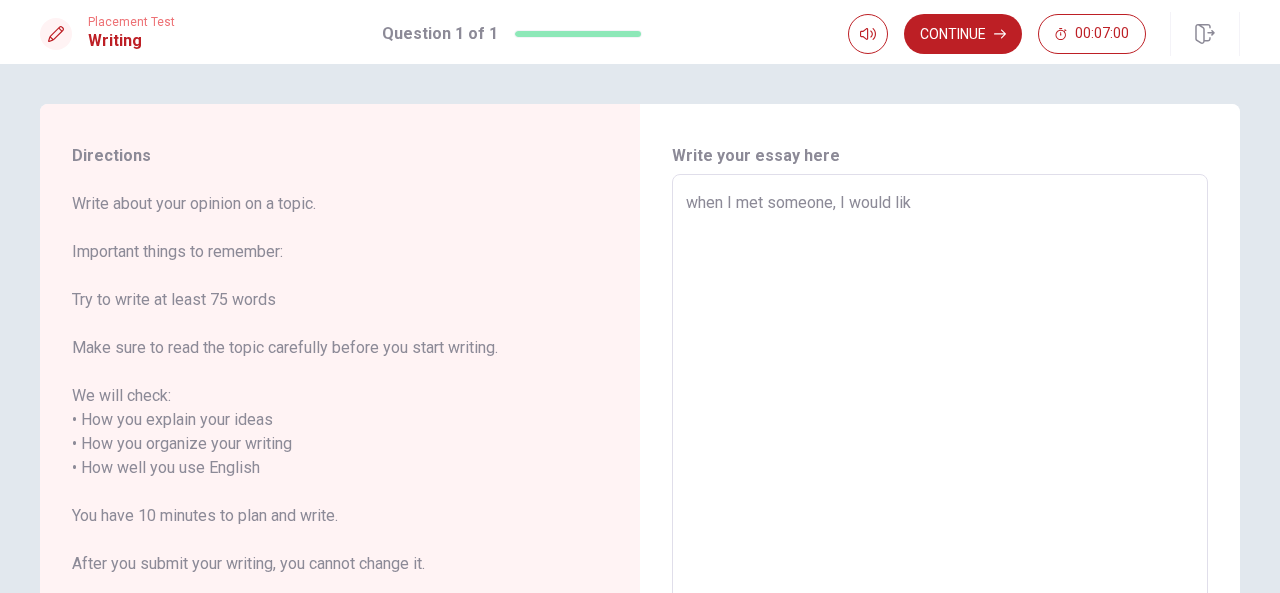type on "x" 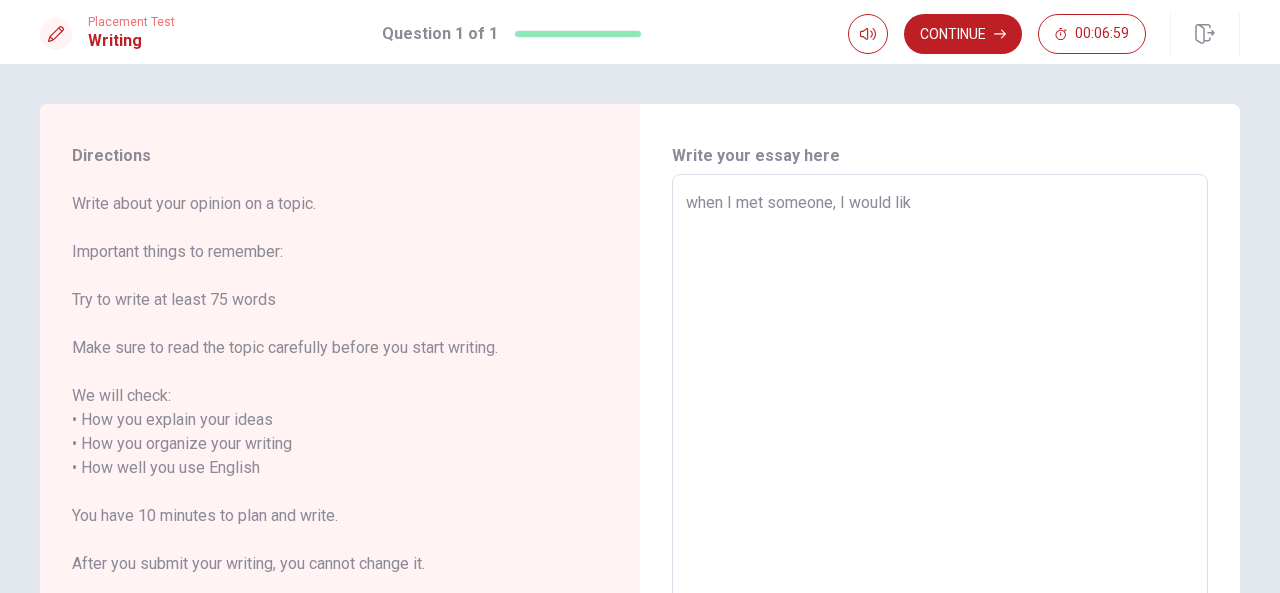 type on "when I met someone, I would like" 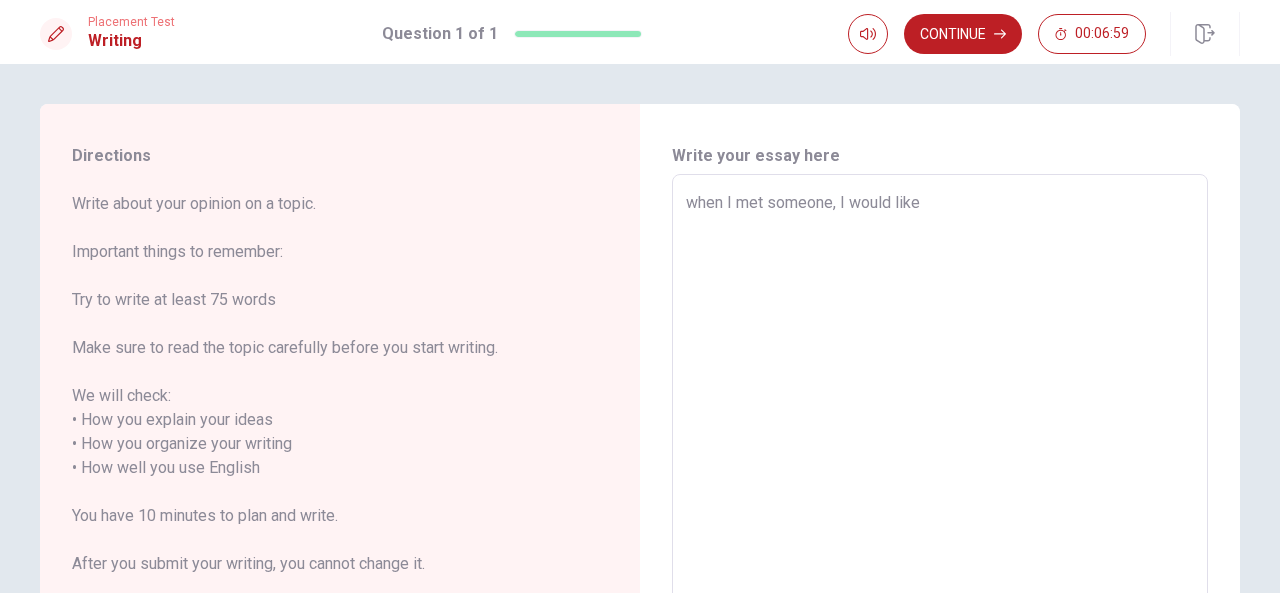 type on "x" 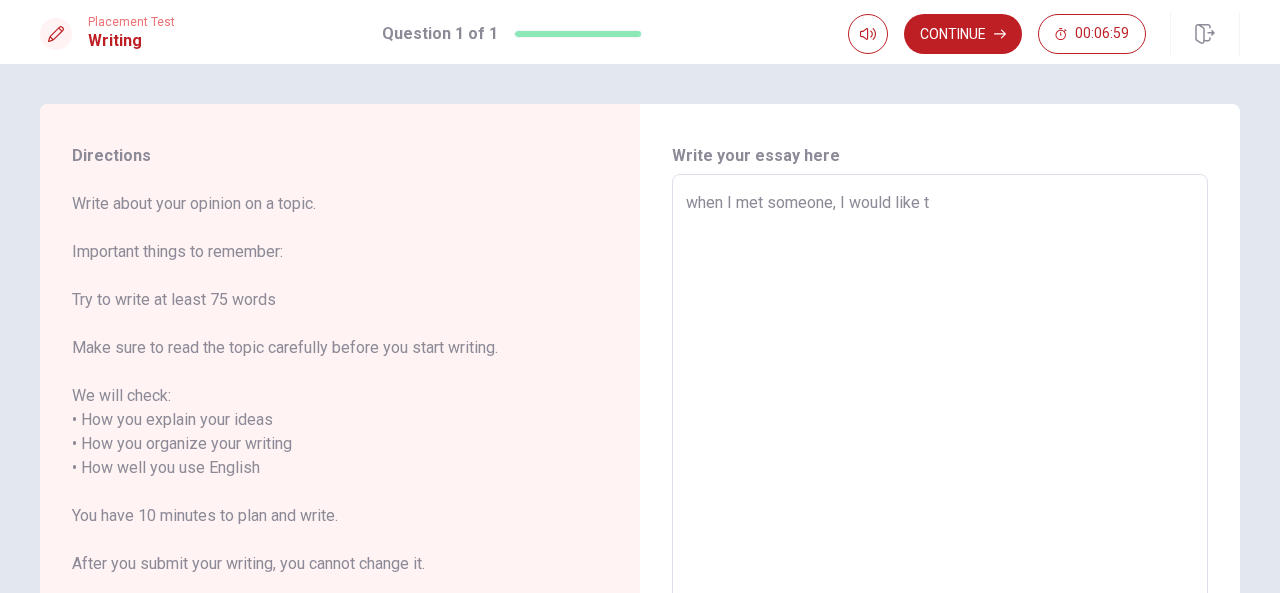 type on "when I met someone, I would like t" 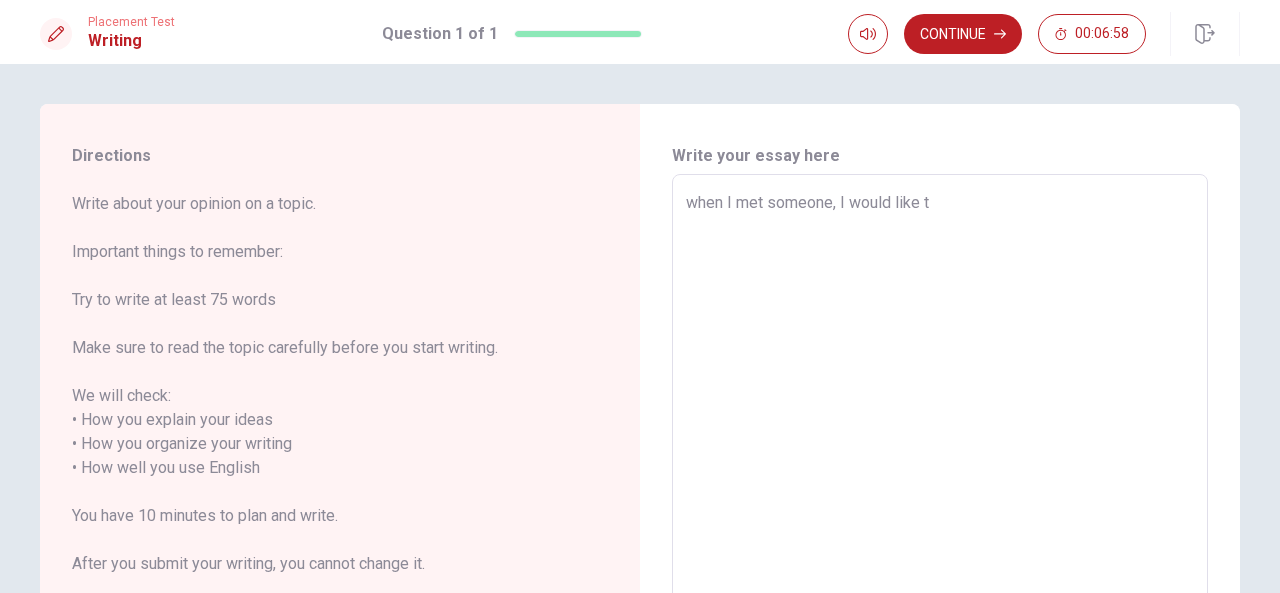 type on "x" 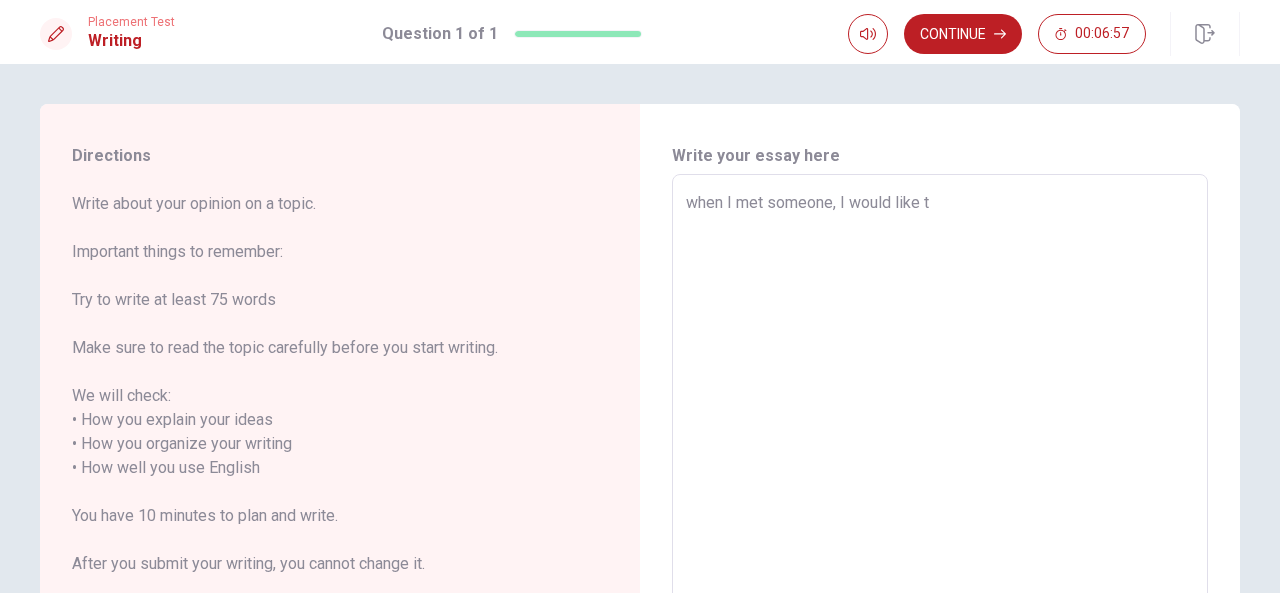 type on "when I met someone, I would like to" 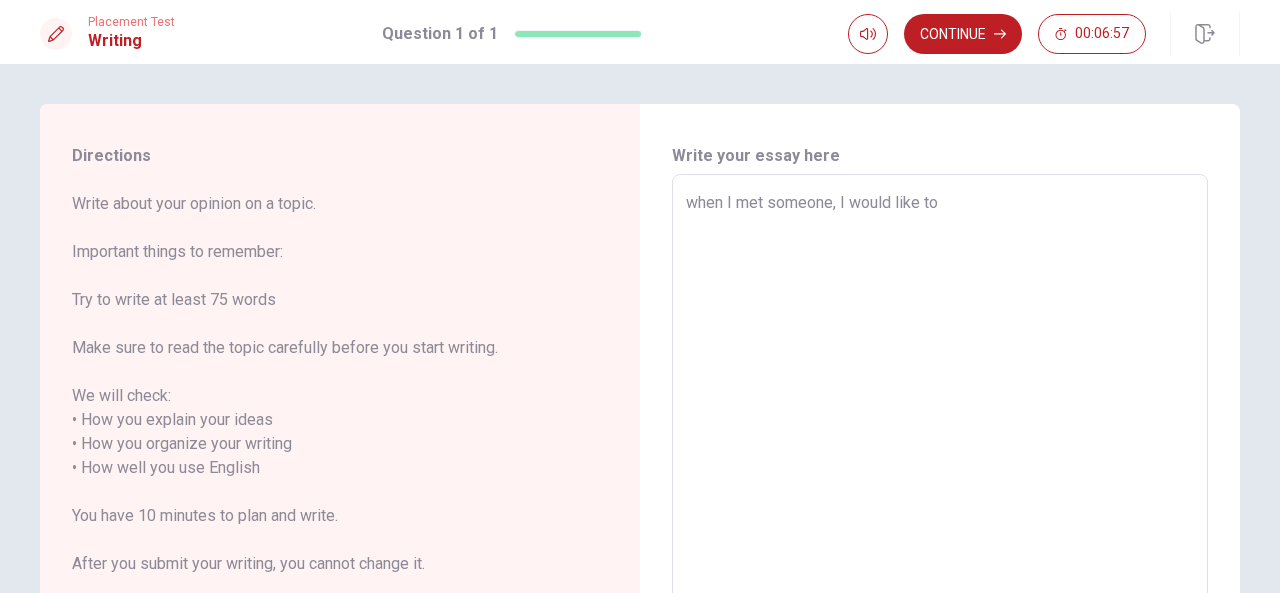 type on "x" 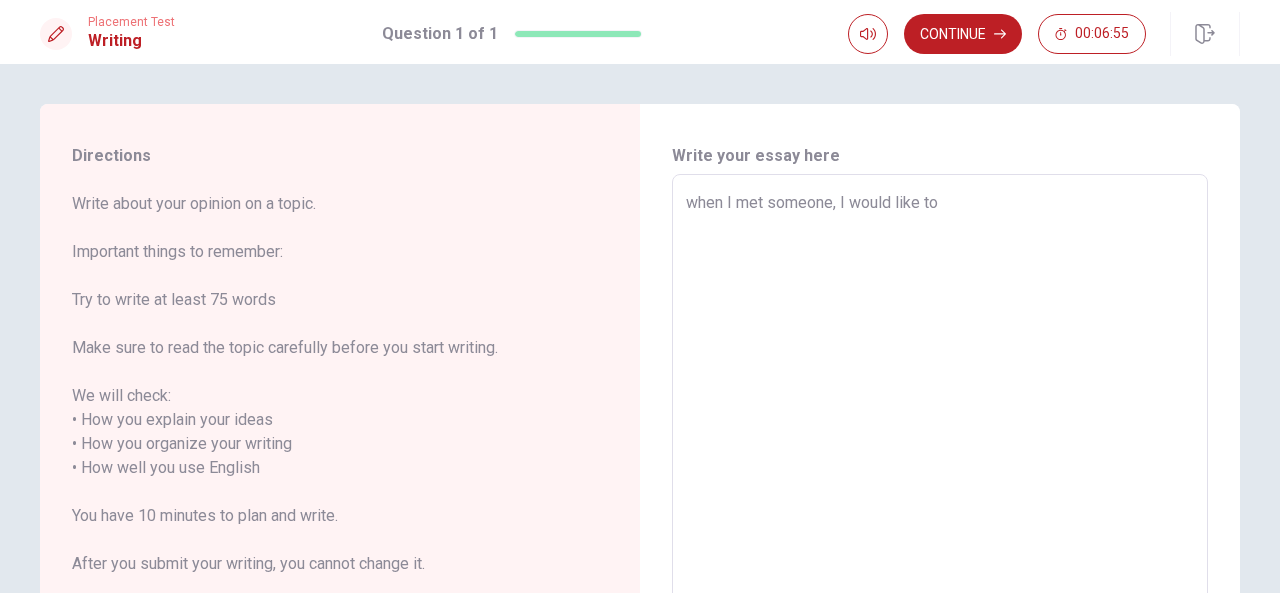 type on "x" 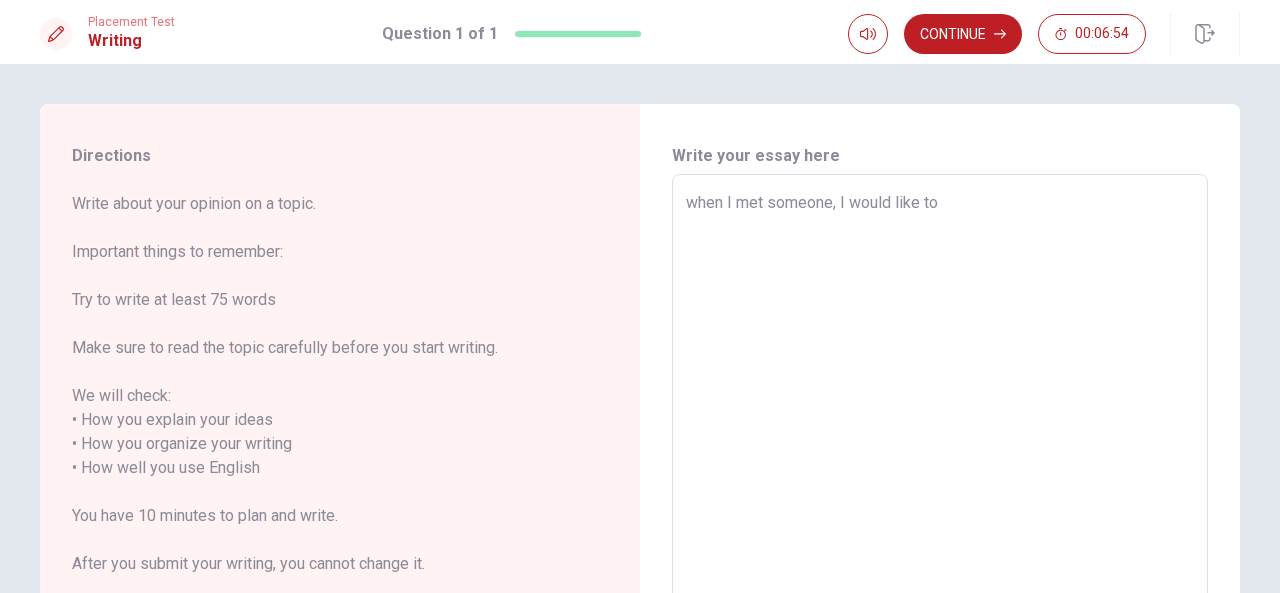 type on "when I met someone, I would like to k" 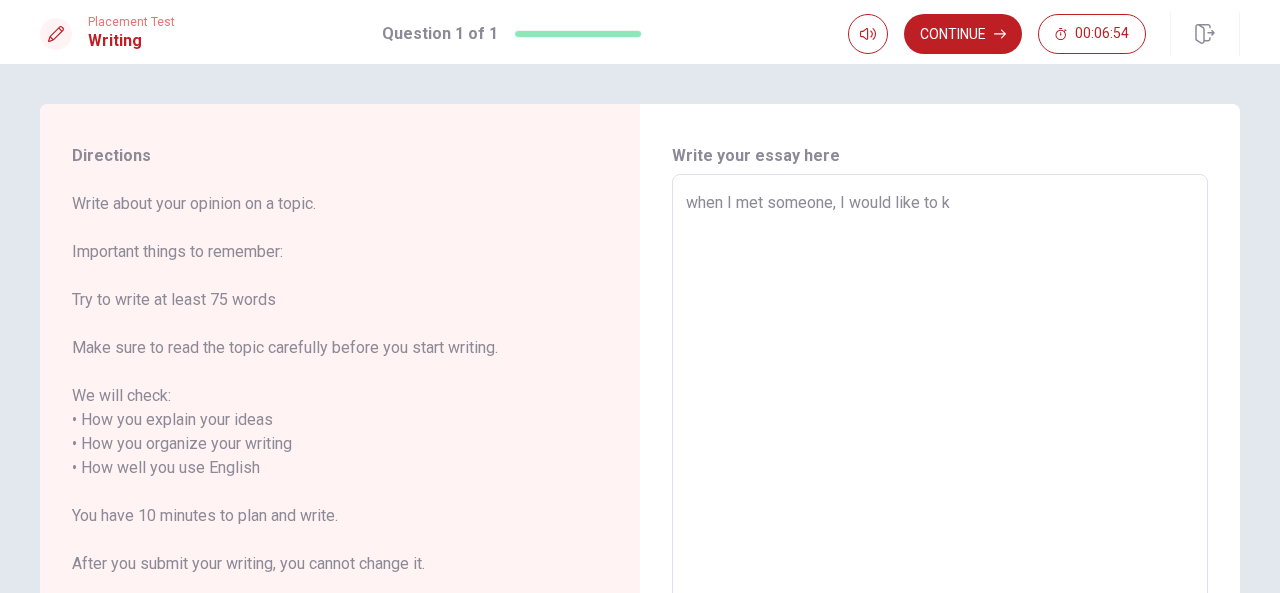 type on "x" 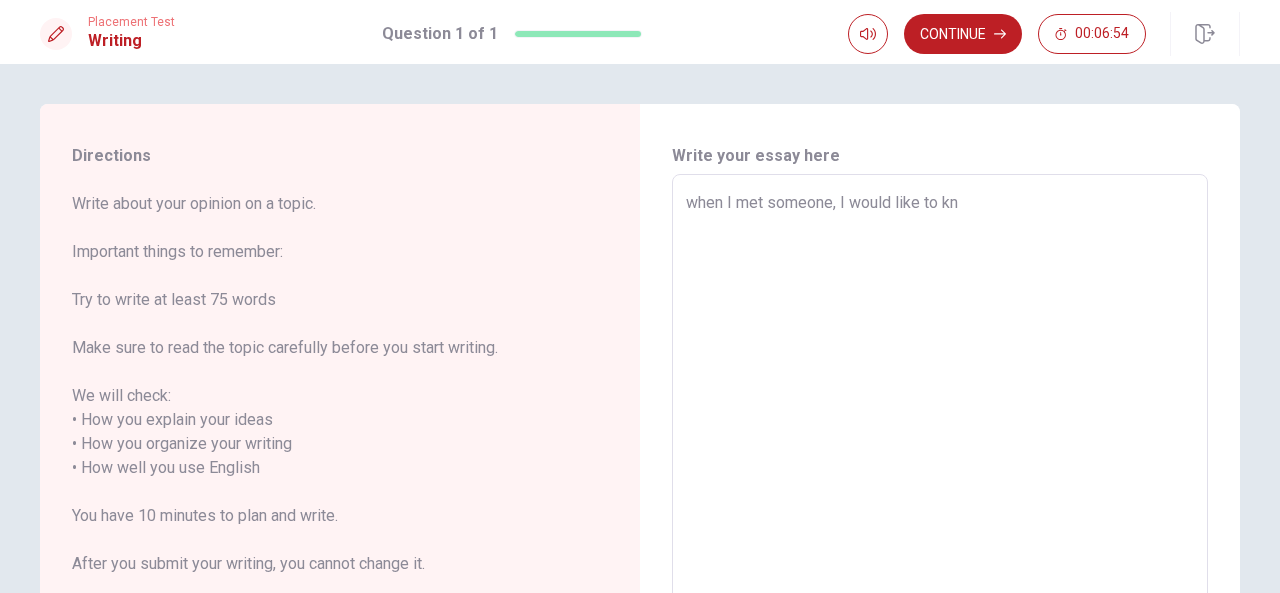 type on "x" 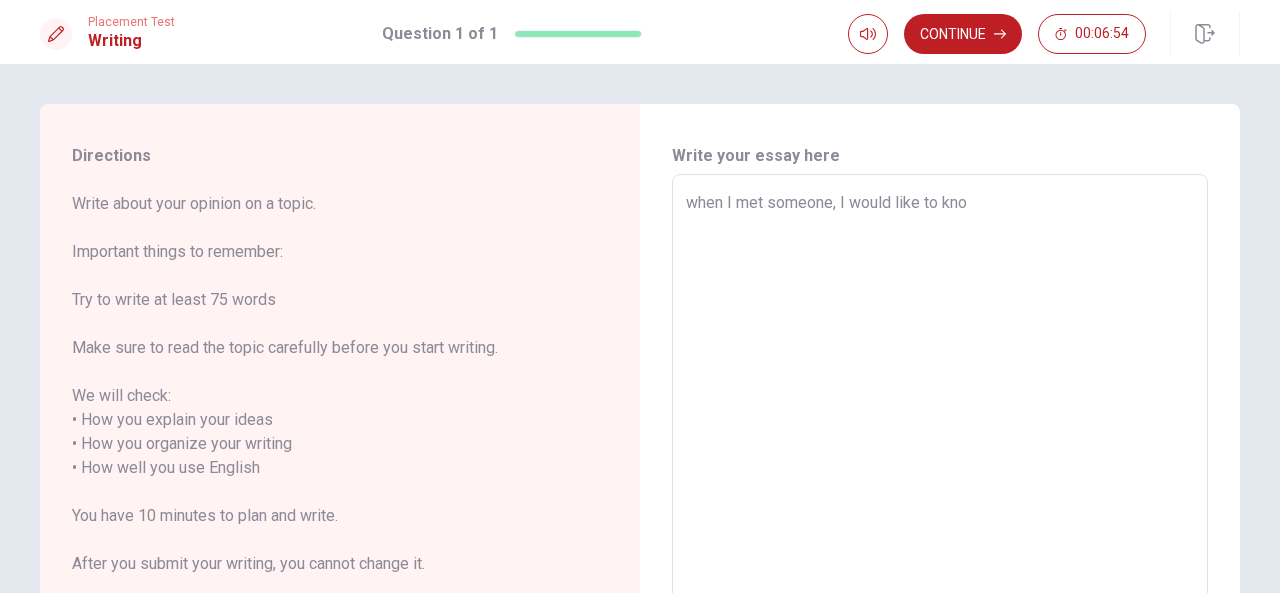 type on "when I met someone, I would like to know" 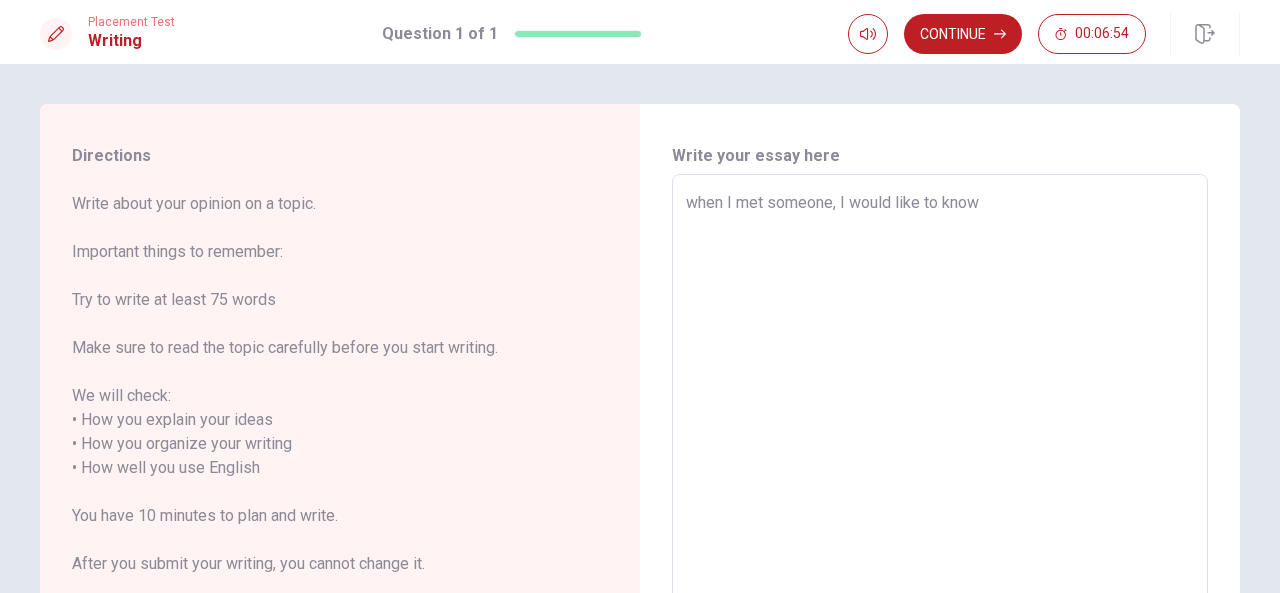 type on "x" 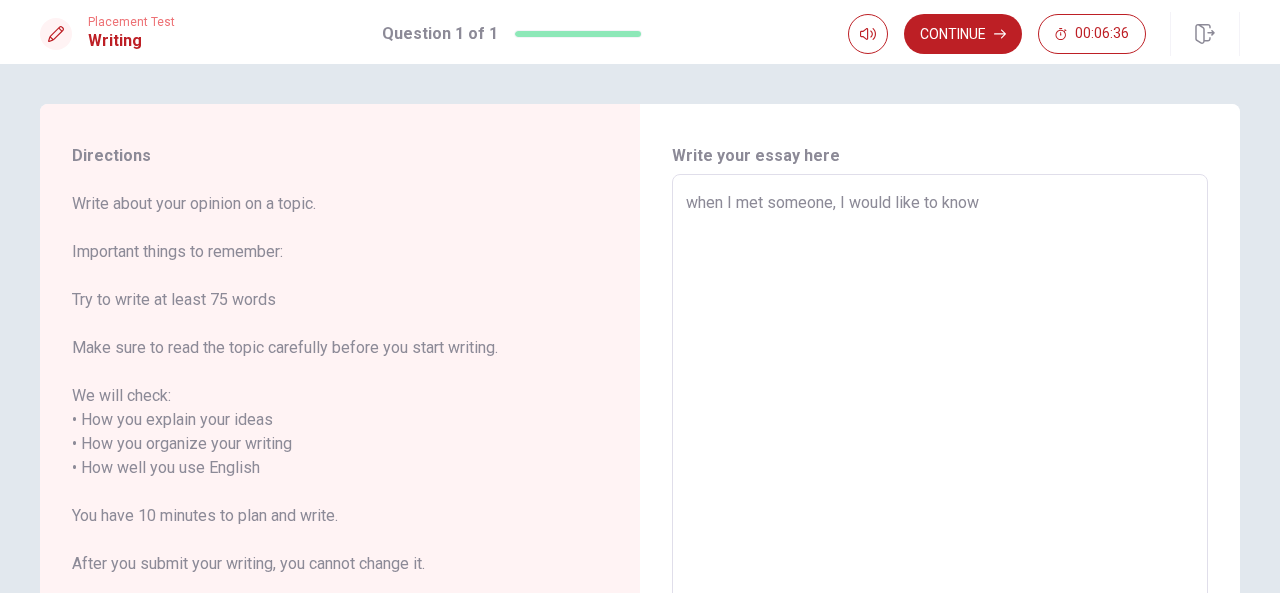 type on "x" 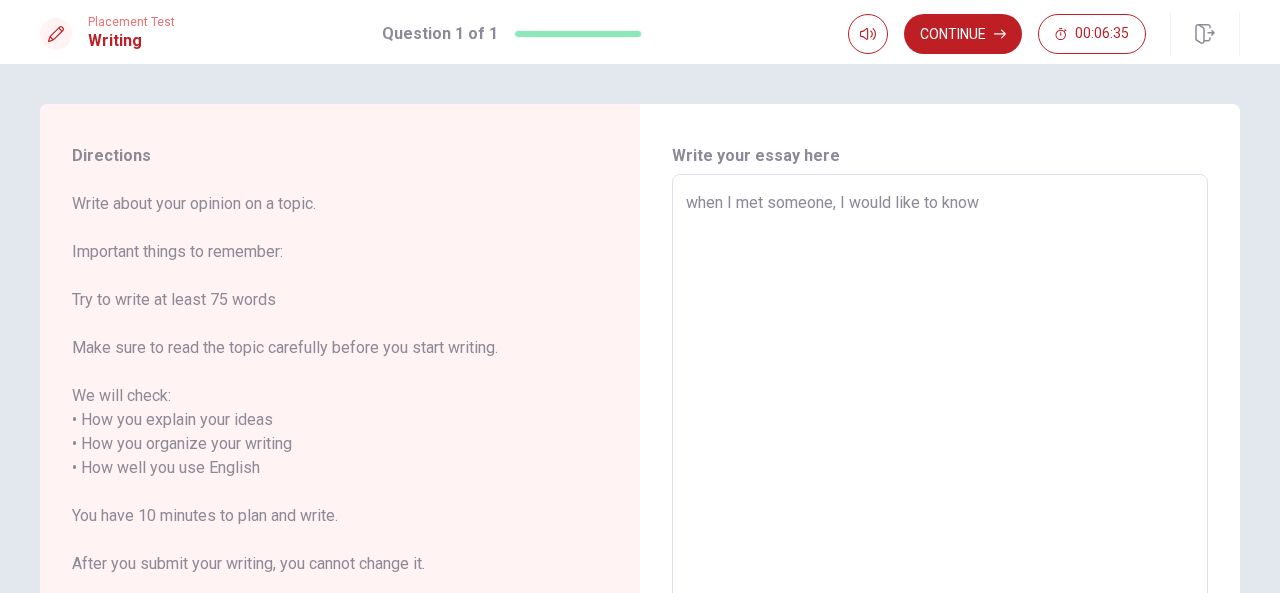 type on "when I met someone, I would like to know i" 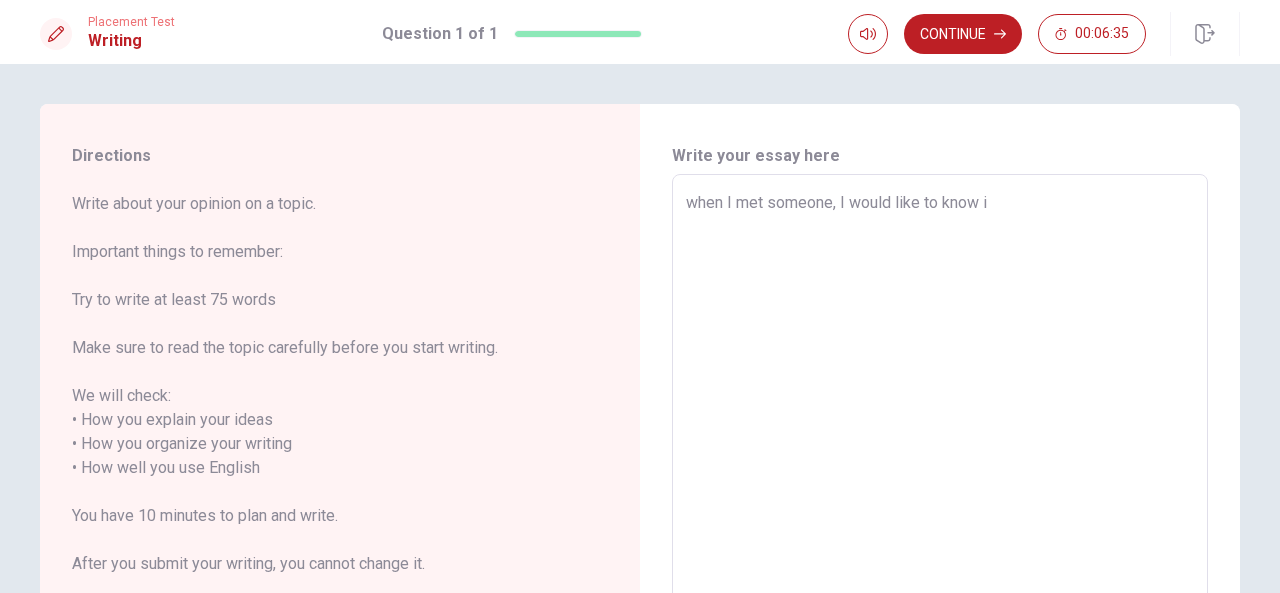 type on "when I met someone, I would like to know if" 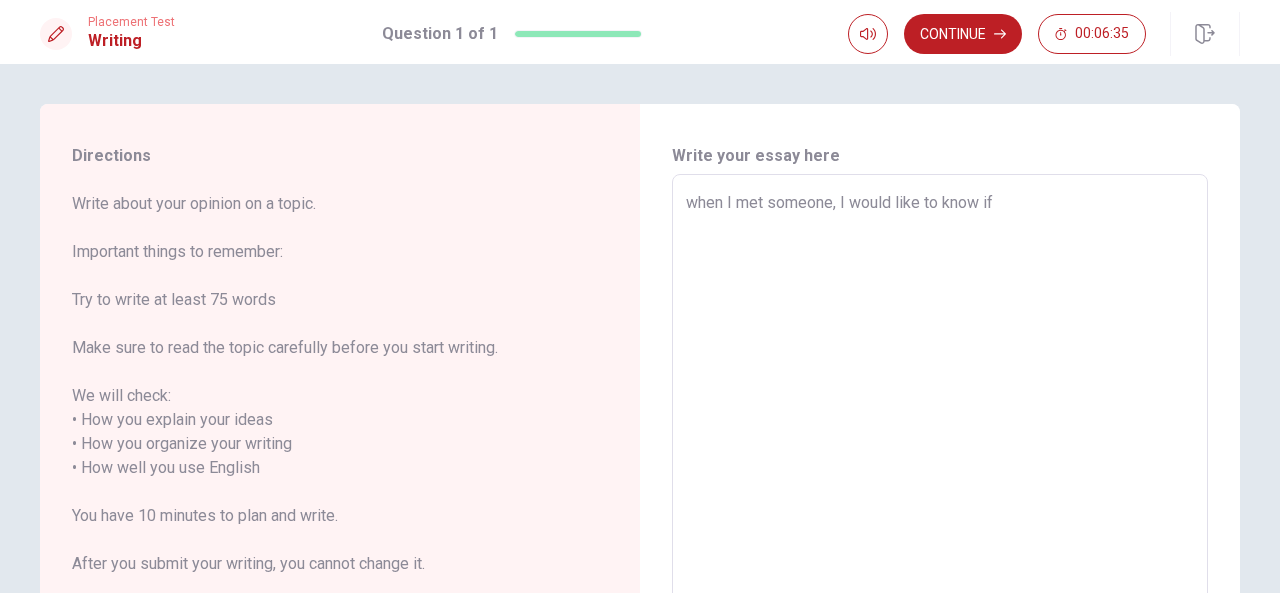 type on "x" 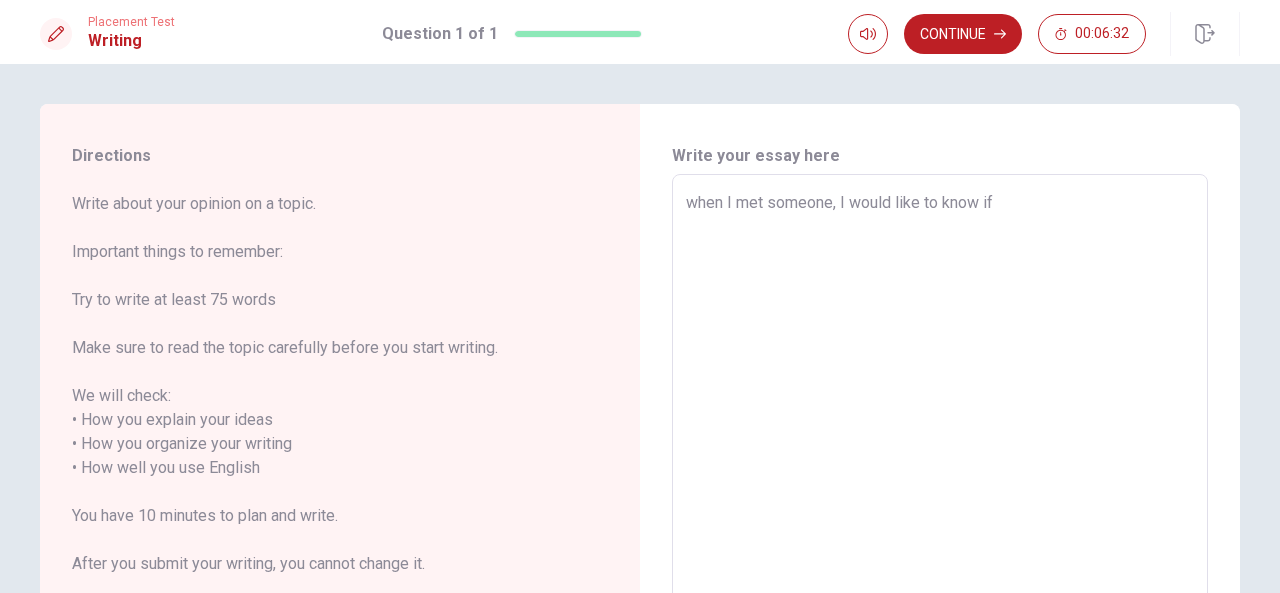 type on "x" 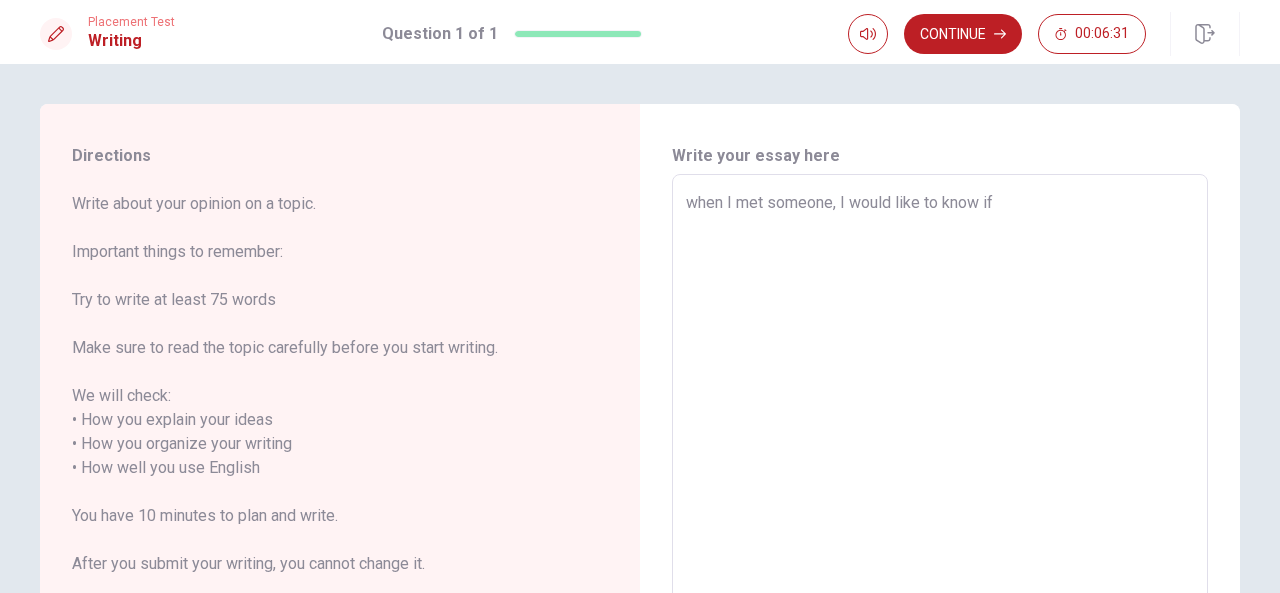 type on "when I met someone, I would like to know if h" 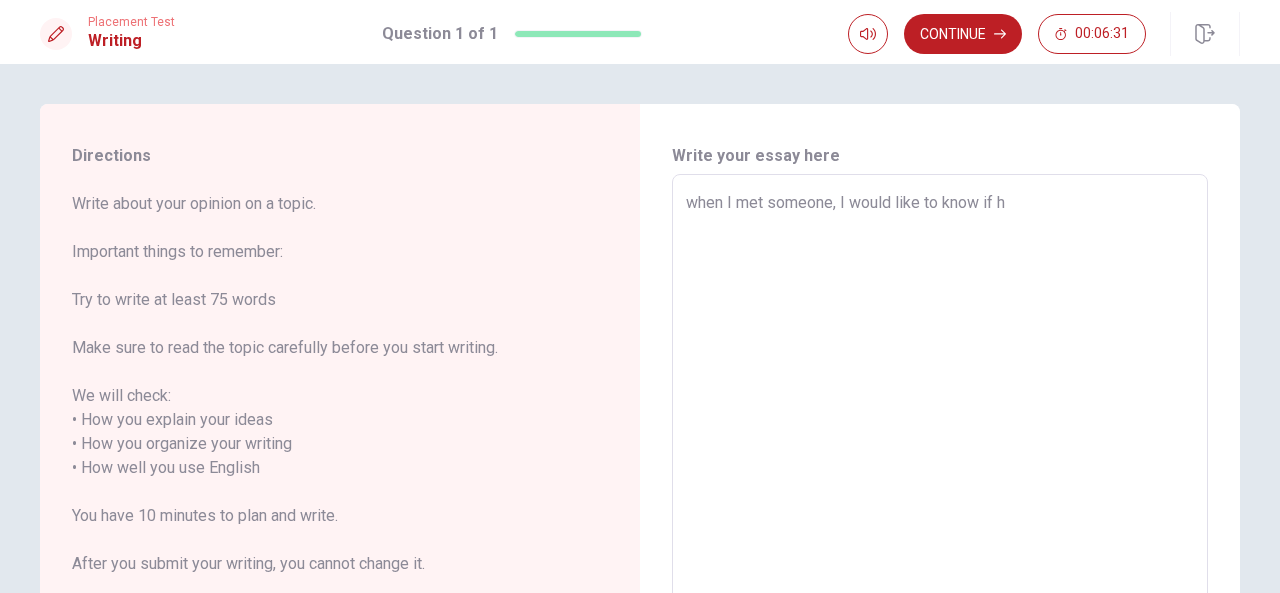 type on "when I met someone, I would like to know if he" 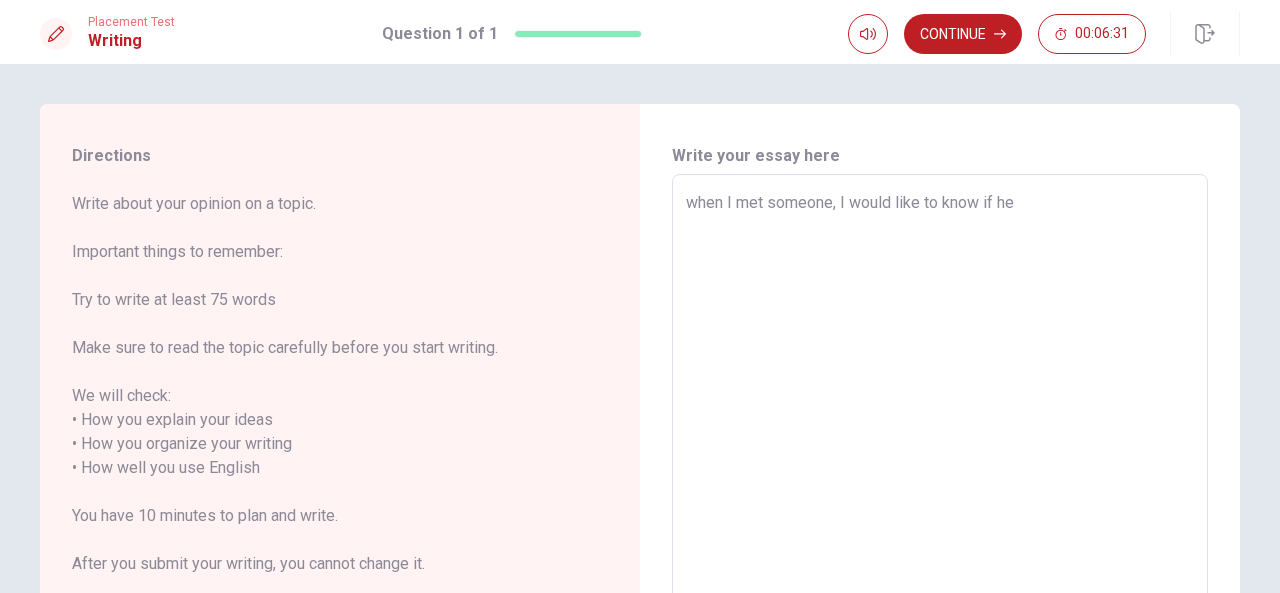 type on "x" 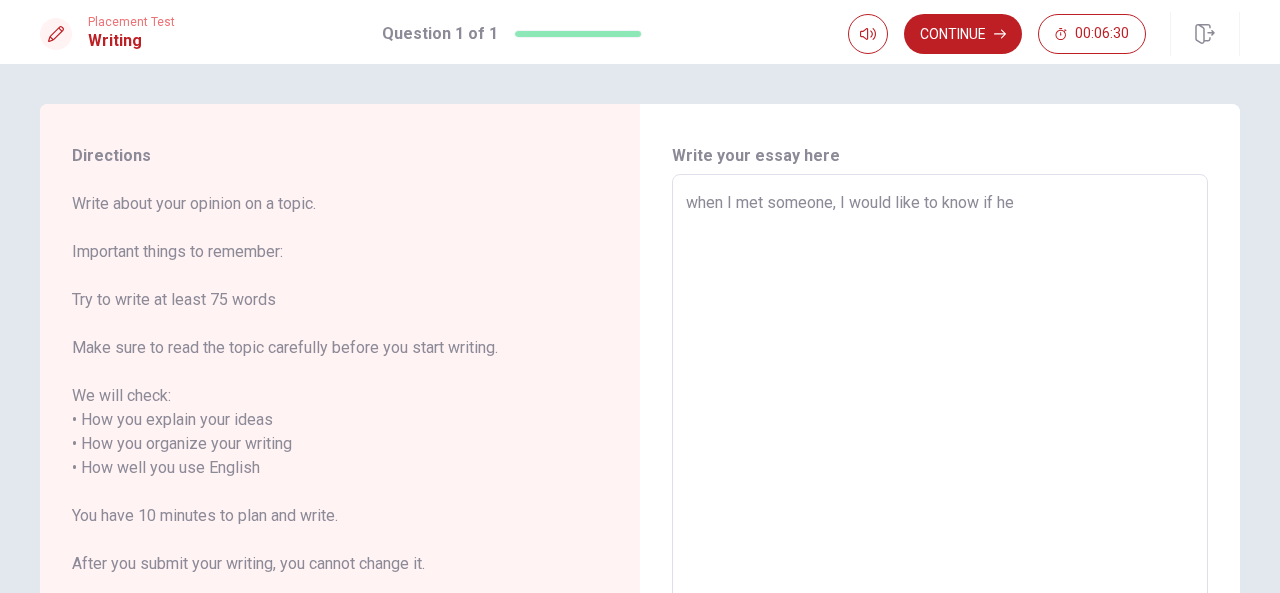type on "when I met someone, I would like to know if hes" 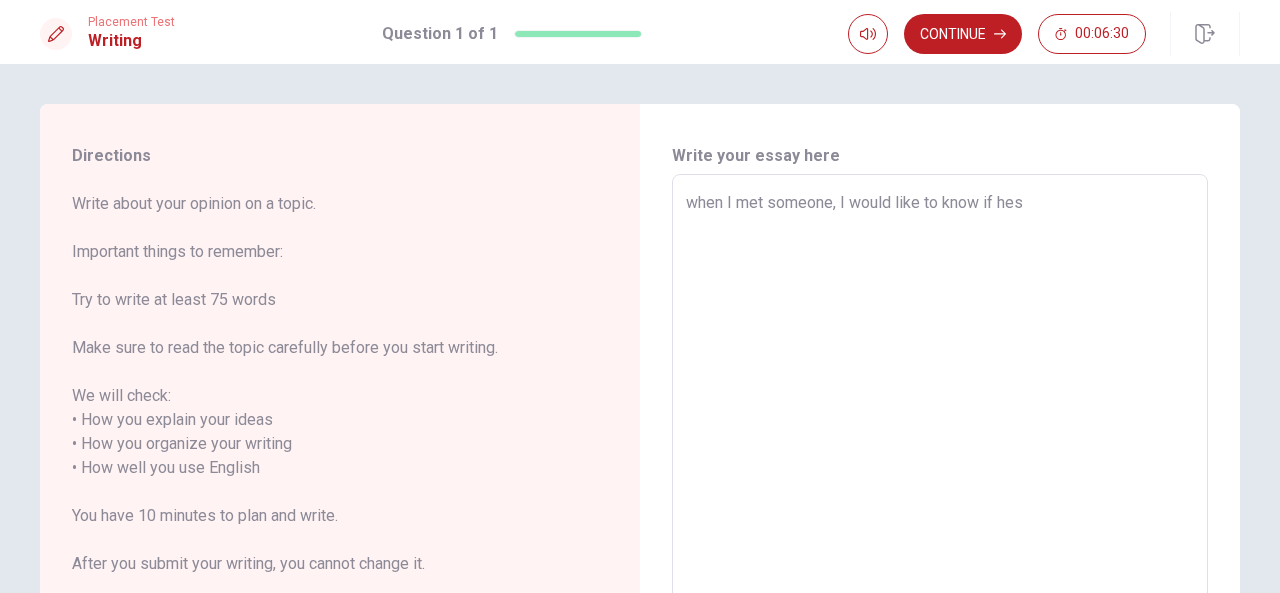 type on "x" 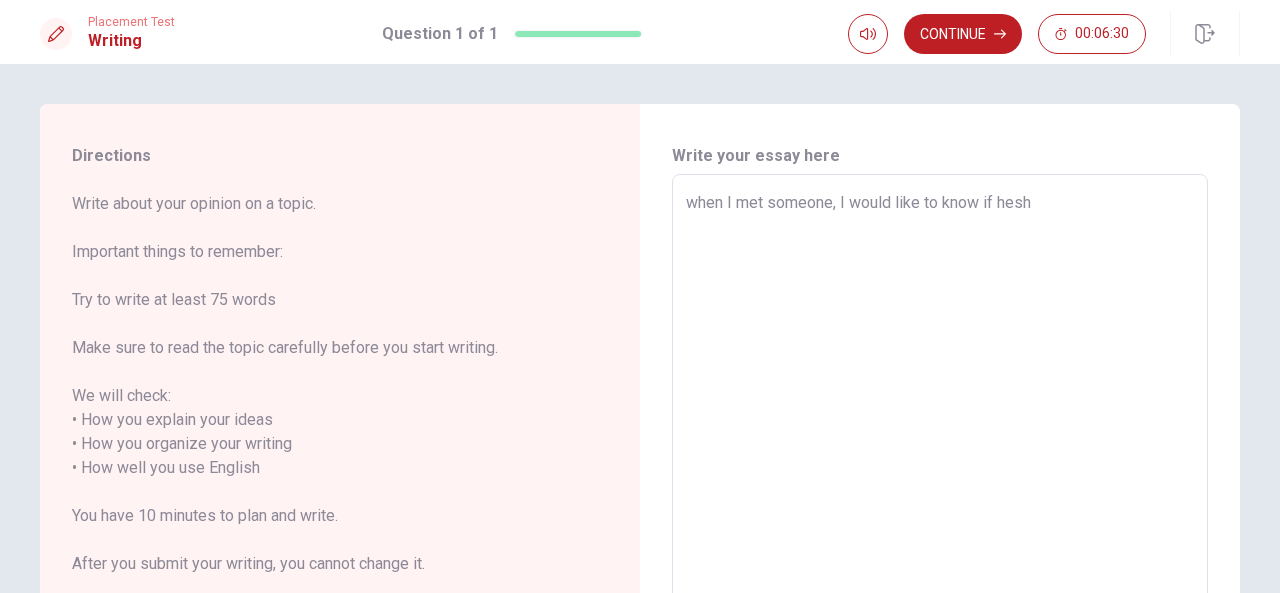 type on "x" 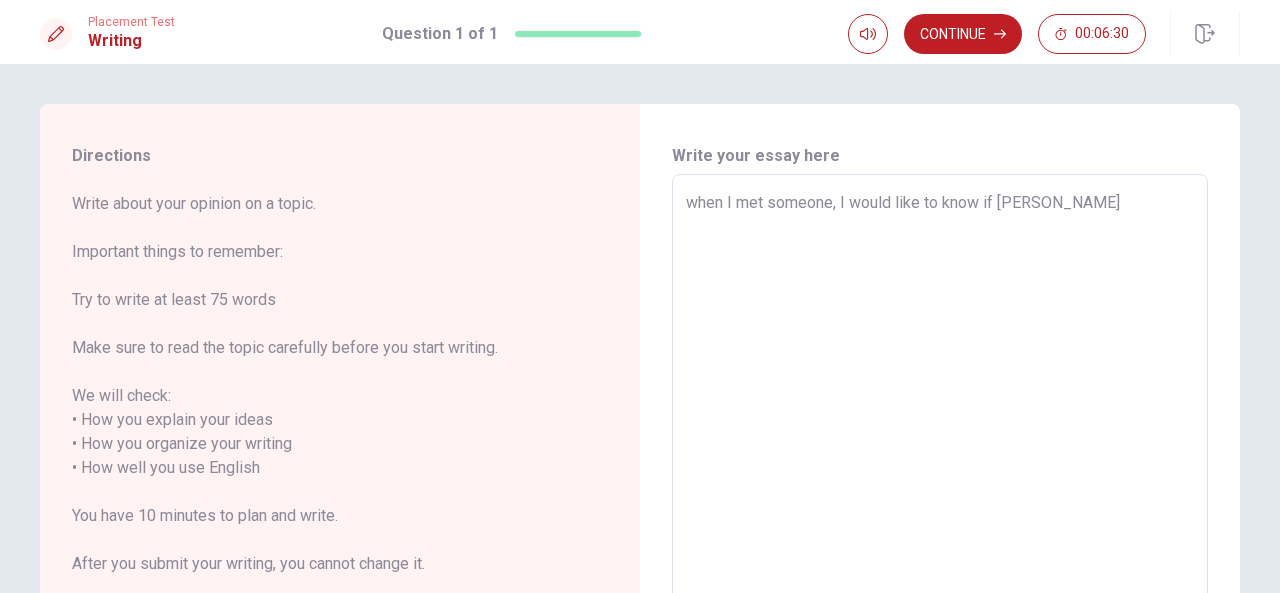 type on "when I met someone, I would like to know if [PERSON_NAME]" 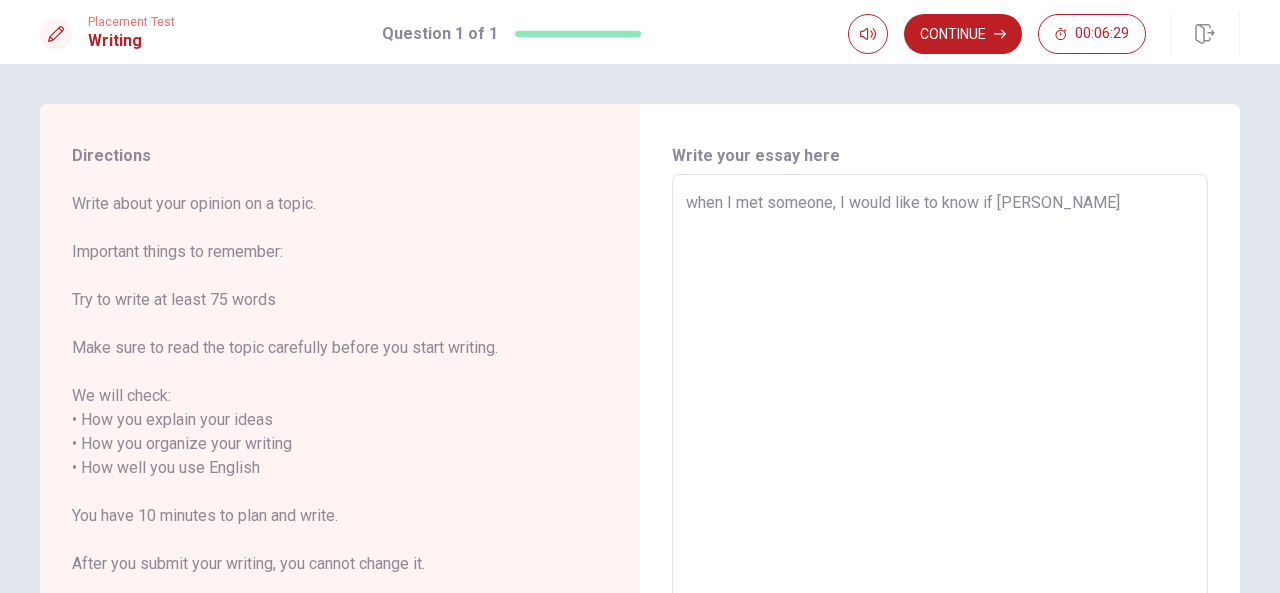 type on "when I met someone, I would like to know if [PERSON_NAME]" 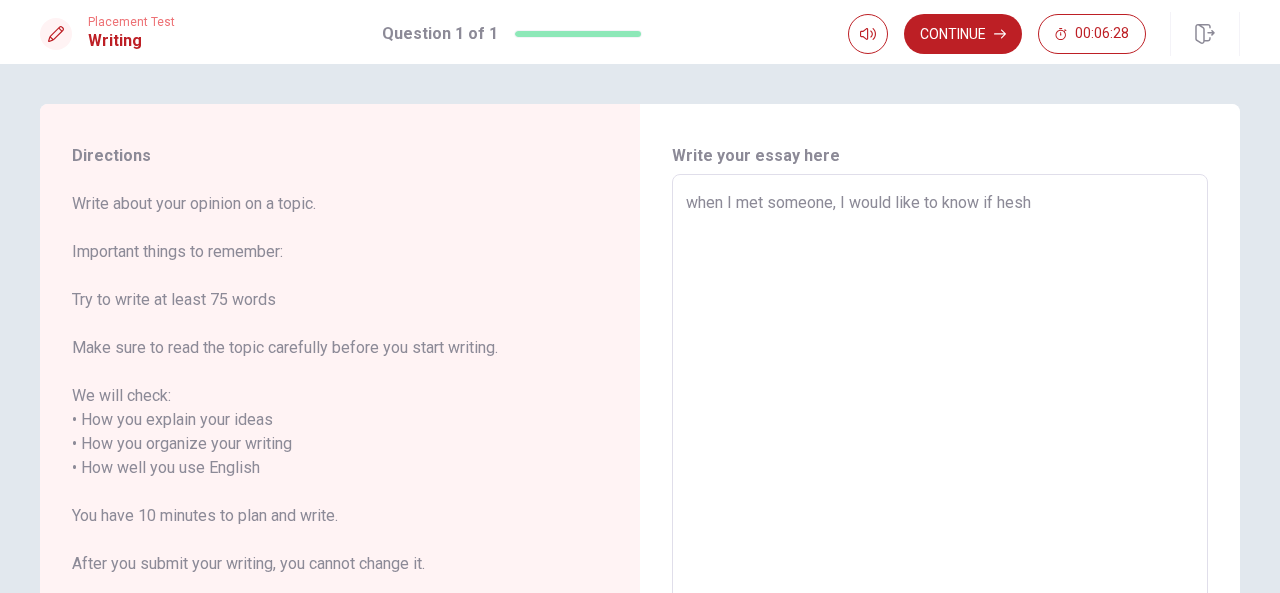 type on "when I met someone, I would like to know if hes" 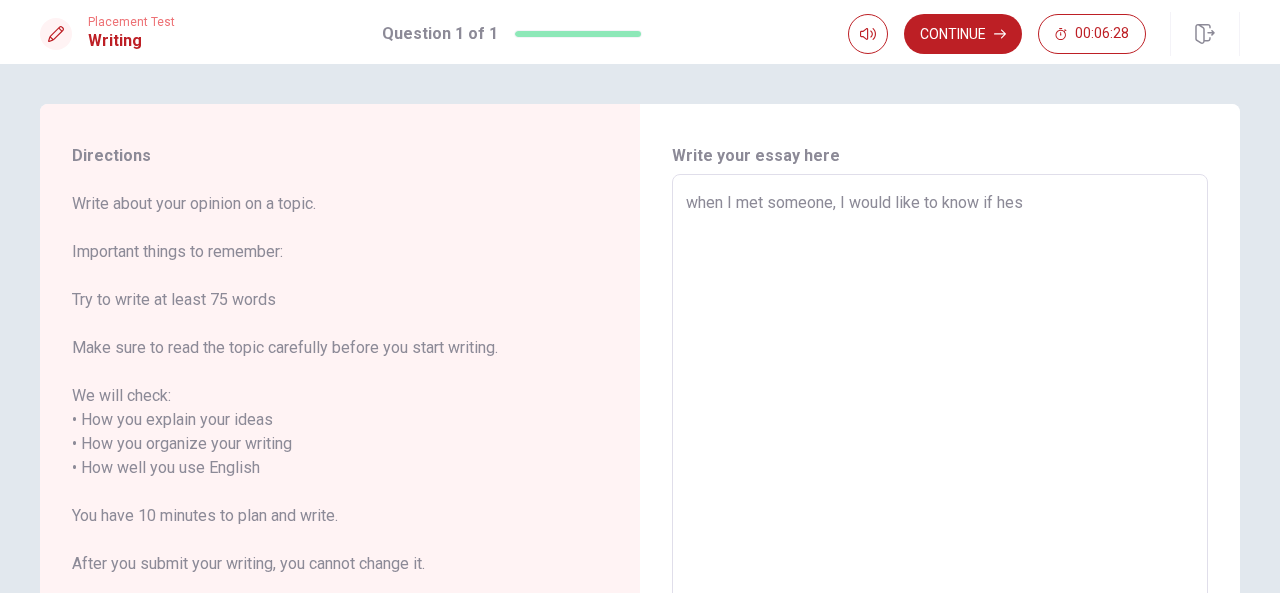type on "x" 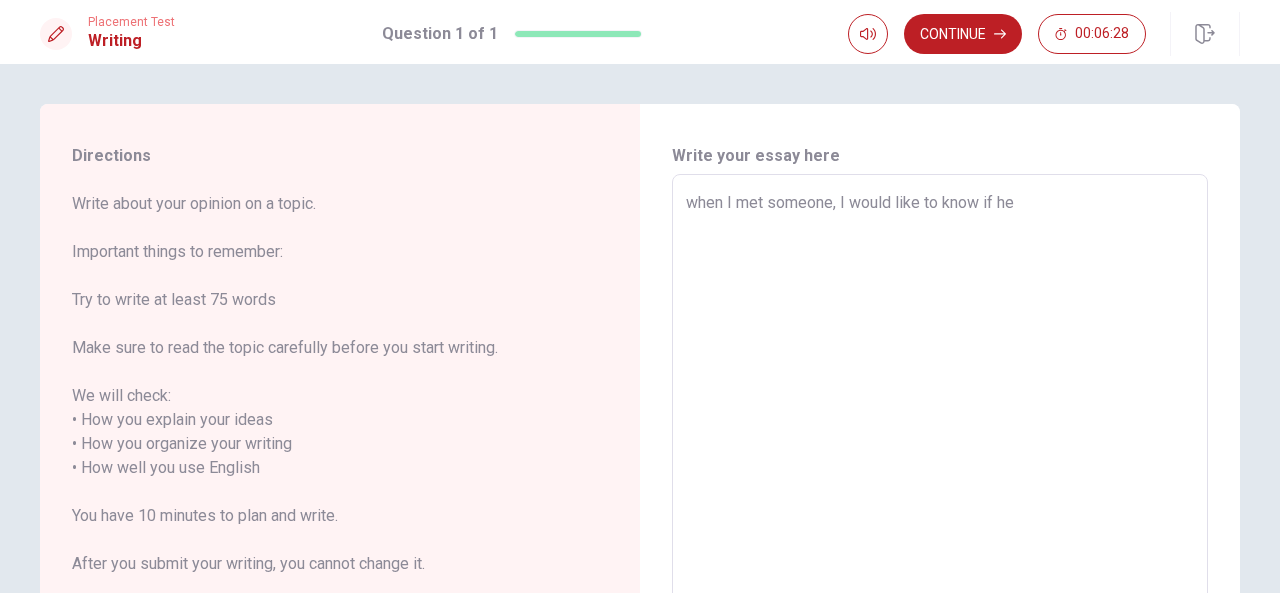 type on "when I met someone, I would like to know if he/" 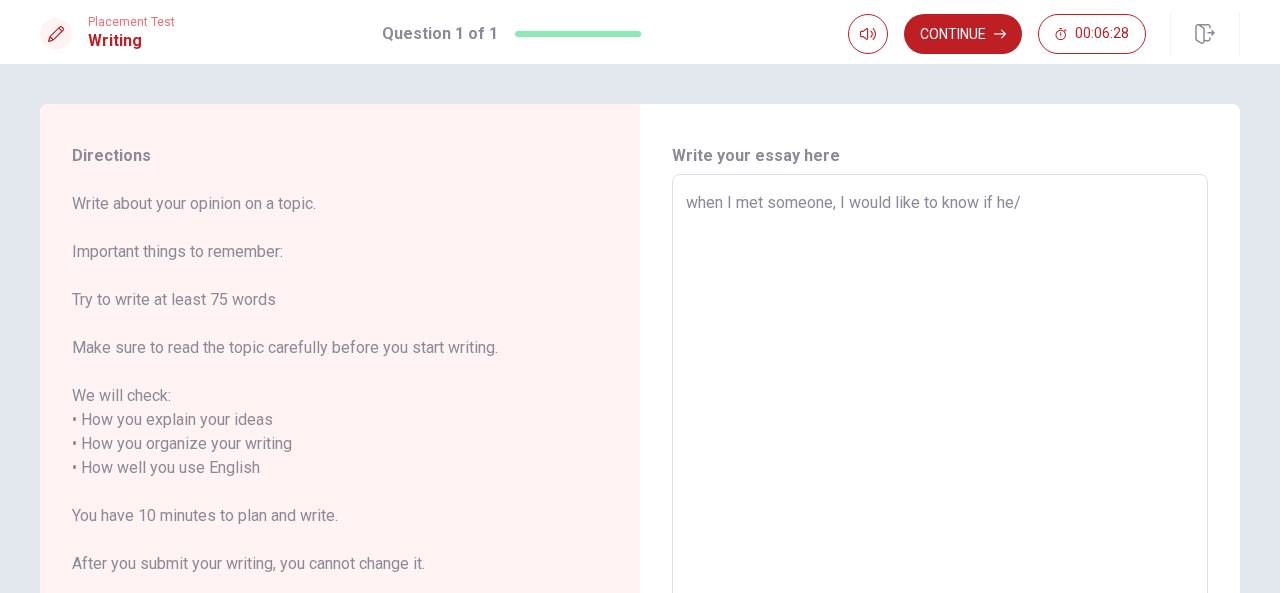 type on "x" 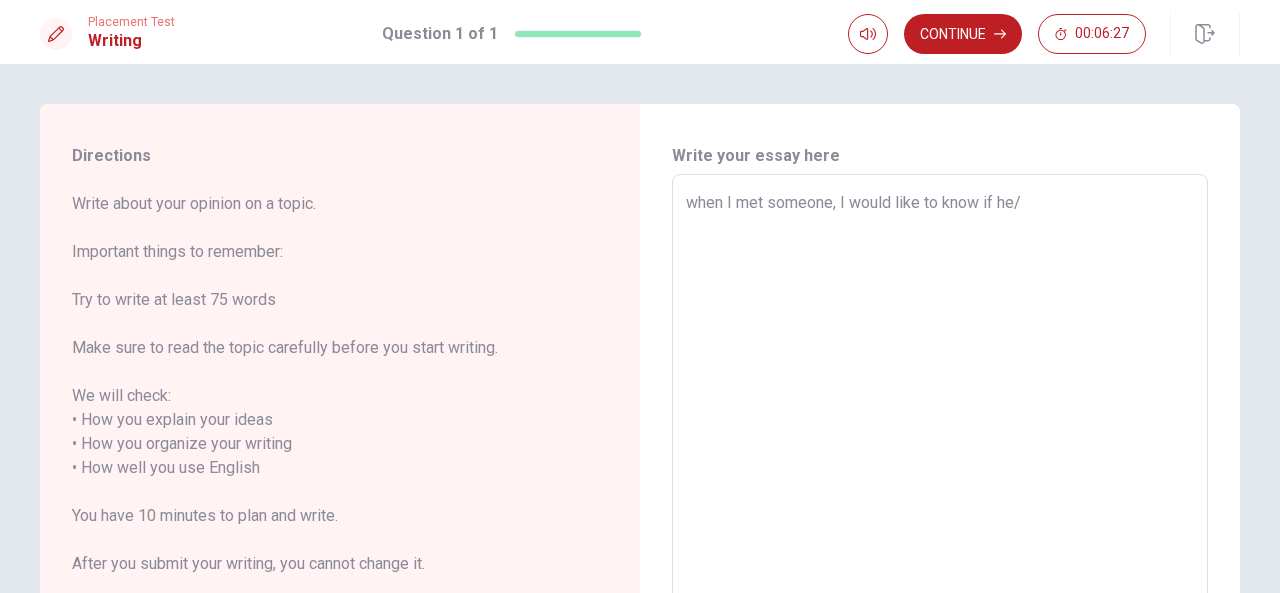 type on "when I met someone, I would like to know if he/s" 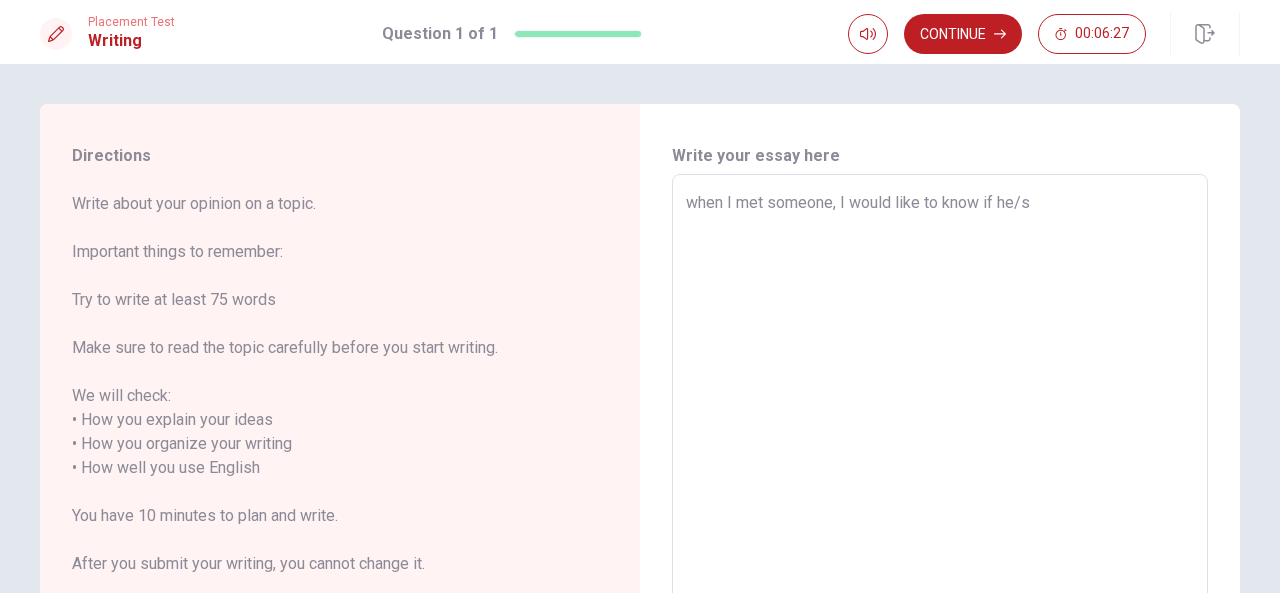 type on "x" 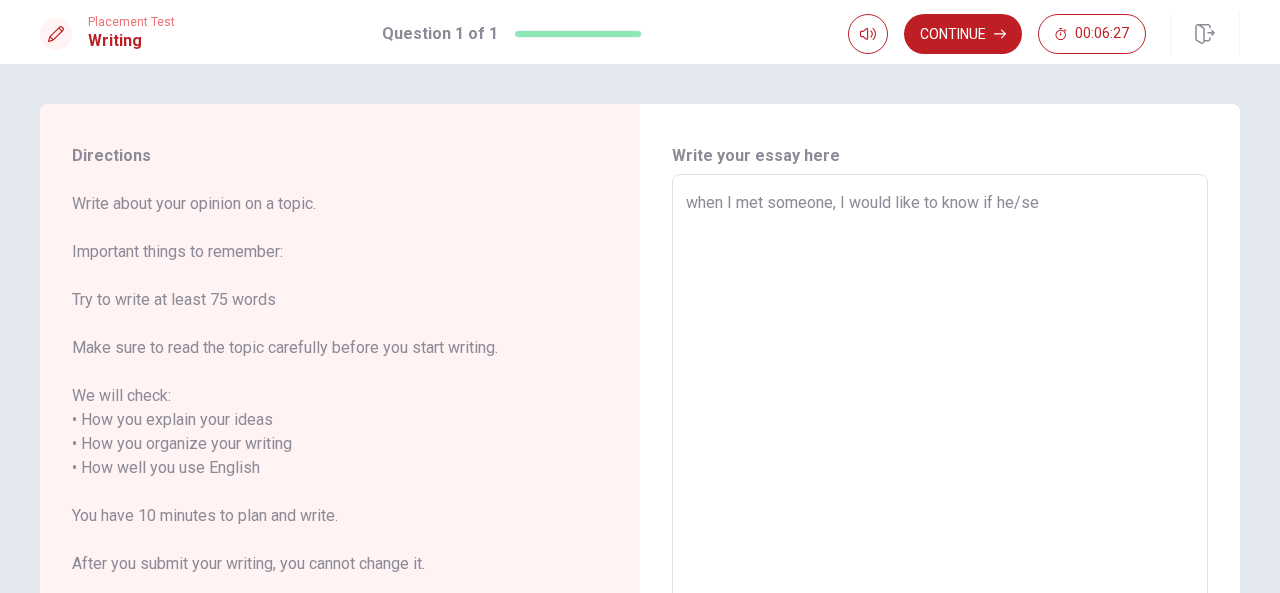 type on "x" 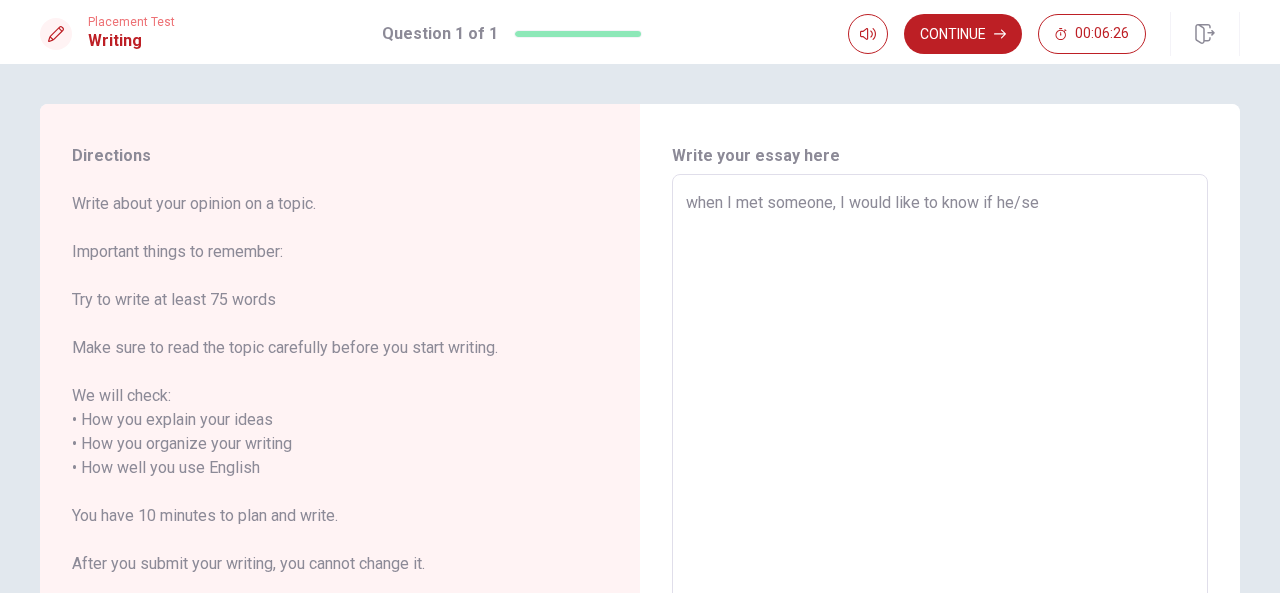 type on "when I met someone, I would like to know if he/se" 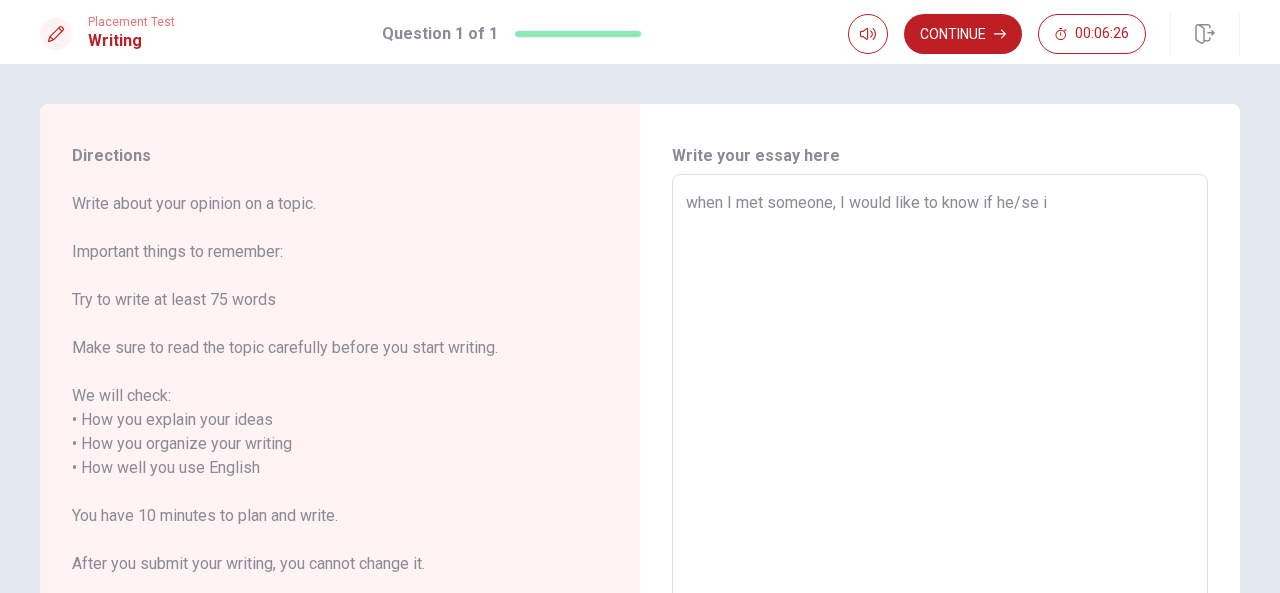 type on "x" 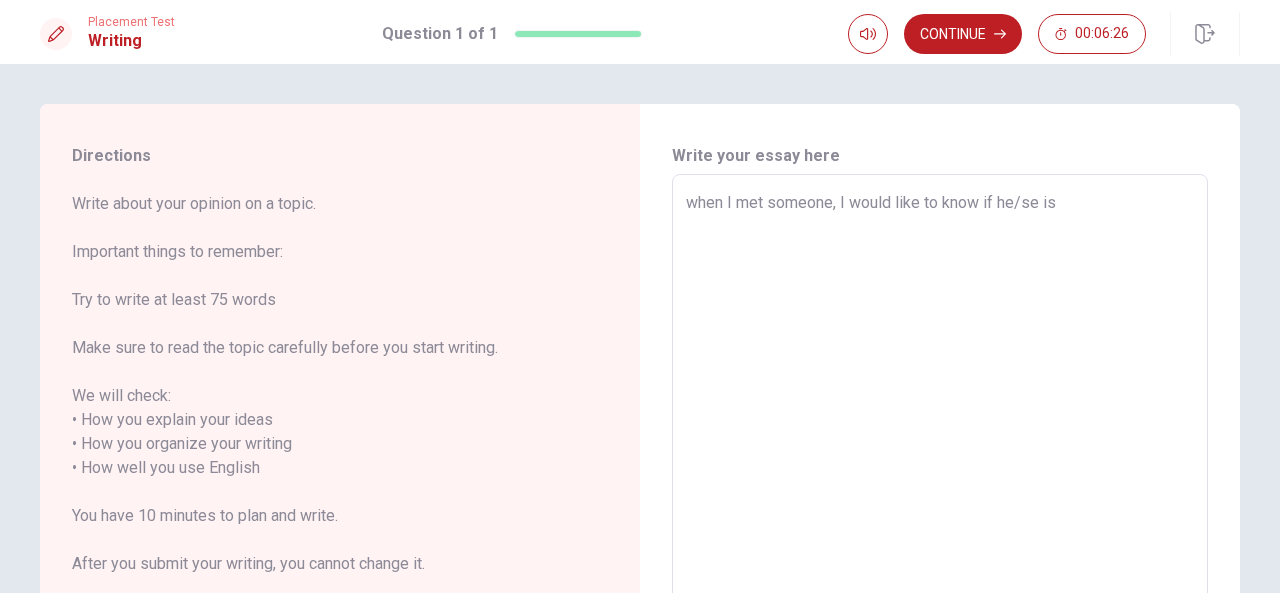 type on "x" 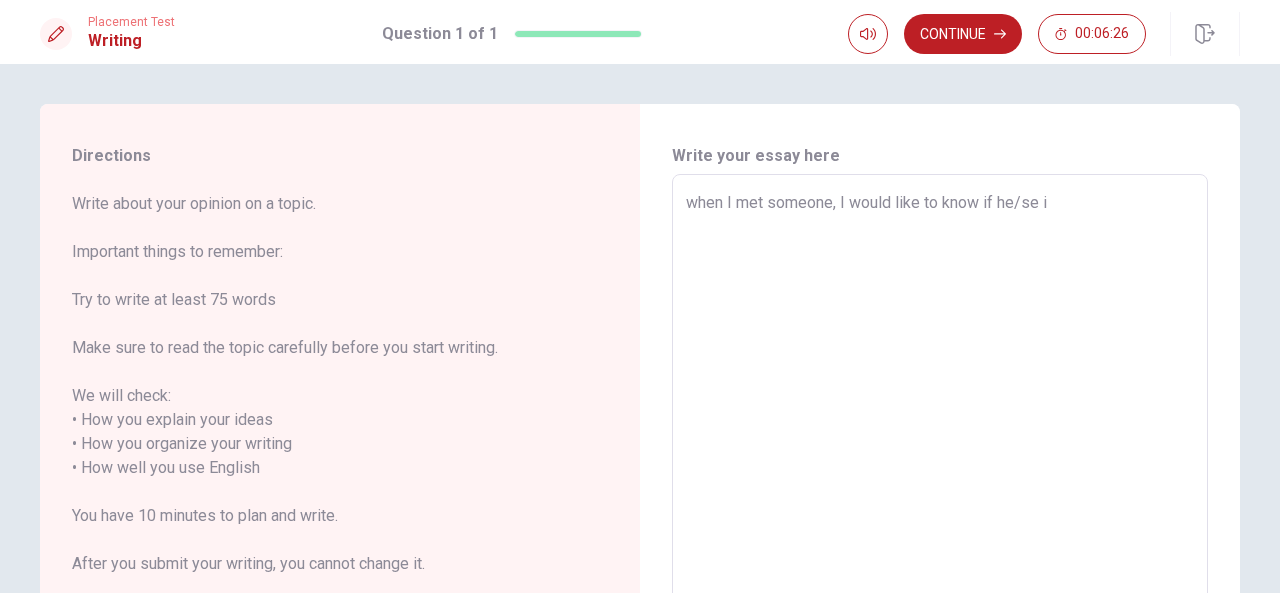type on "x" 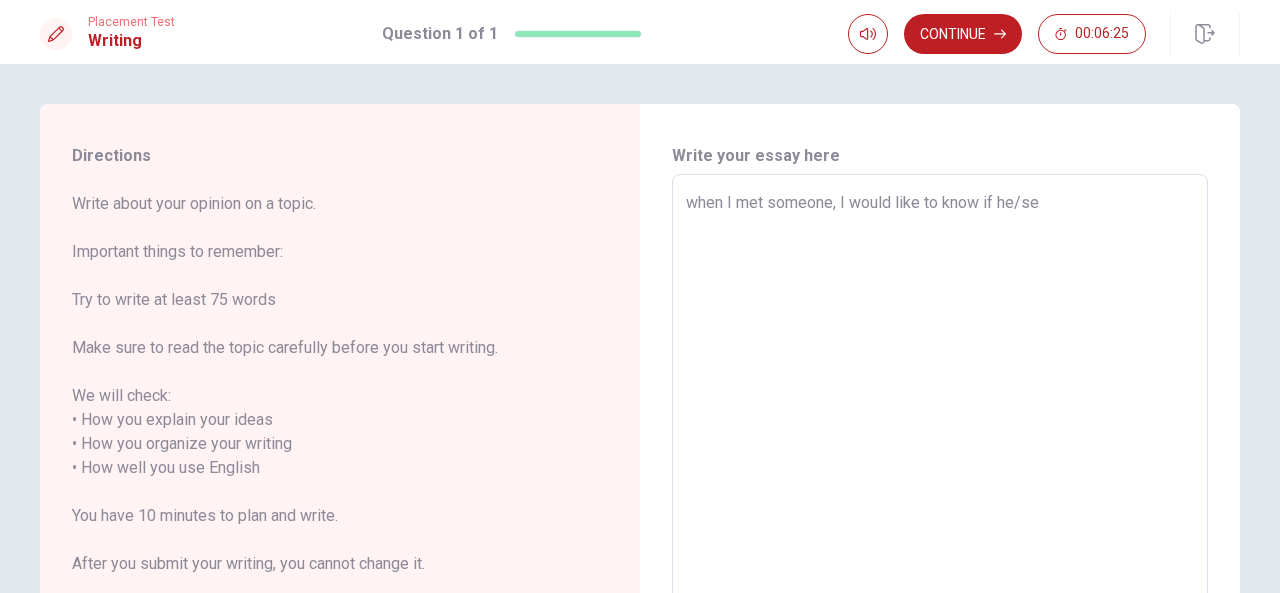 type on "when I met someone, I would like to know if he/se" 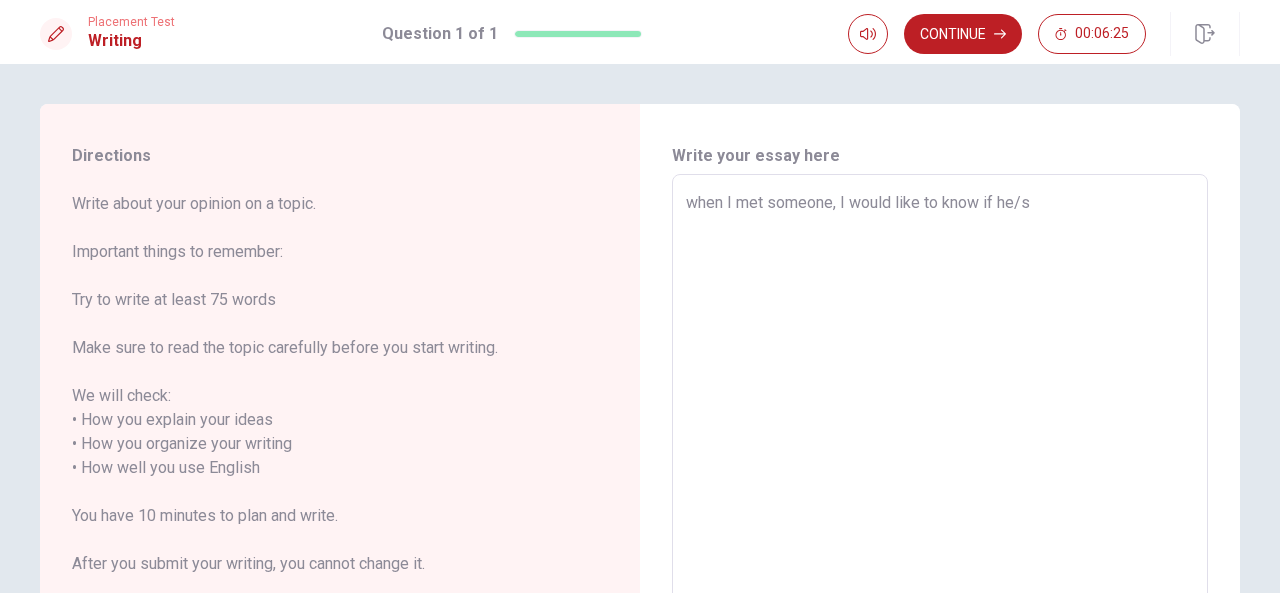 type on "x" 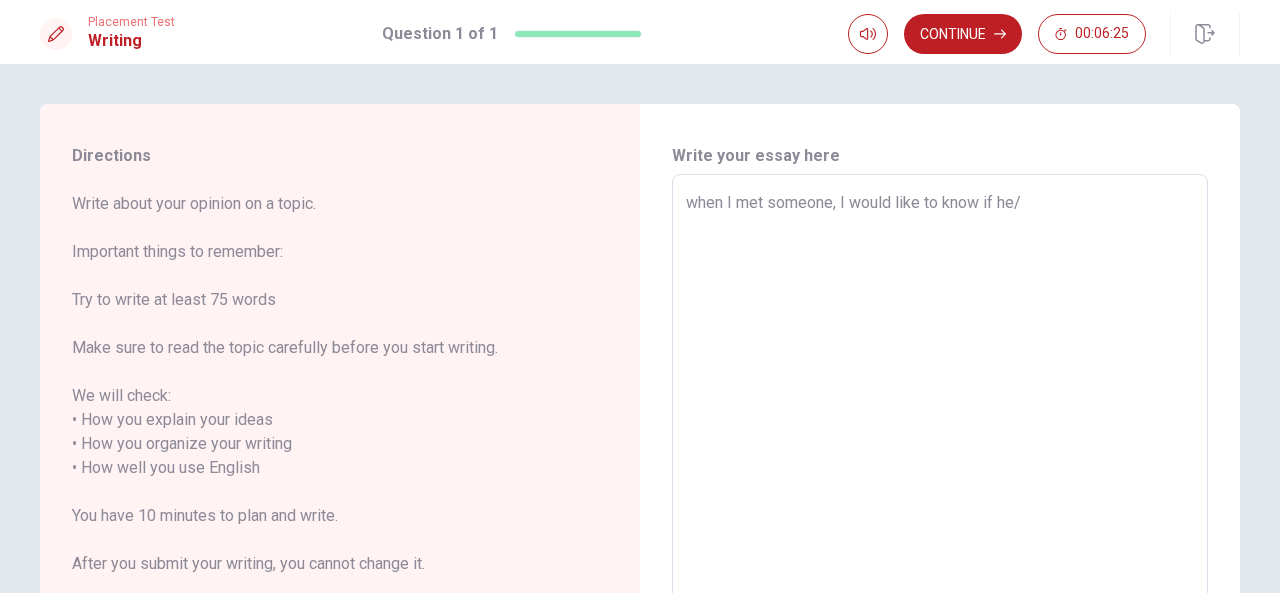 type on "x" 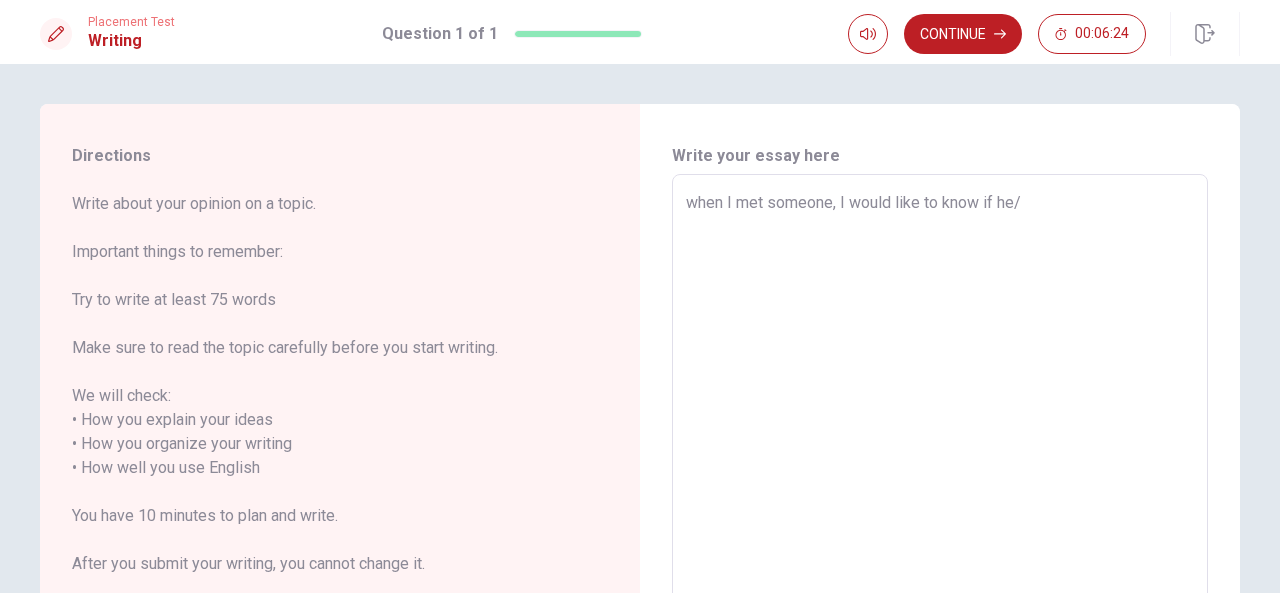 type on "when I met someone, I would like to know if he/s" 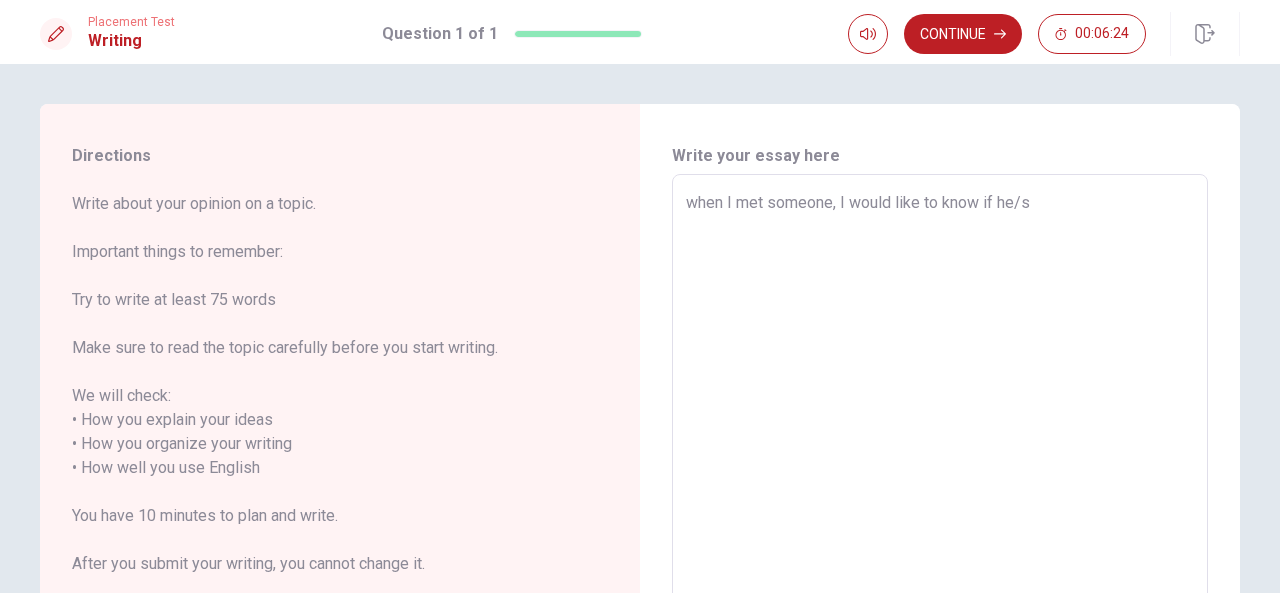 type on "x" 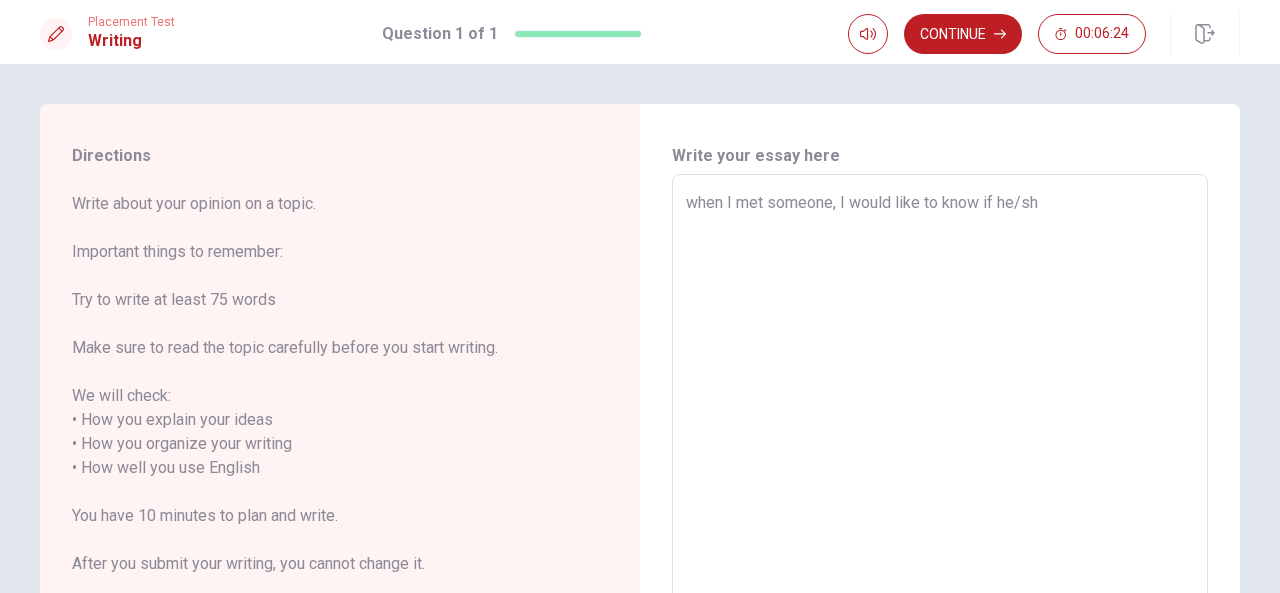 type on "when I met someone, I would like to know if he/she" 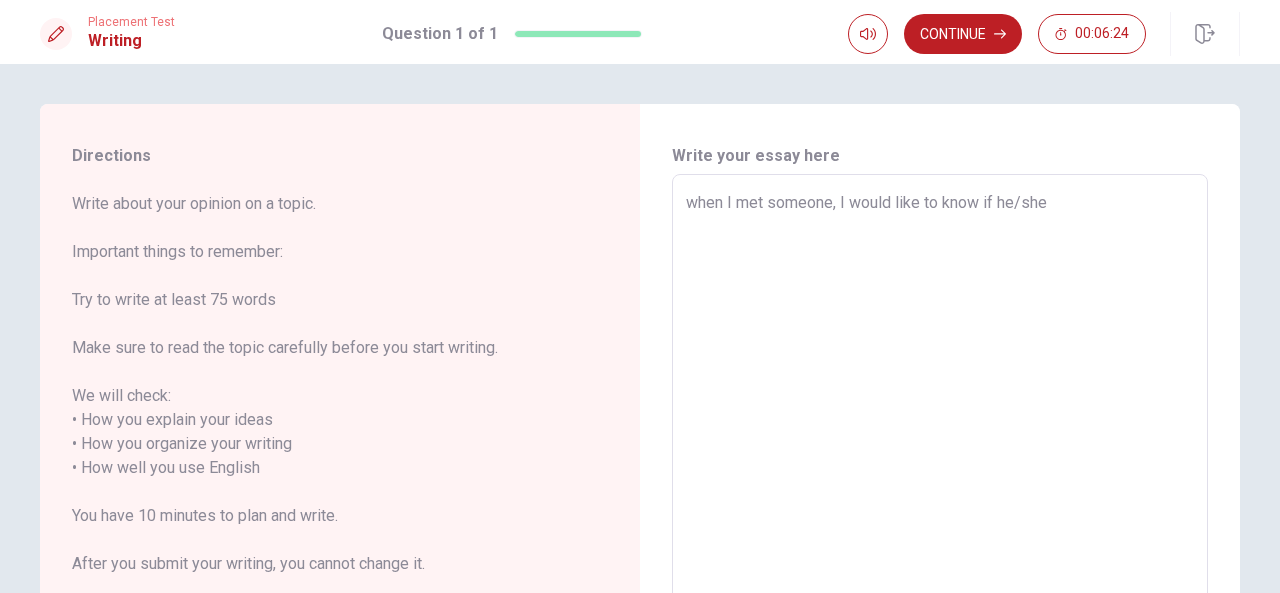 type on "x" 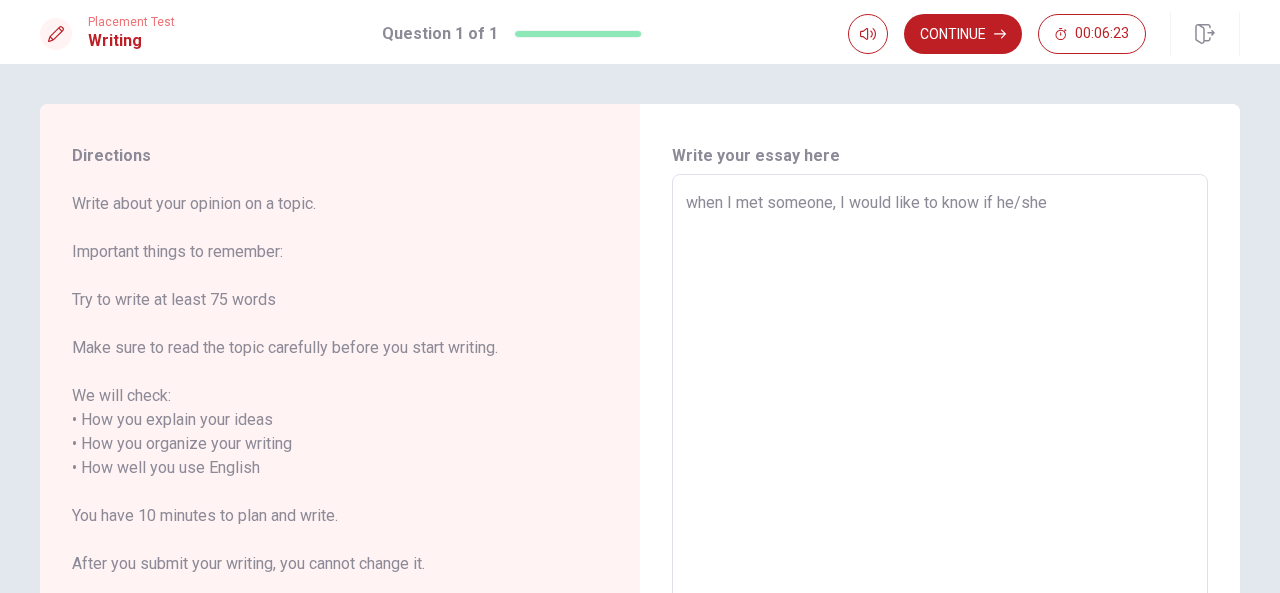 type on "when I met someone, I would like to know if he/she i" 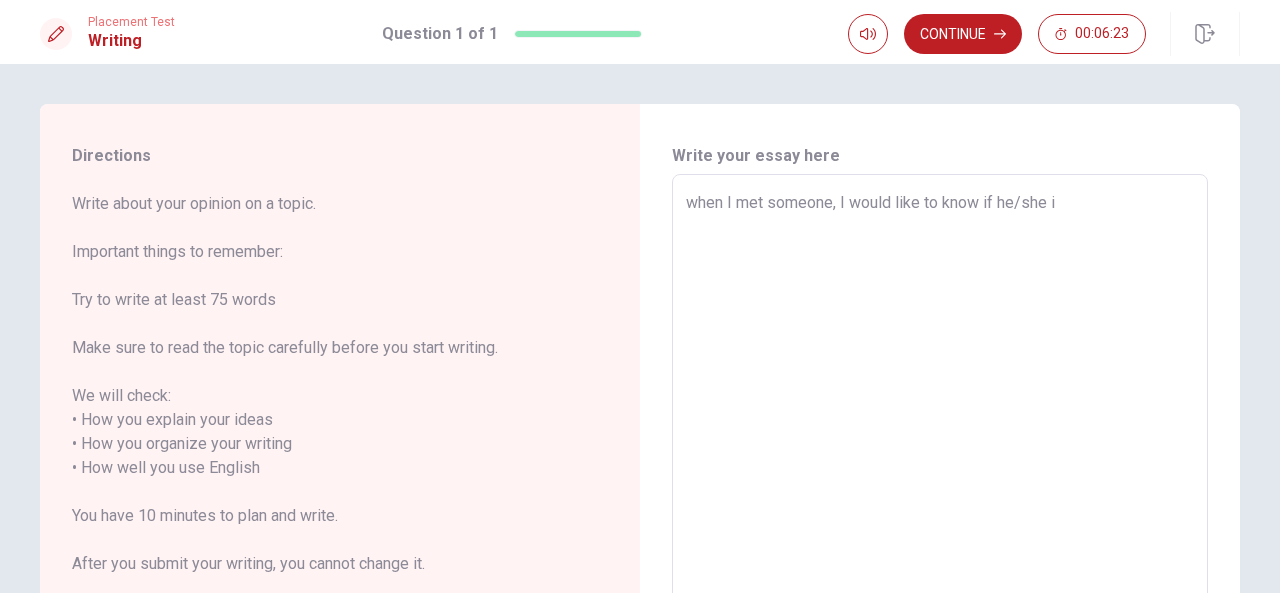 type on "x" 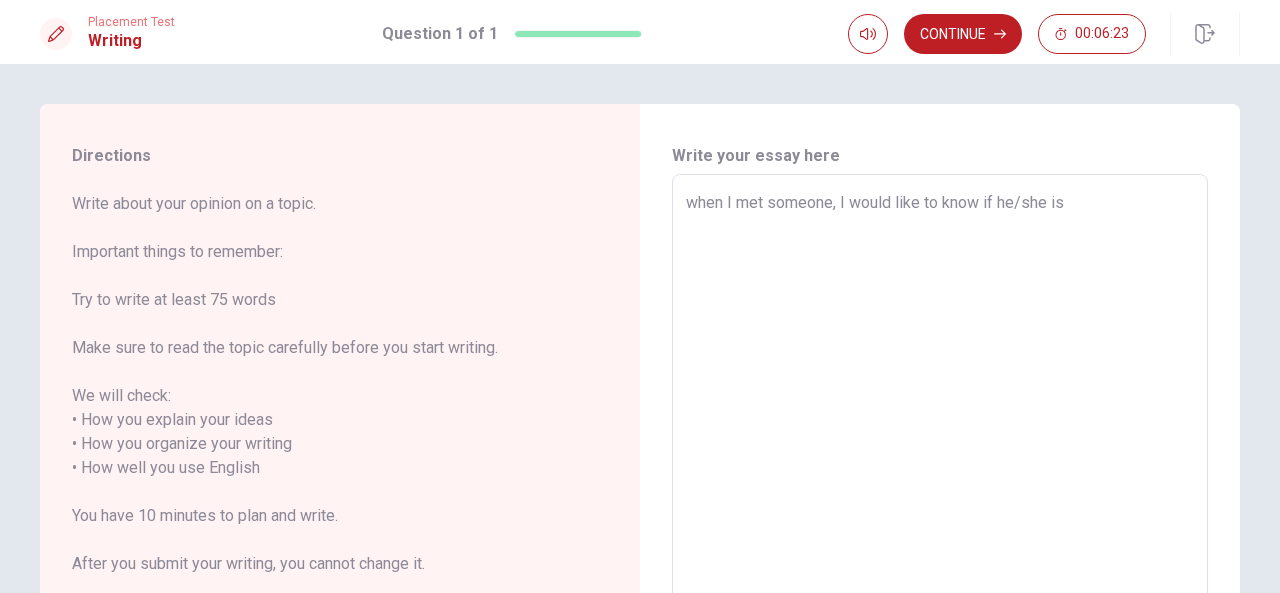 type on "x" 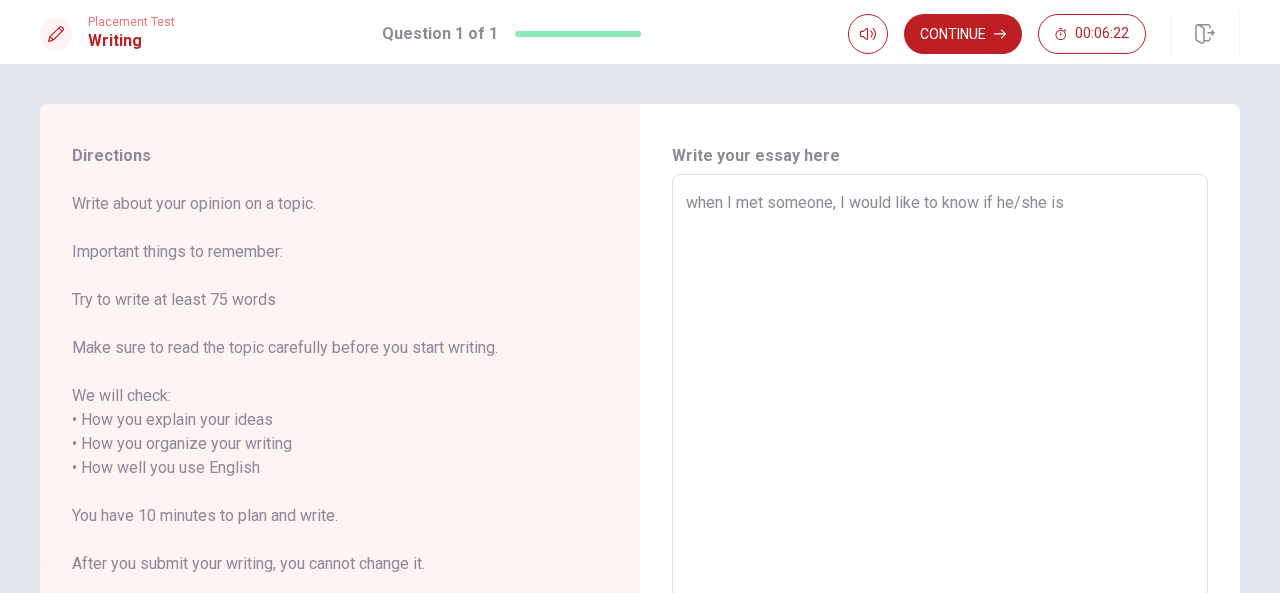type on "x" 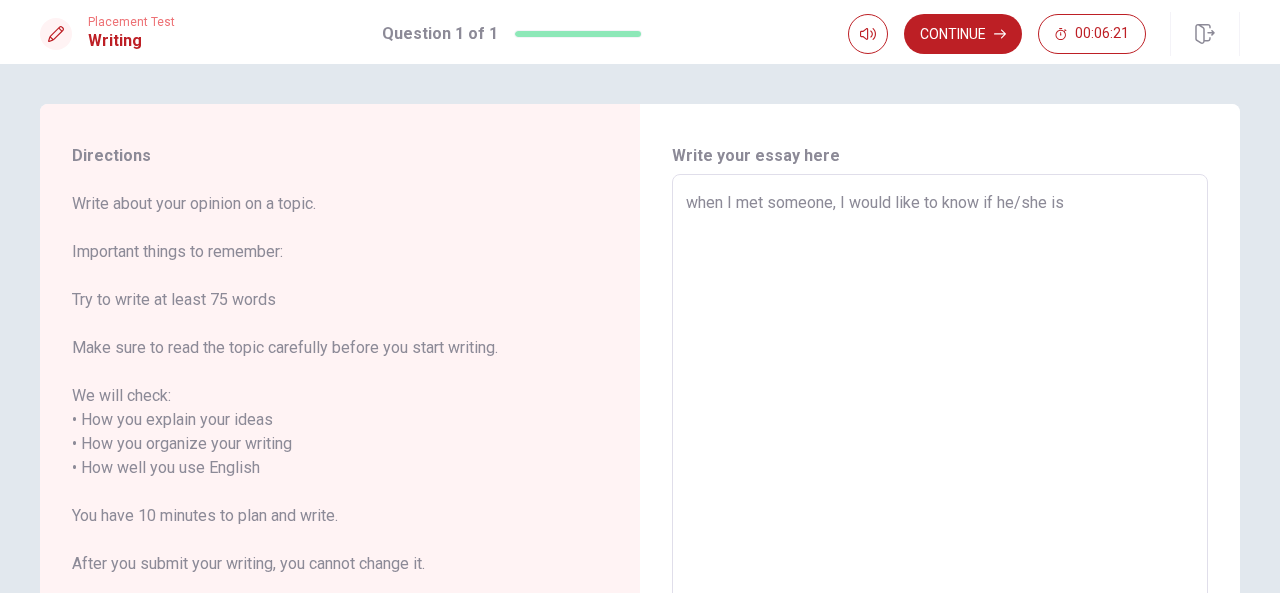 type on "when I met someone, I would like to know if he/she is p" 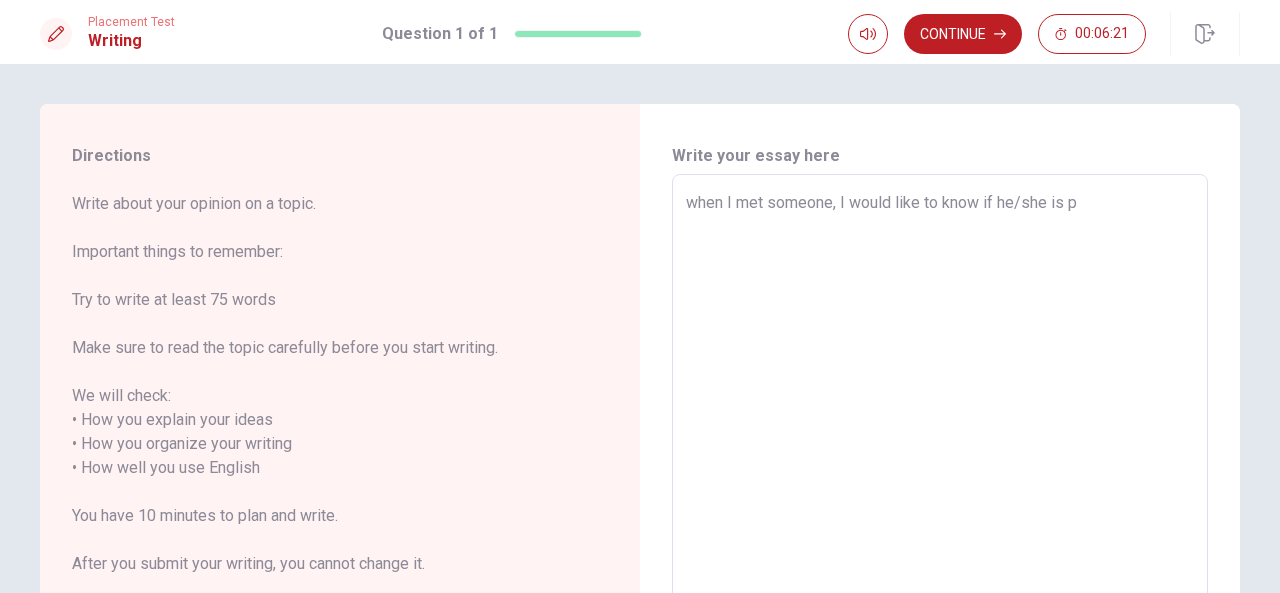 type on "x" 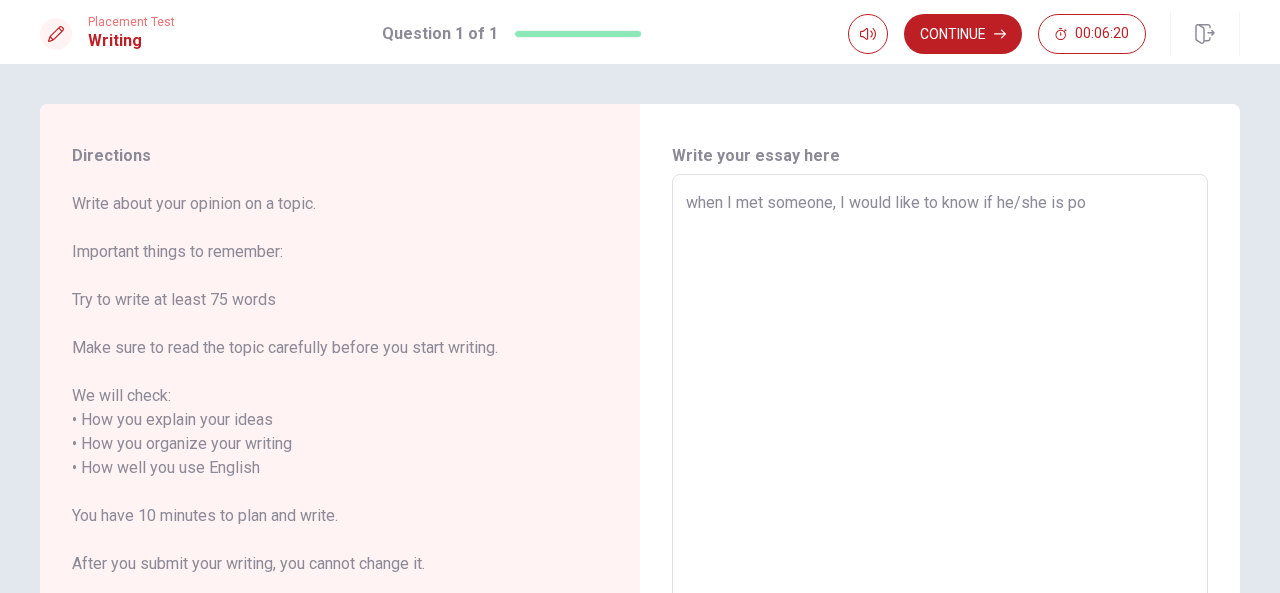 type on "x" 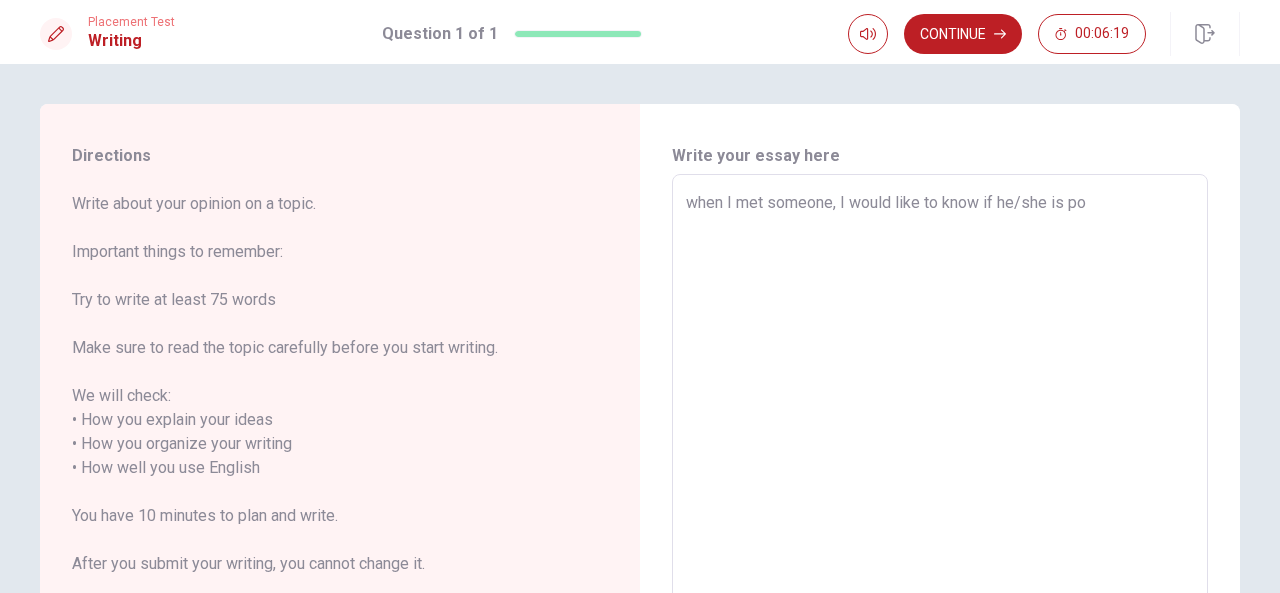 type on "when I met someone, I would like to know if he/she is pol" 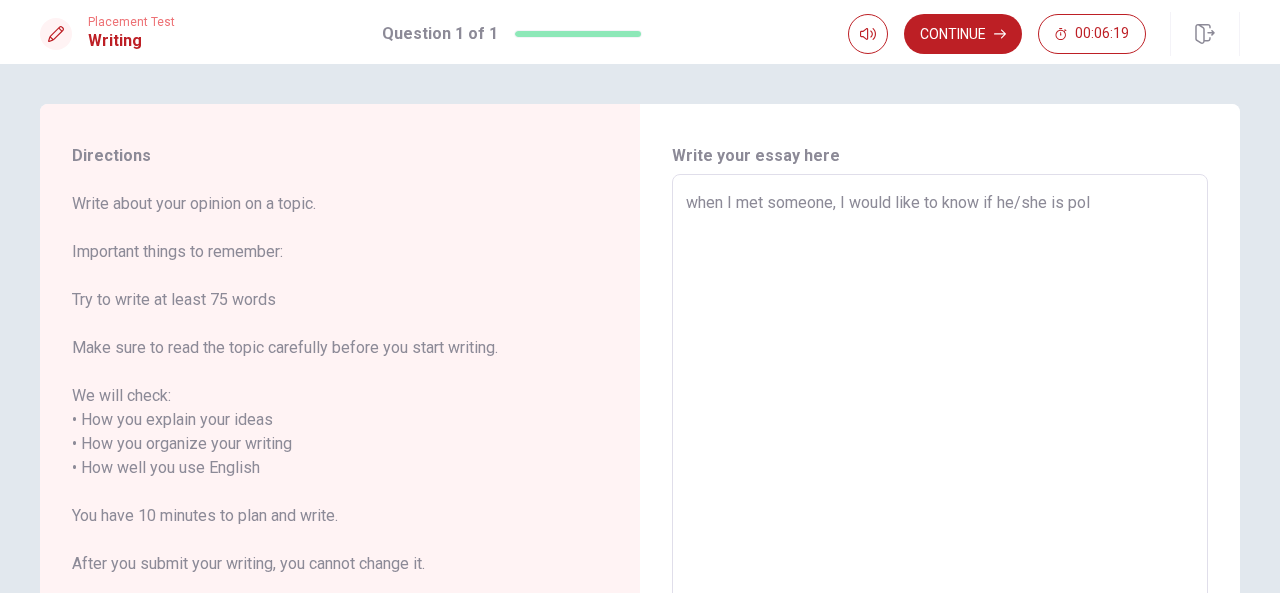 type on "x" 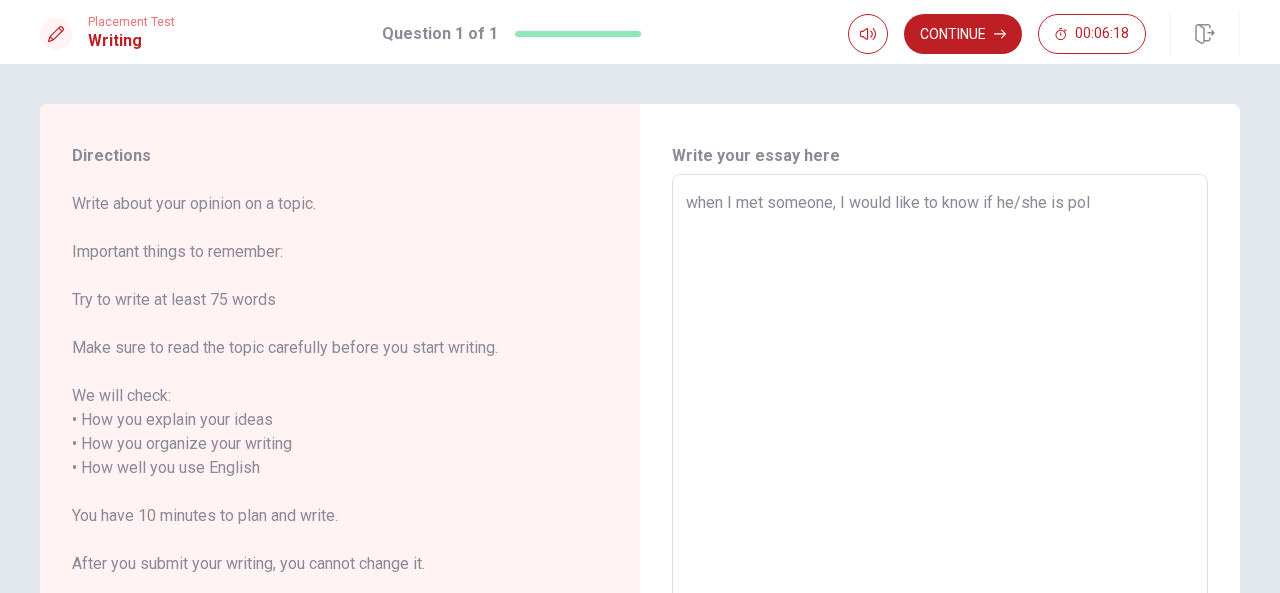 type on "when I met someone, I would like to know if he/she is [PERSON_NAME]" 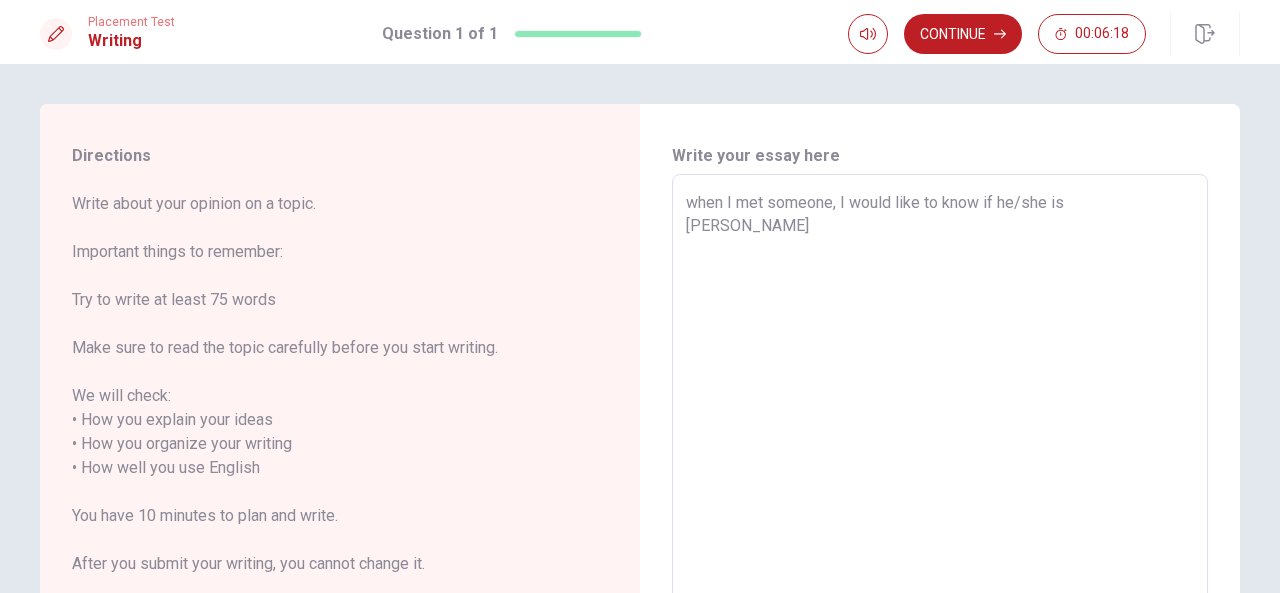 type on "x" 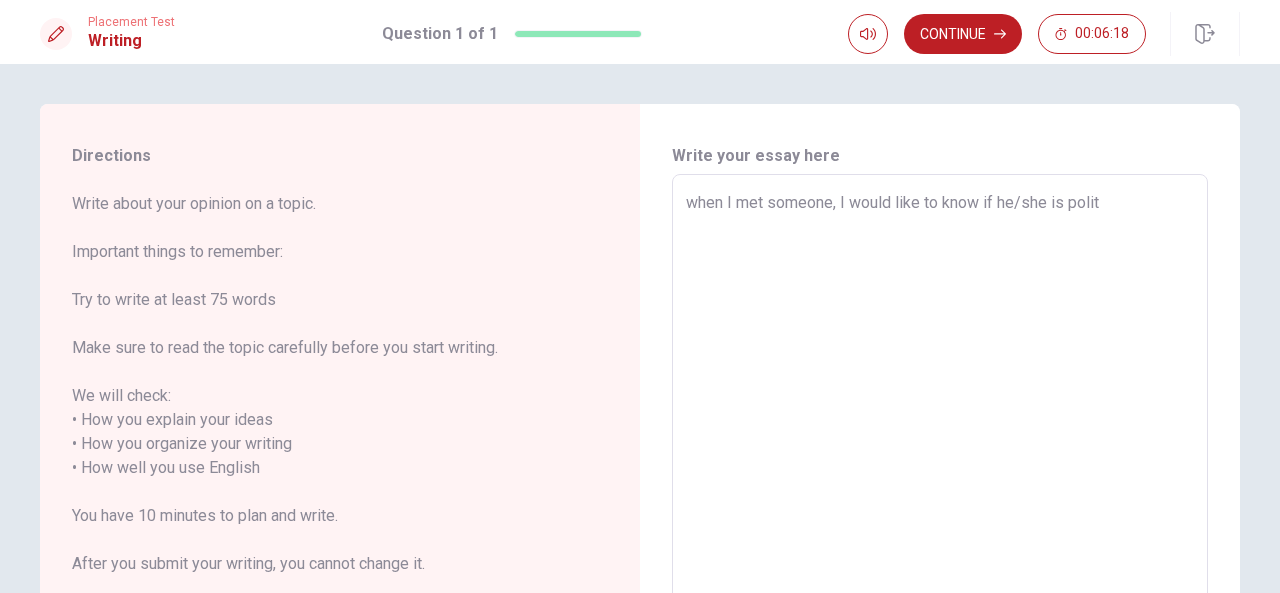 type on "x" 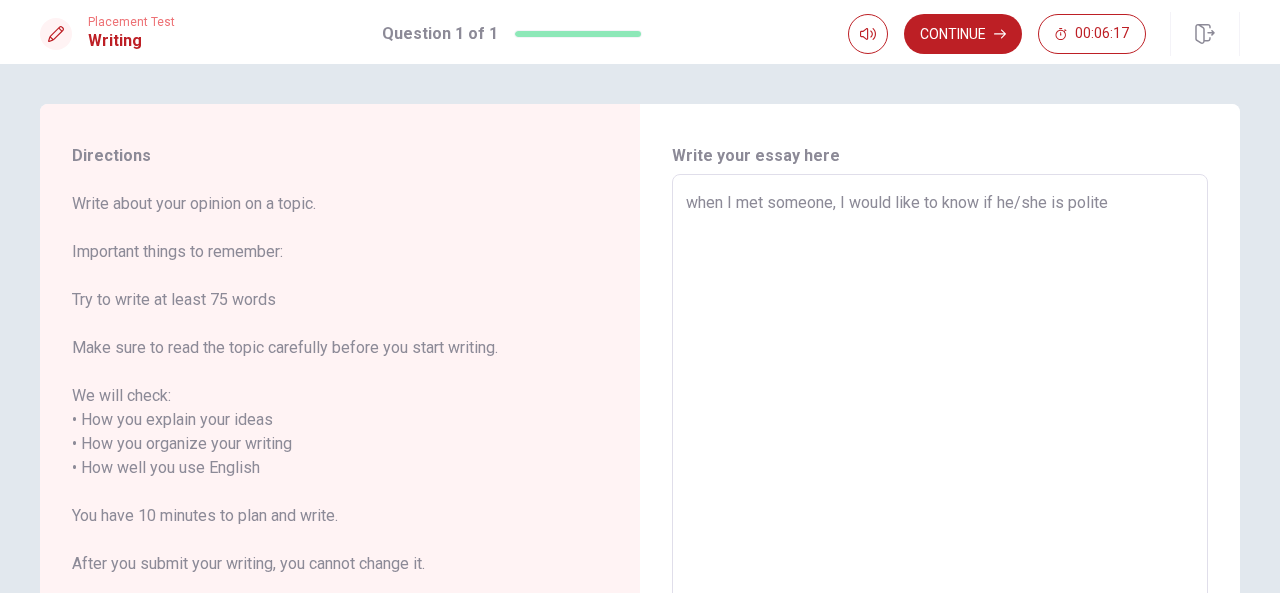 type on "x" 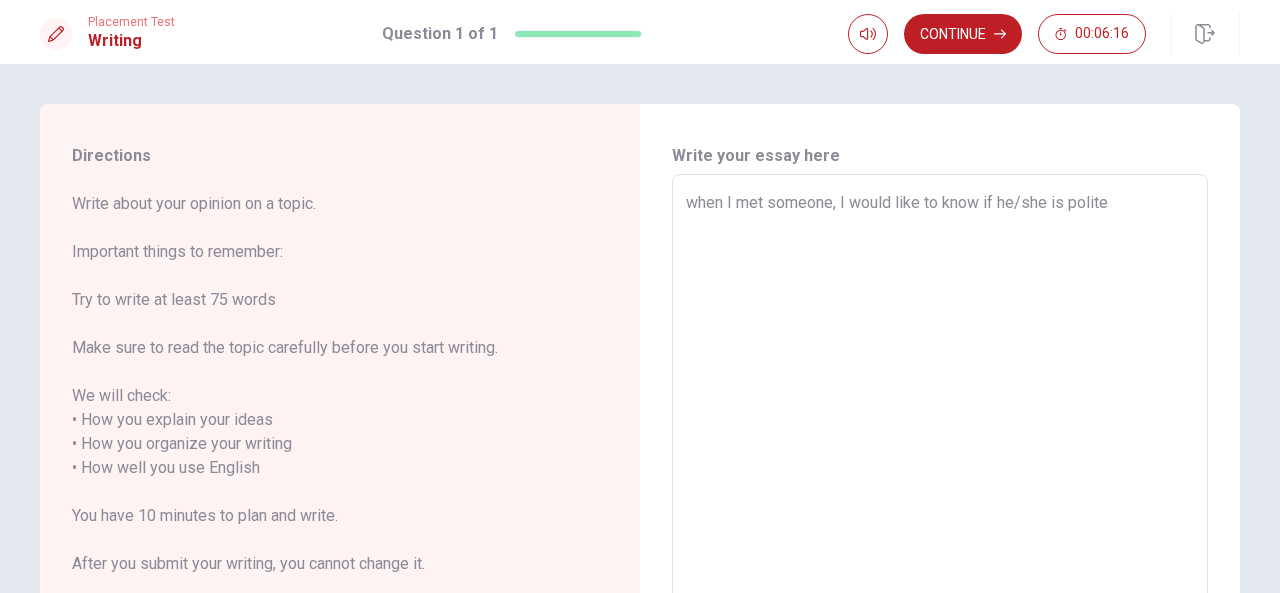 type on "when I met someone, I would like to know if he/she is polite" 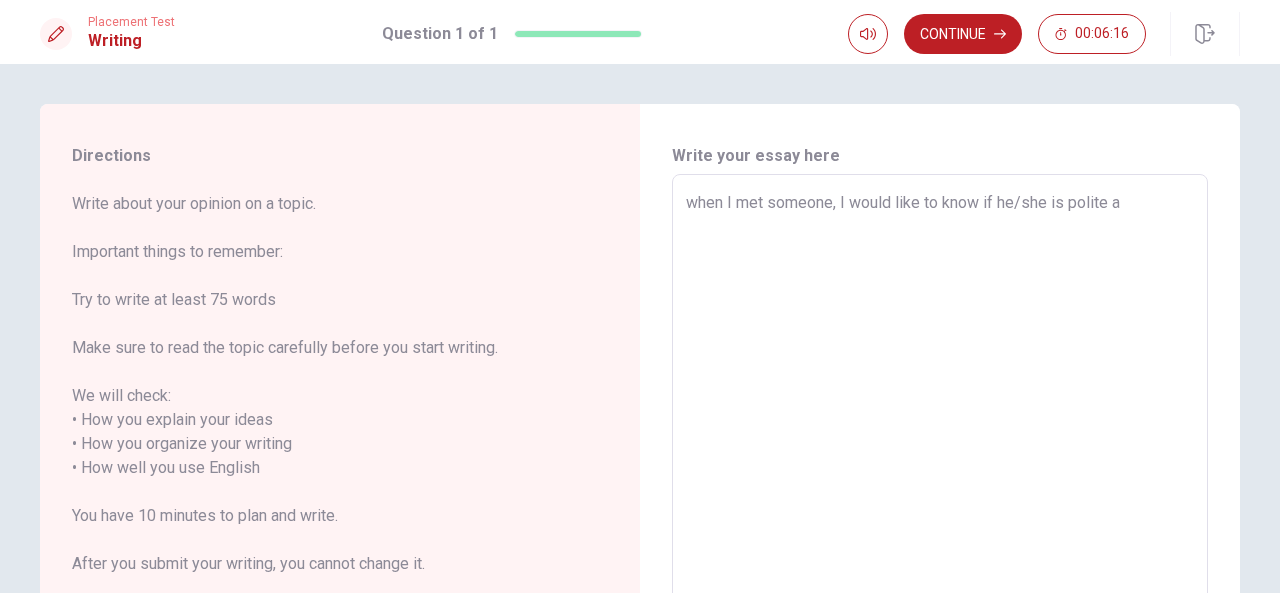 type on "when I met someone, I would like to know if he/she is polite an" 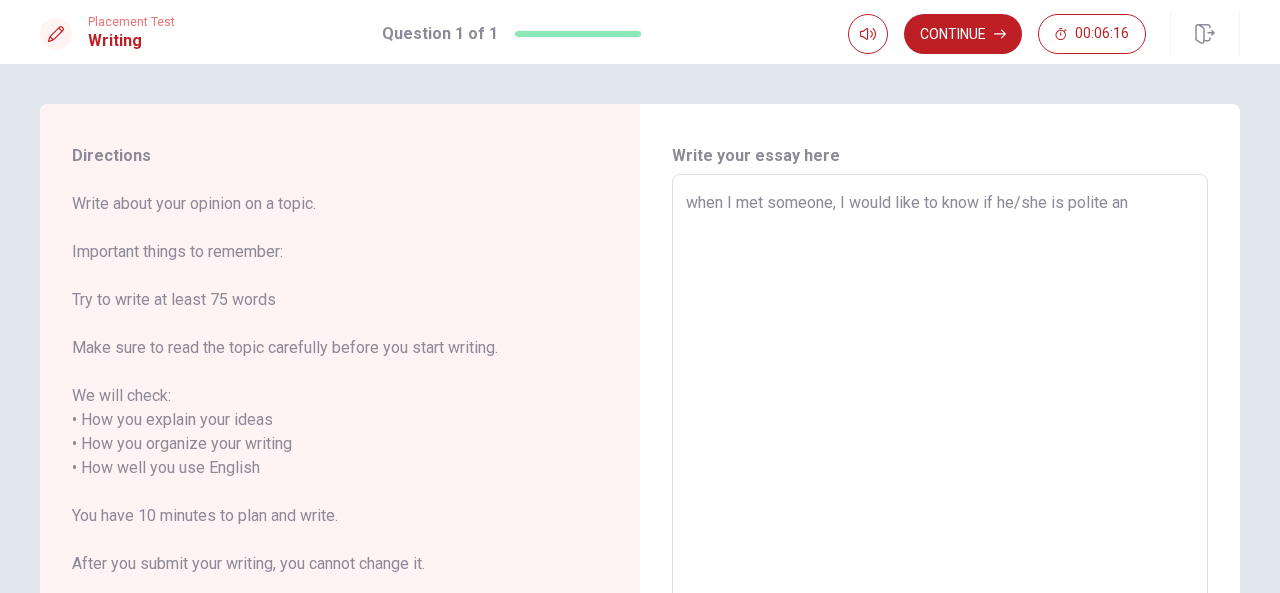 type on "x" 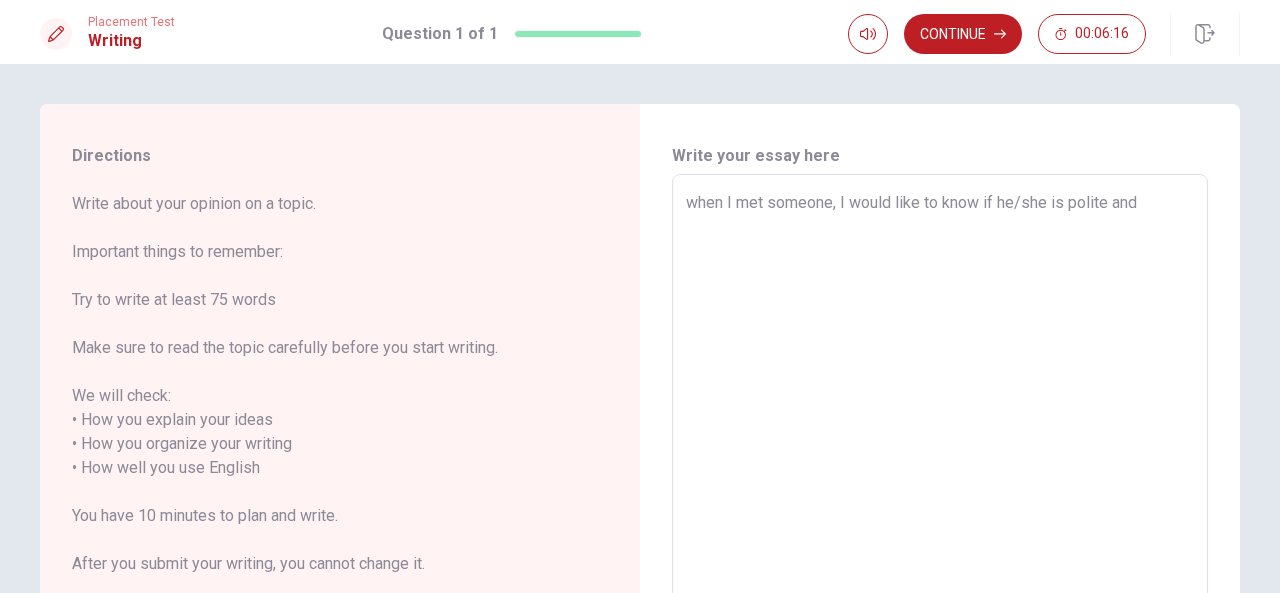 type on "x" 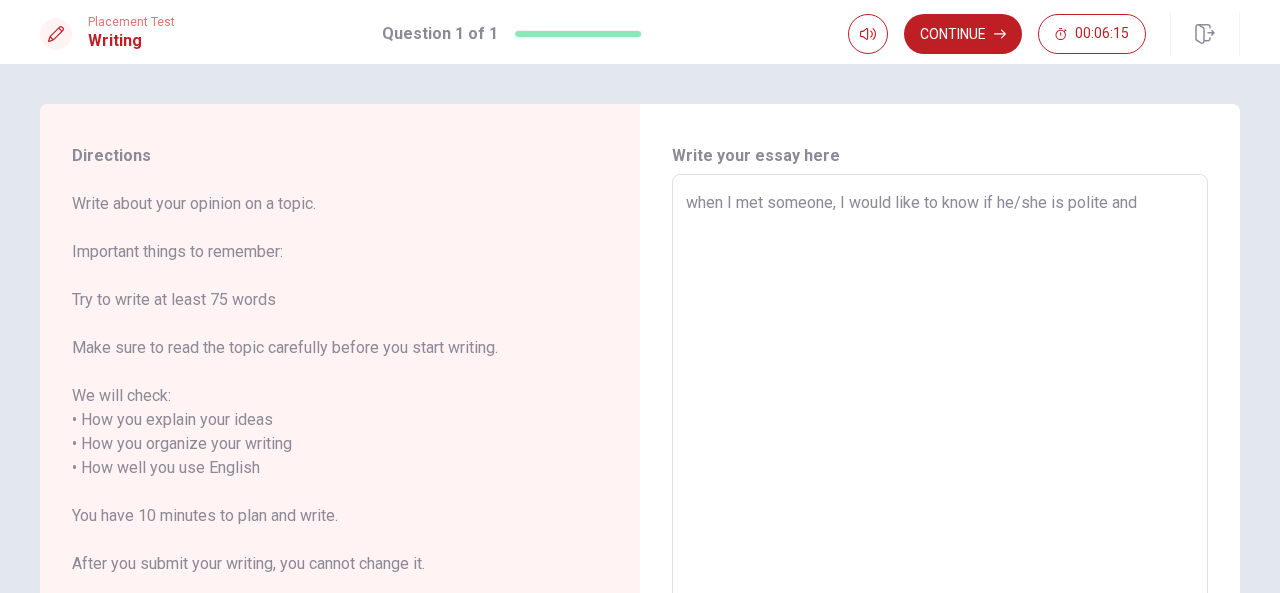 type on "when I met someone, I would like to know if he/she is polite and" 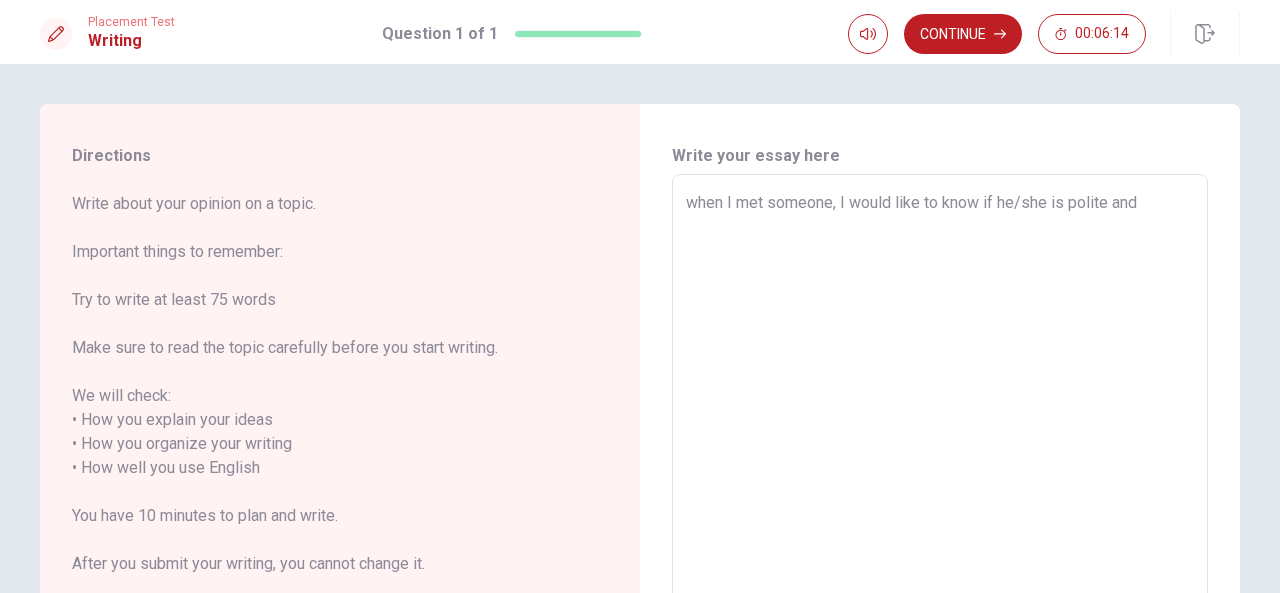 type on "x" 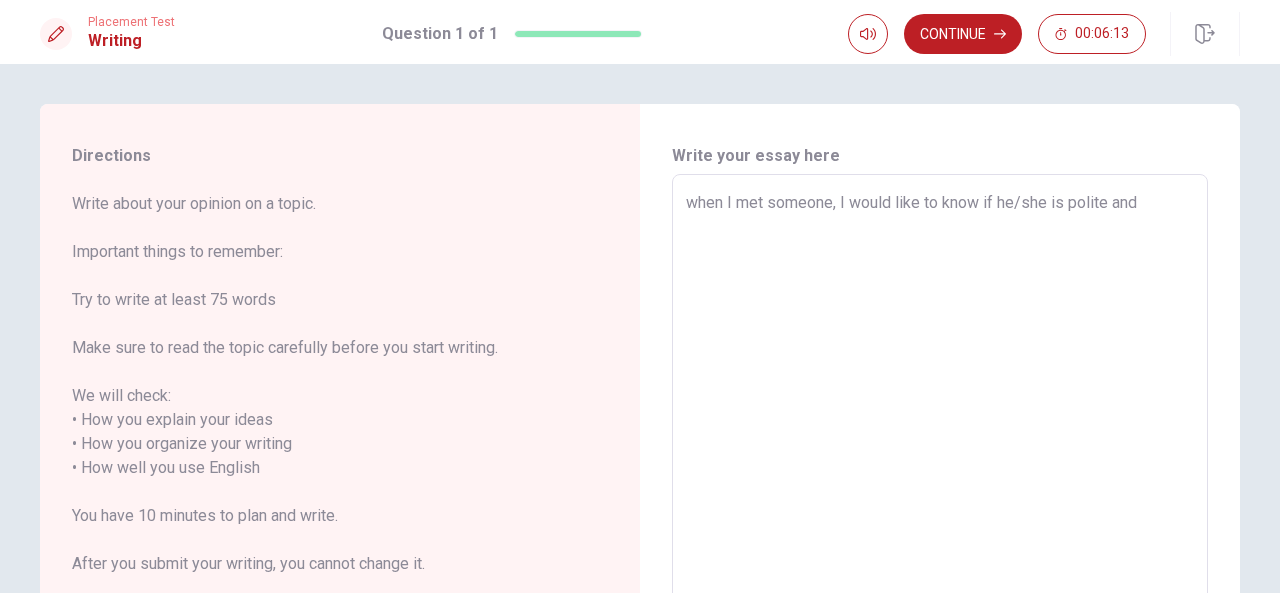 type on "when I met someone, I would like to know if he/she is polite and c" 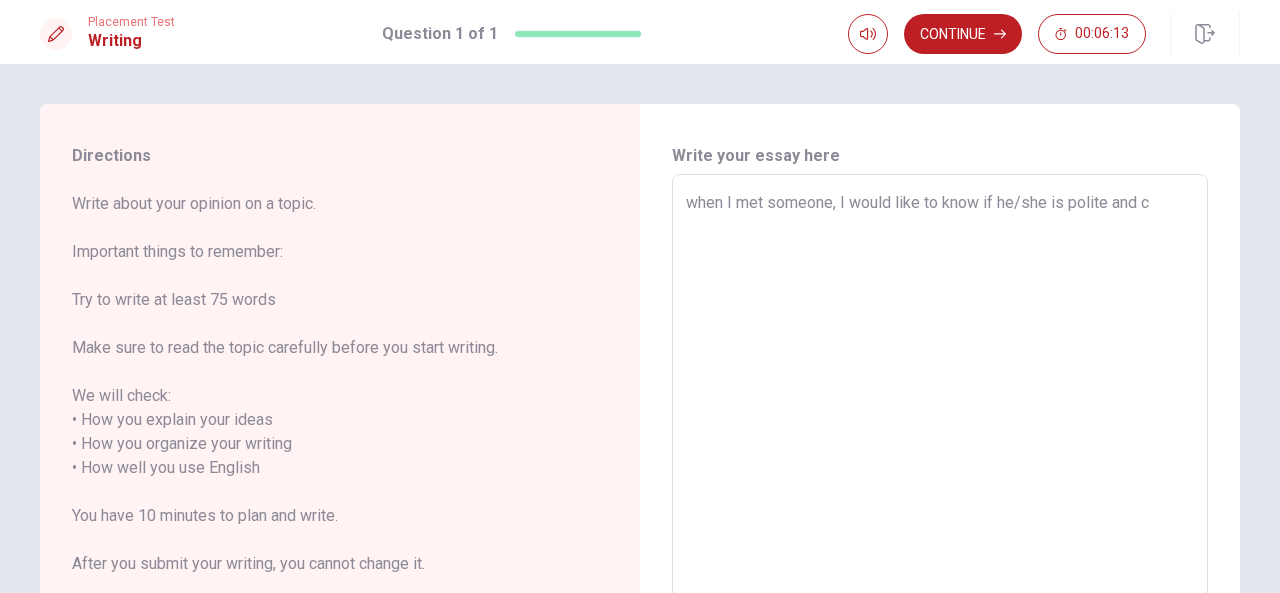 type on "x" 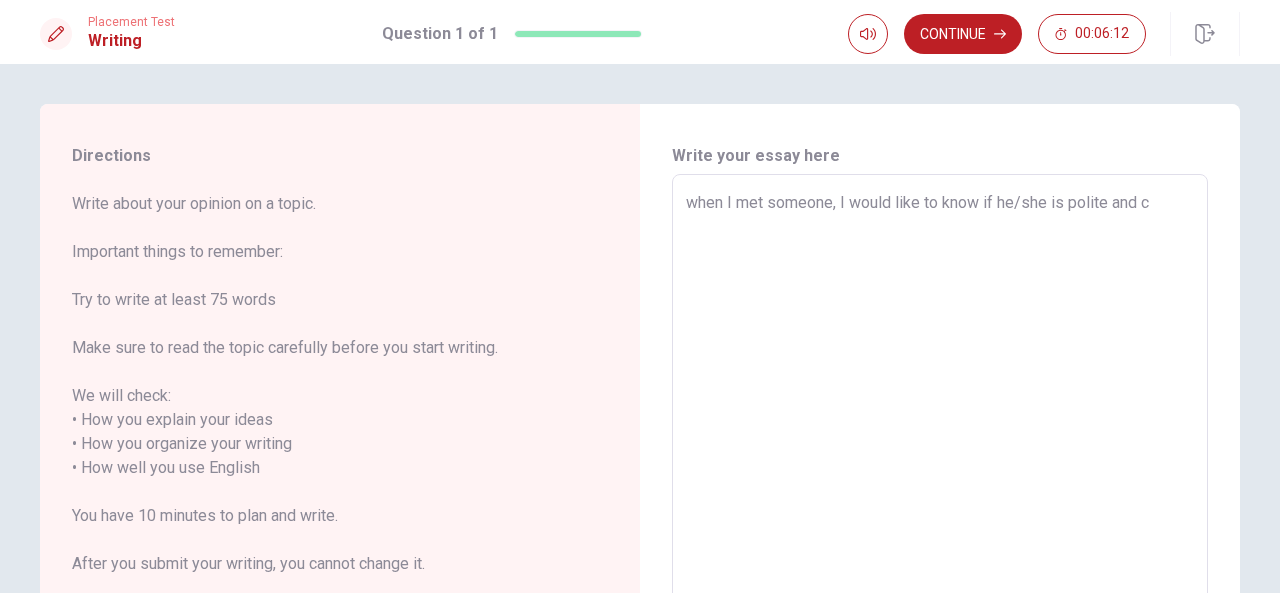 type on "when I met someone, I would like to know if he/she is polite and ca" 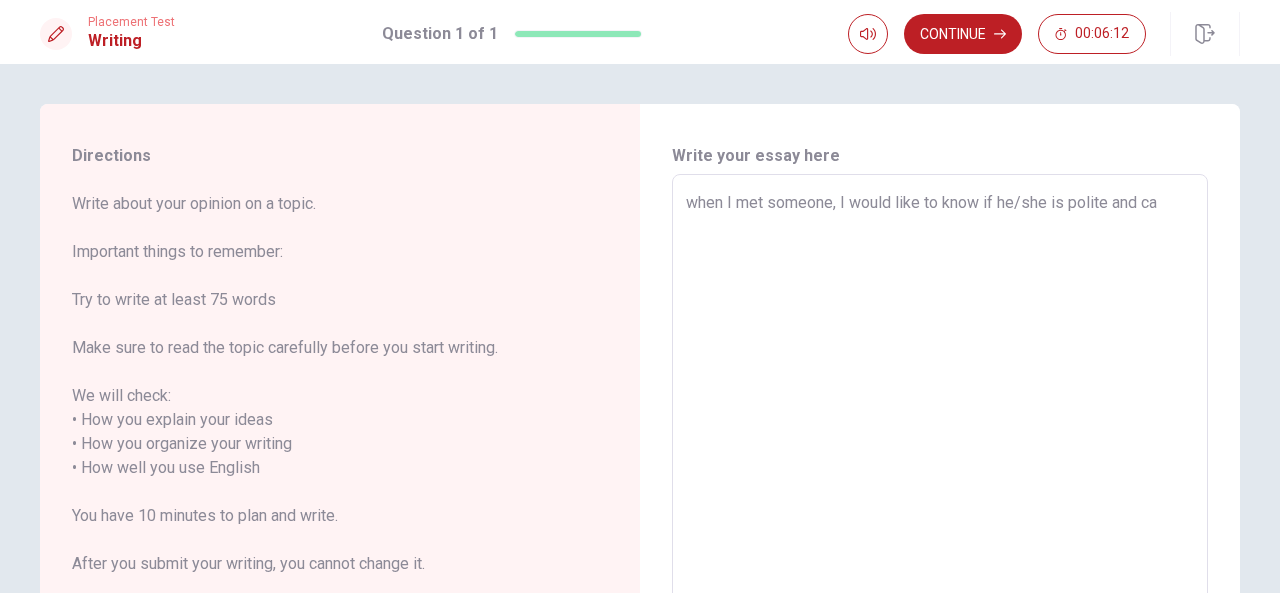 type on "x" 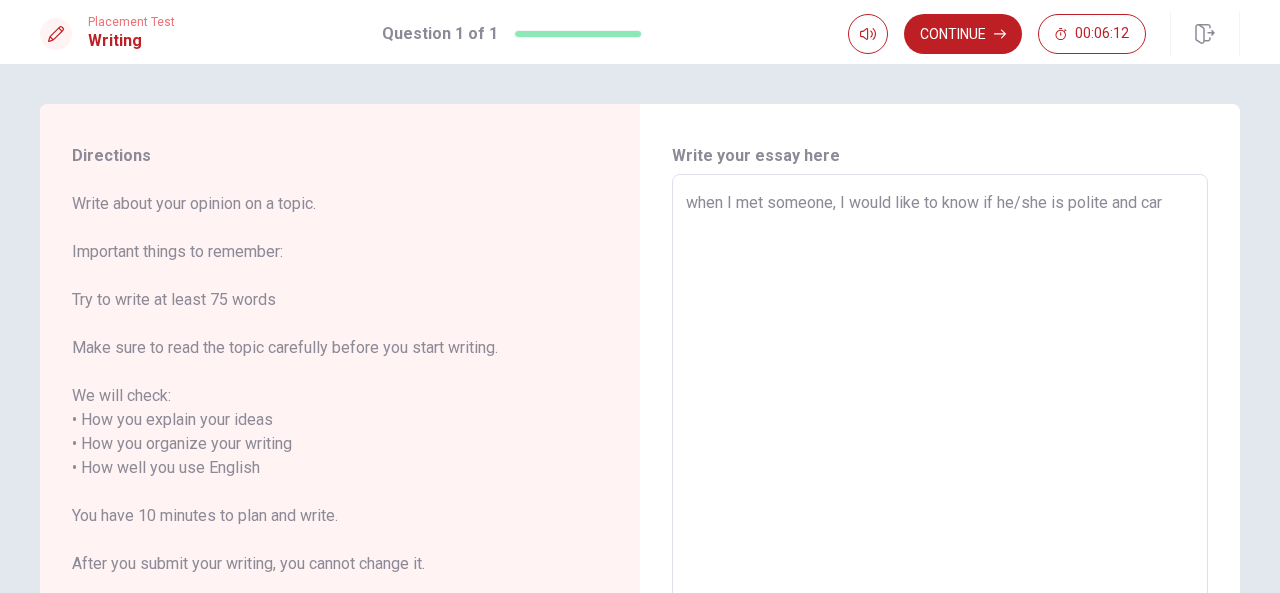 type on "x" 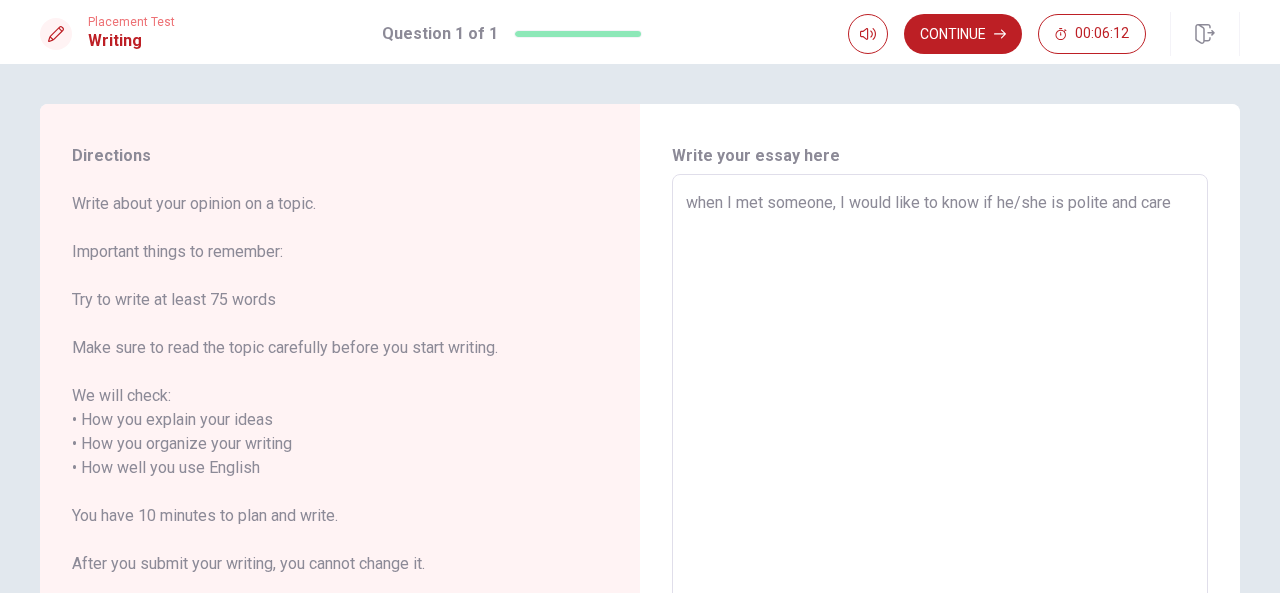 type on "x" 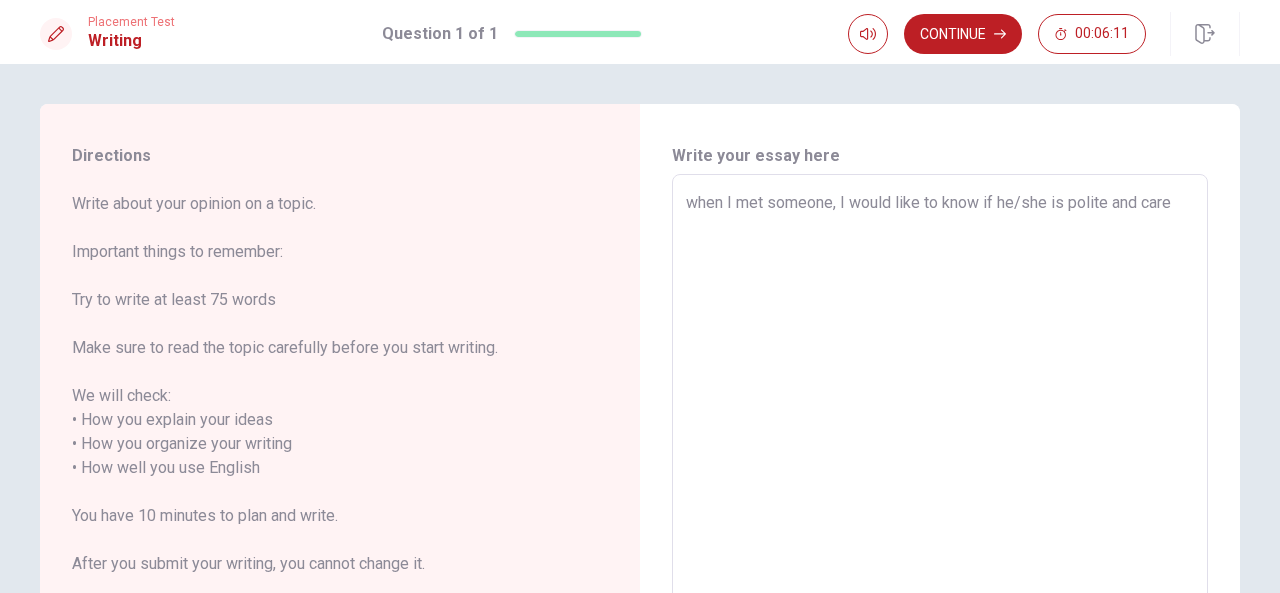 type on "when I met someone, I would like to know if he/she is polite and caref" 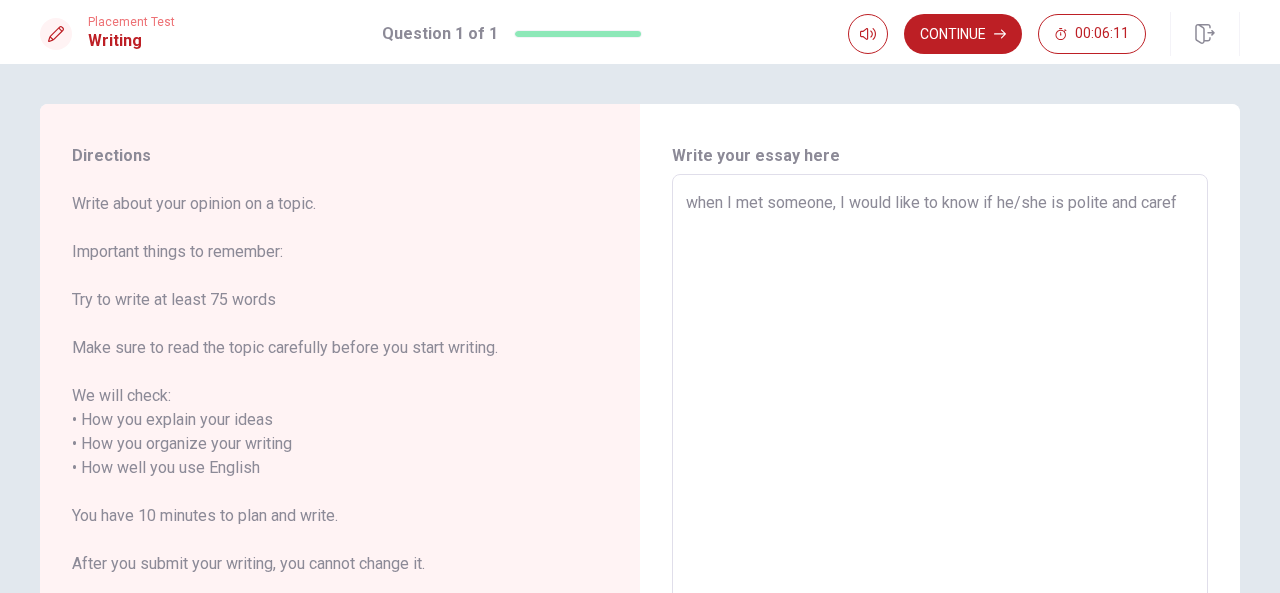 type on "x" 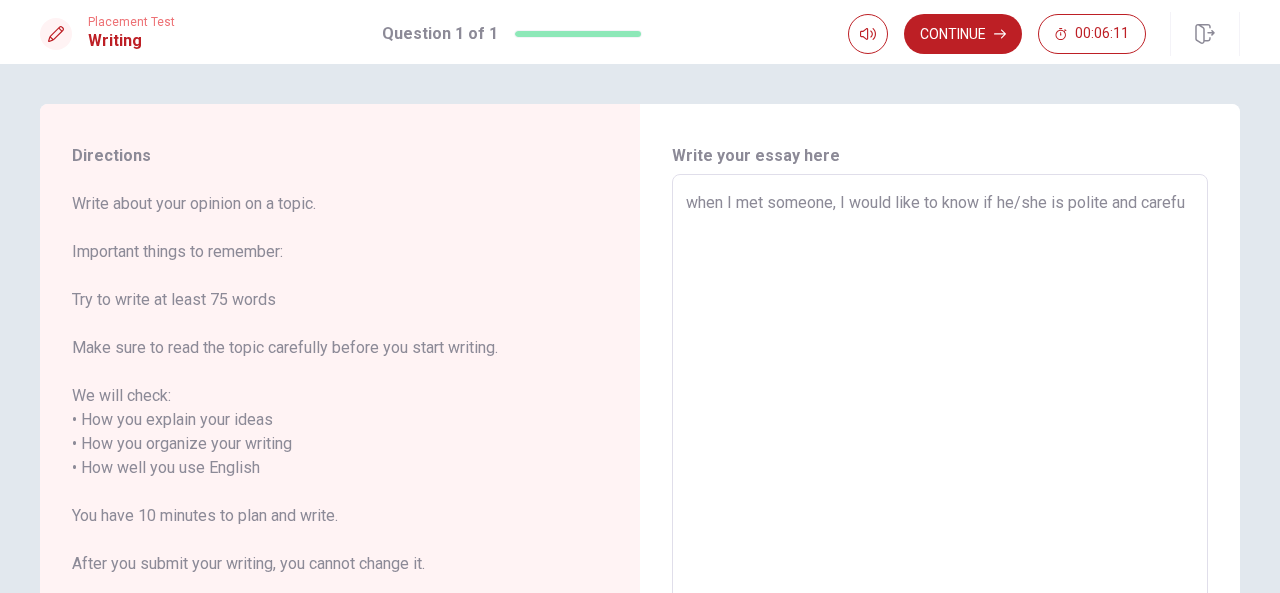 type on "x" 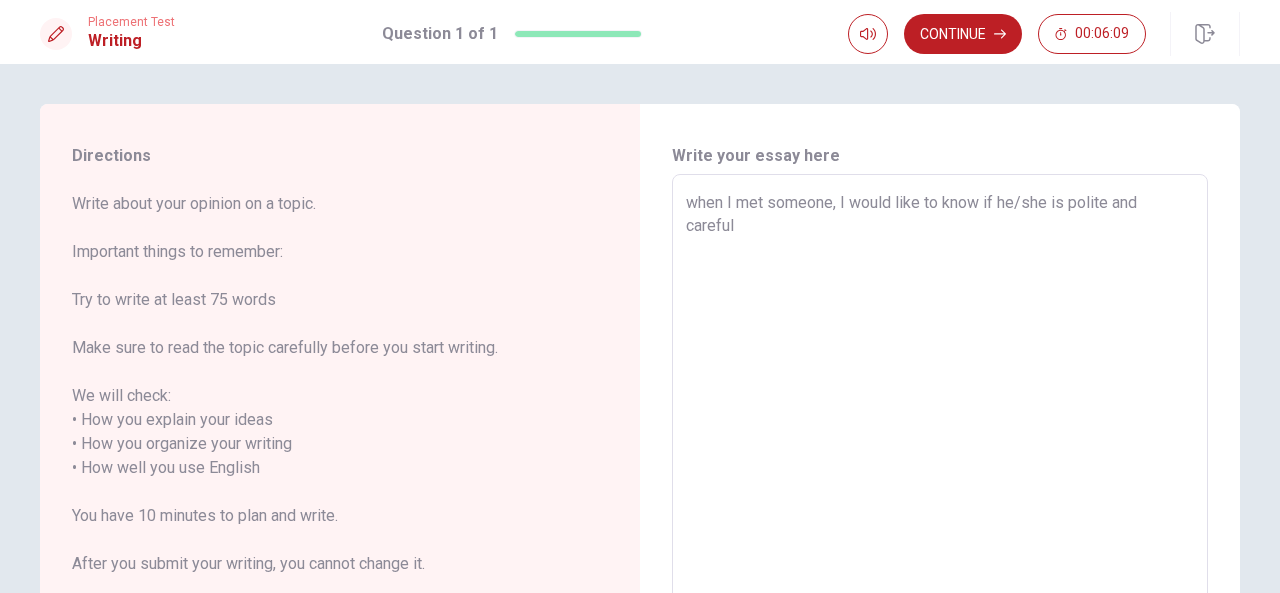 type on "x" 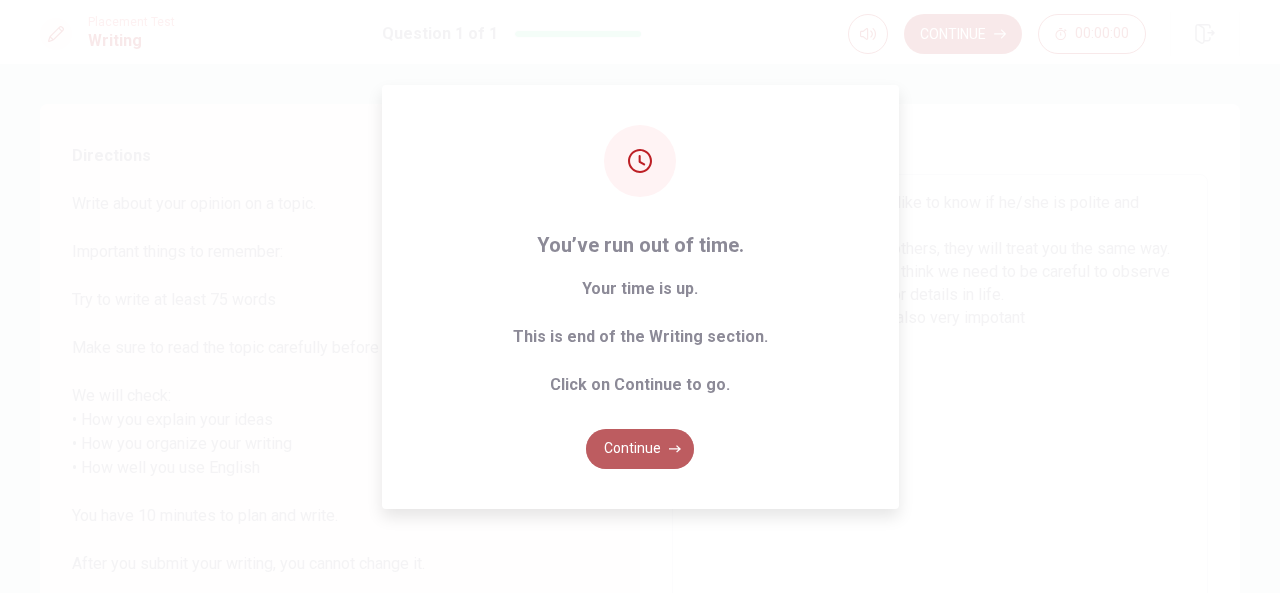 click on "Continue" at bounding box center (640, 449) 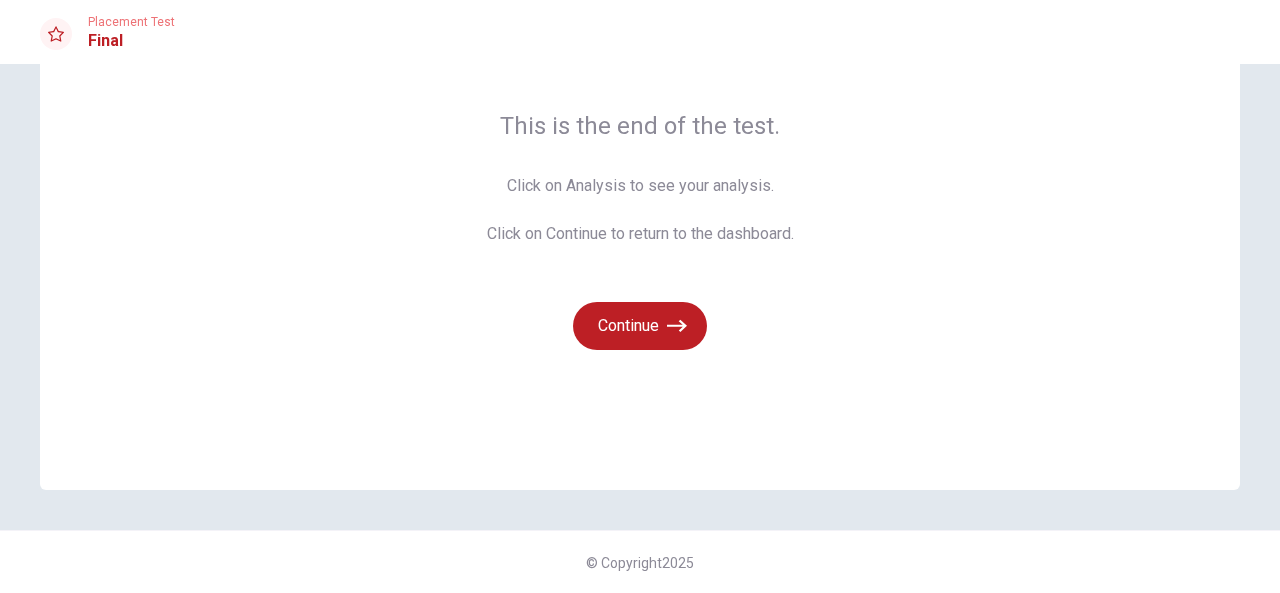 scroll, scrollTop: 134, scrollLeft: 0, axis: vertical 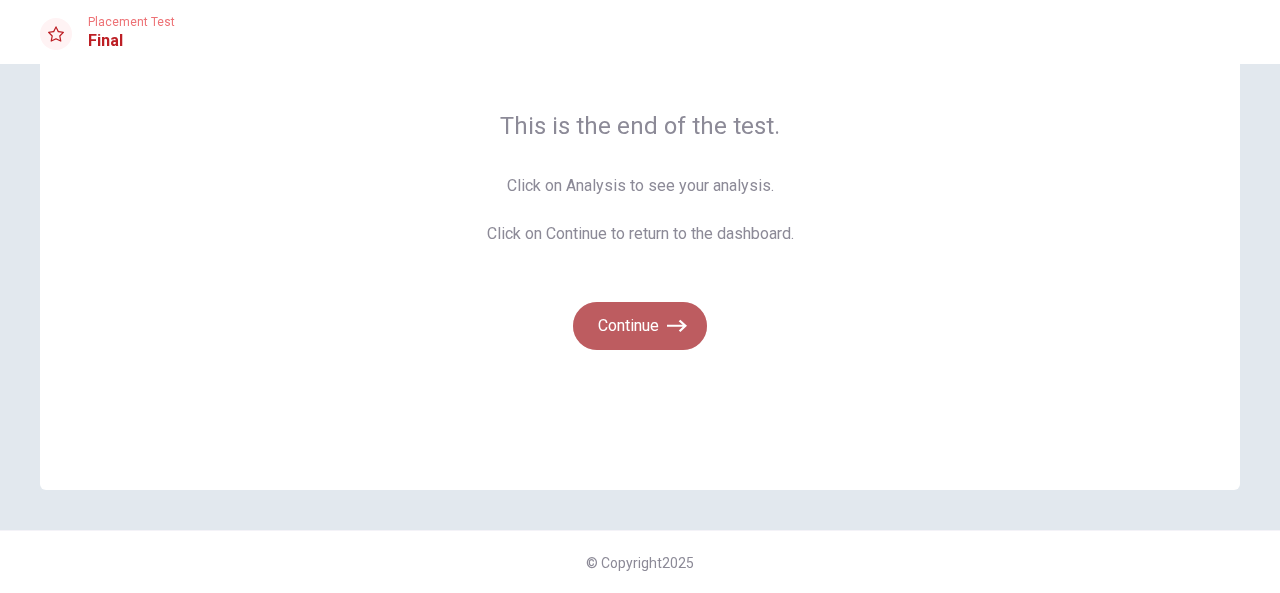 click on "Continue" at bounding box center [640, 326] 